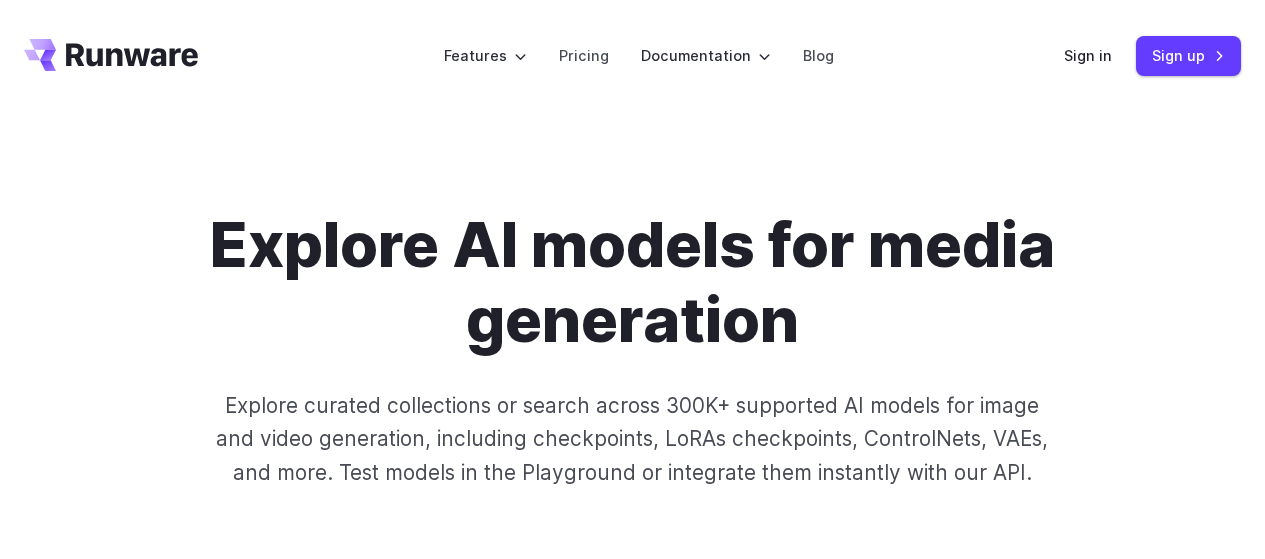 scroll, scrollTop: 0, scrollLeft: 0, axis: both 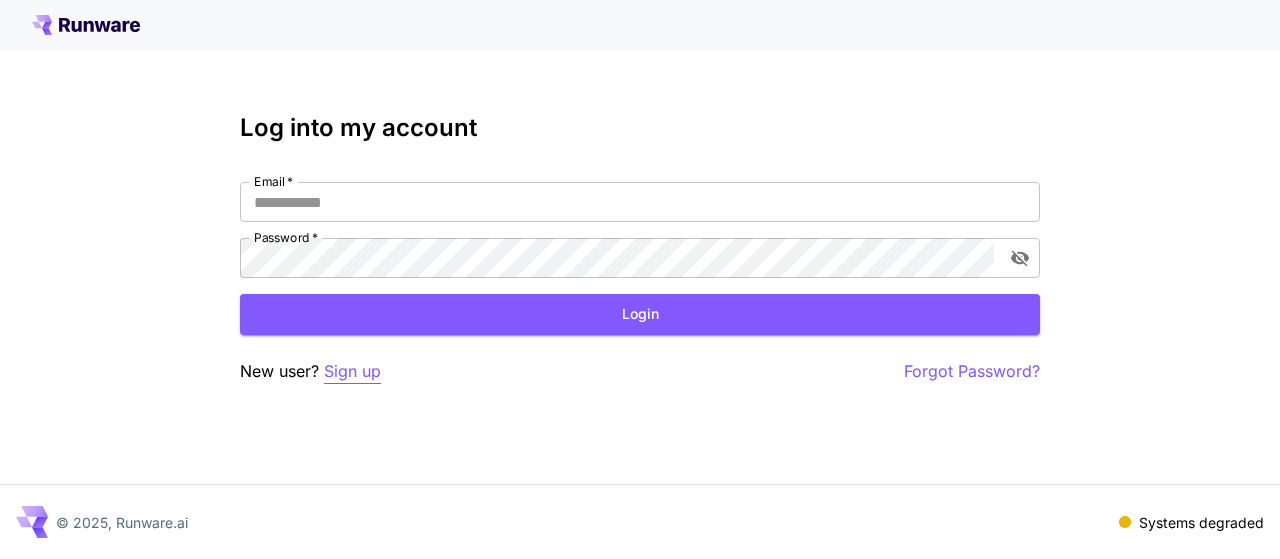 click on "Sign up" at bounding box center (352, 371) 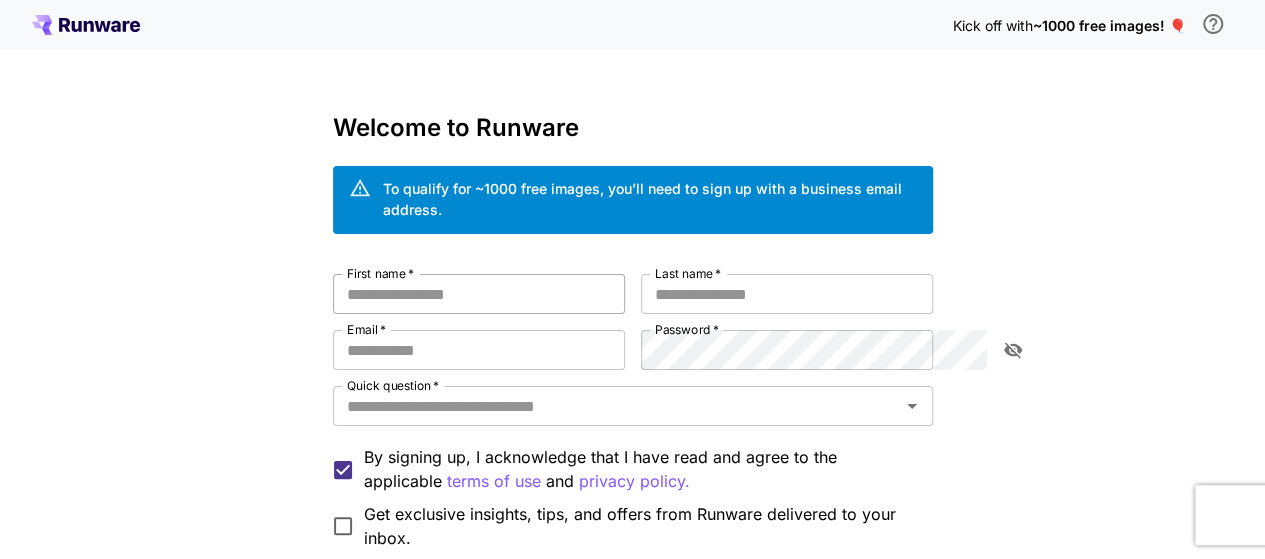 click on "First name   *" at bounding box center [479, 294] 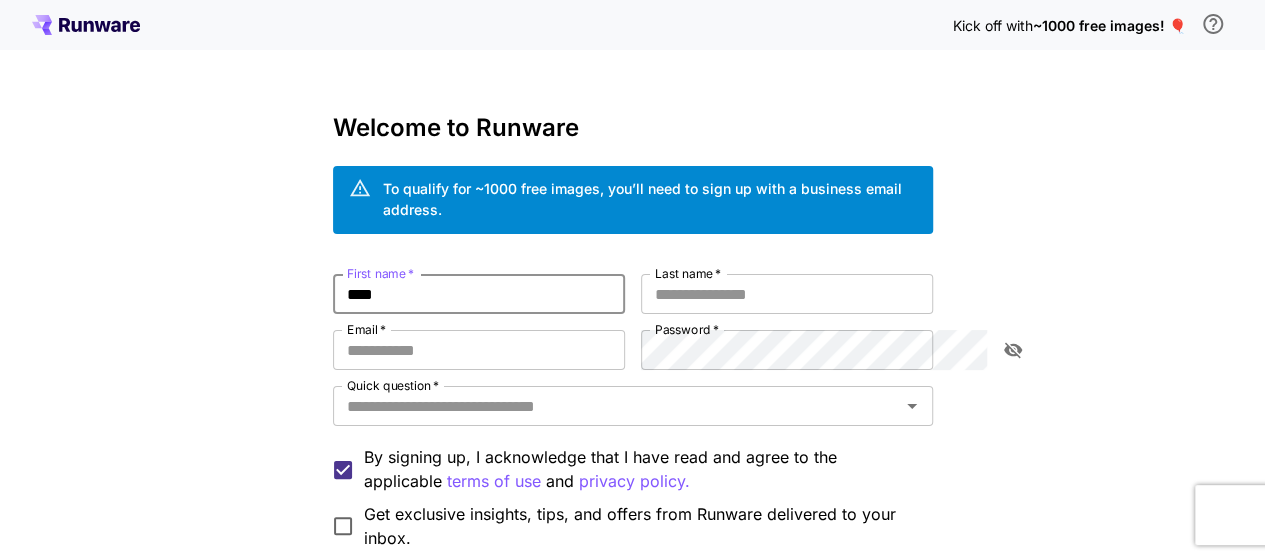type on "****" 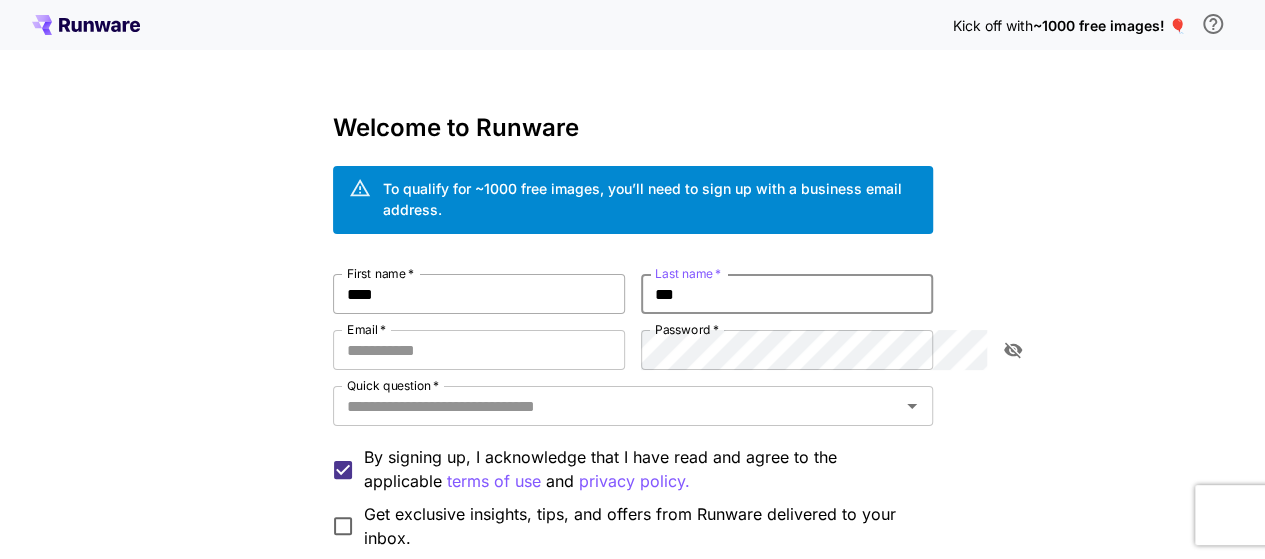 type on "***" 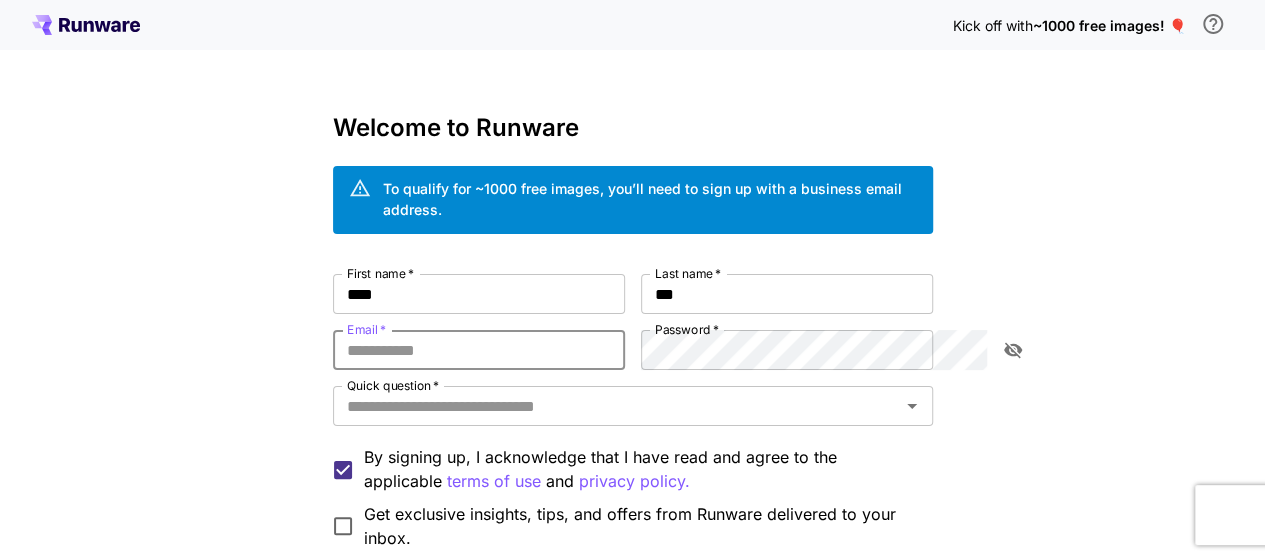paste on "**********" 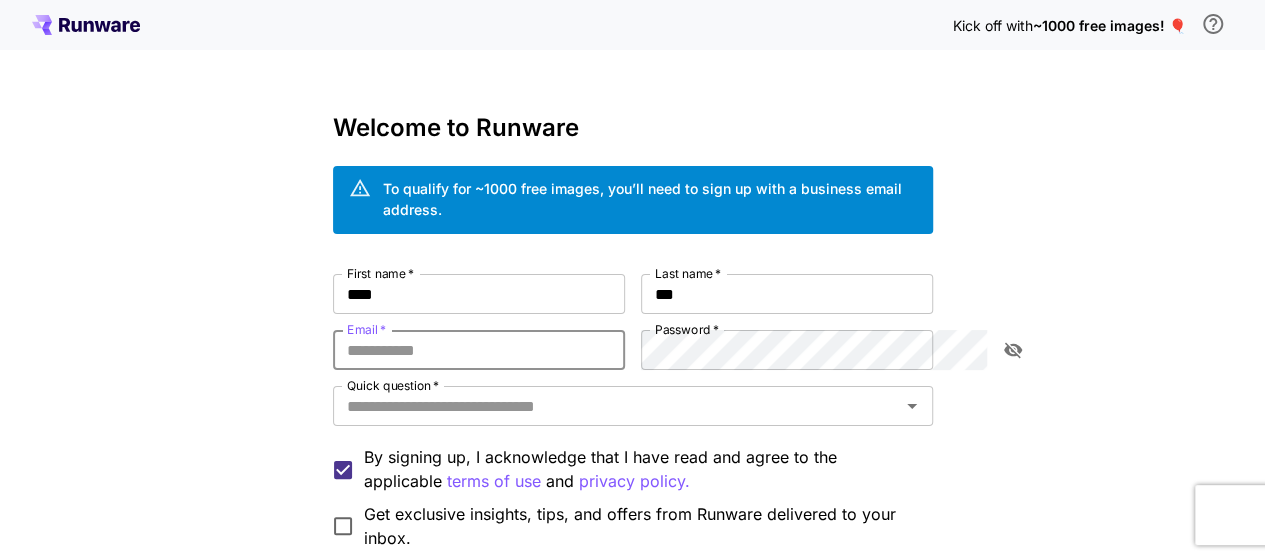 type on "**********" 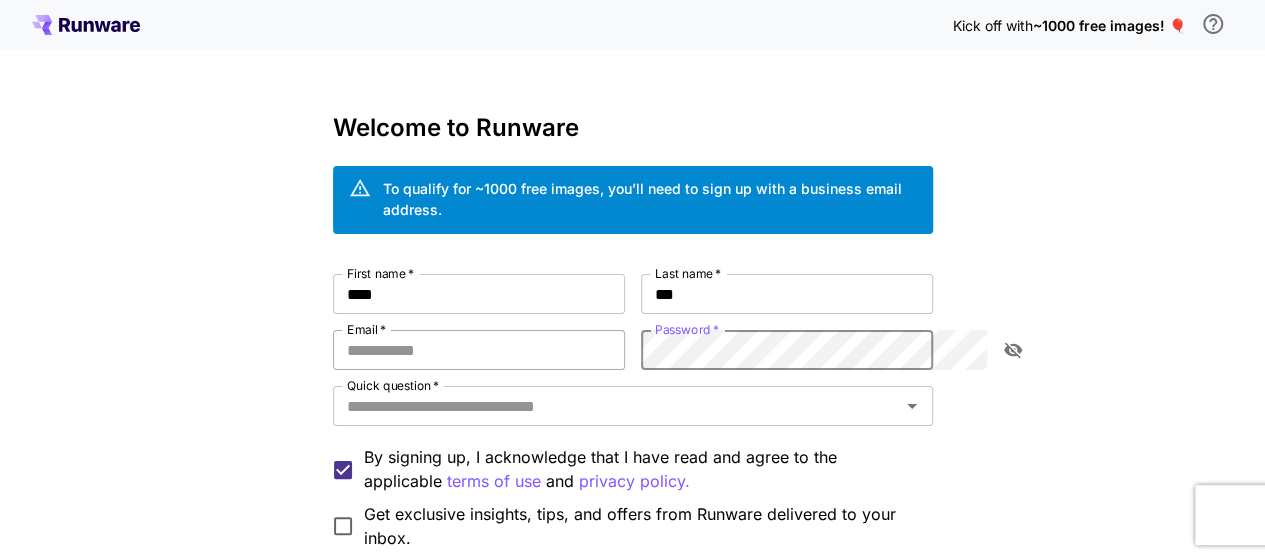 click on "Email   *" at bounding box center [479, 350] 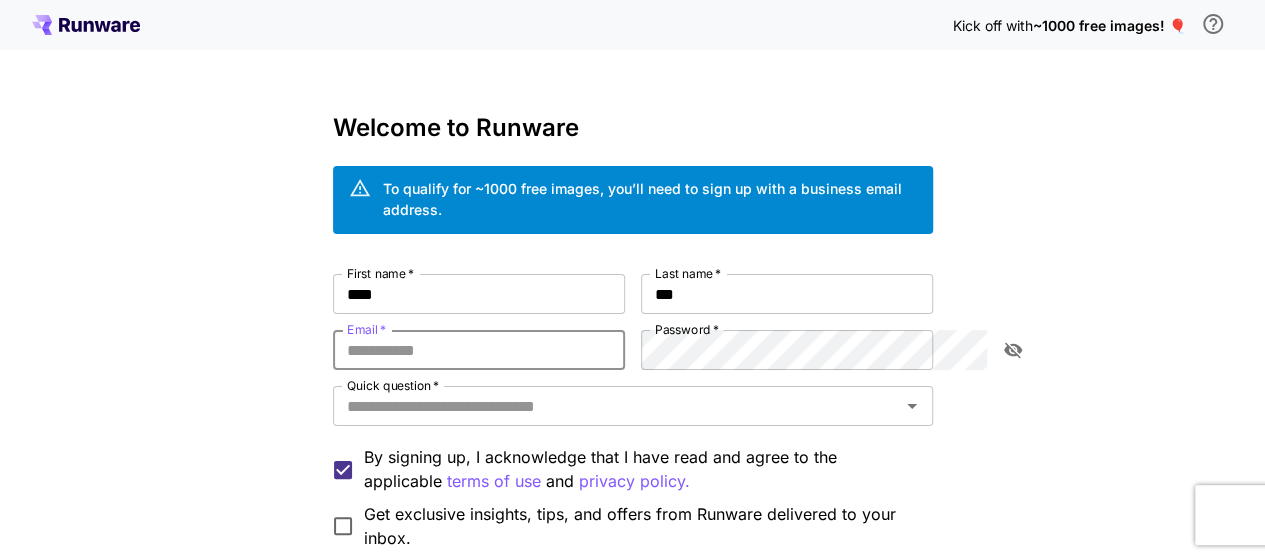 paste on "**********" 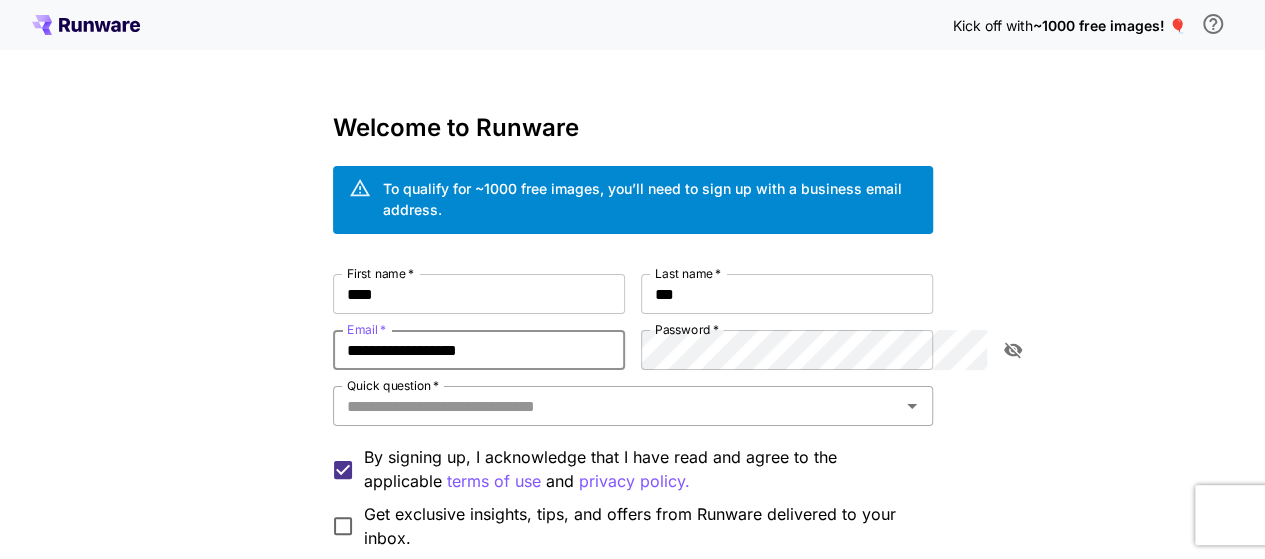 type on "**********" 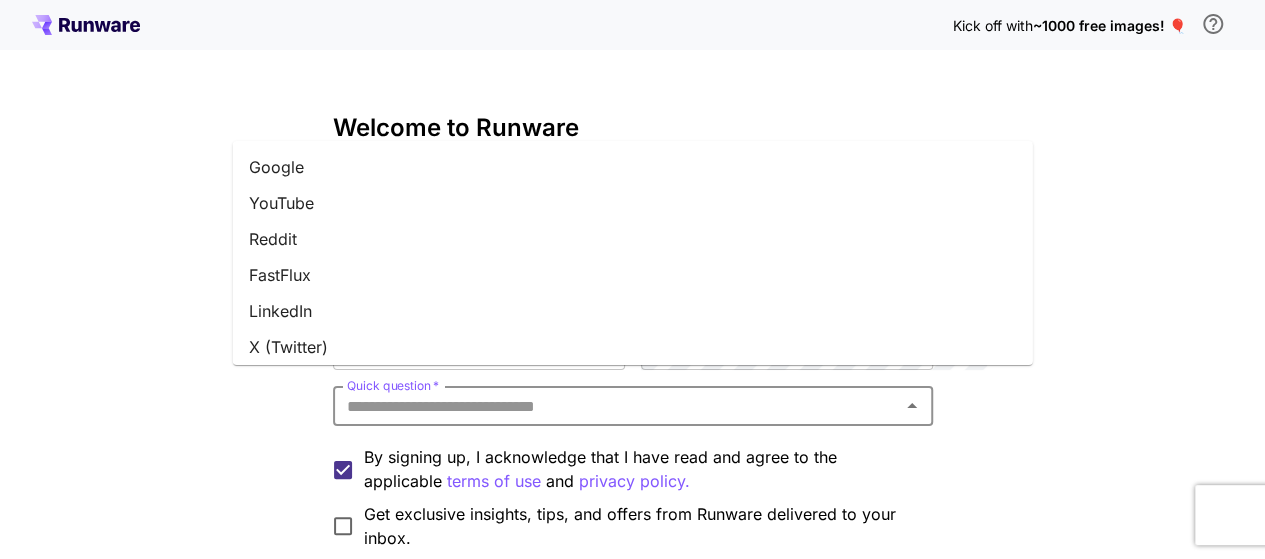 drag, startPoint x: 379, startPoint y: 170, endPoint x: 380, endPoint y: 180, distance: 10.049875 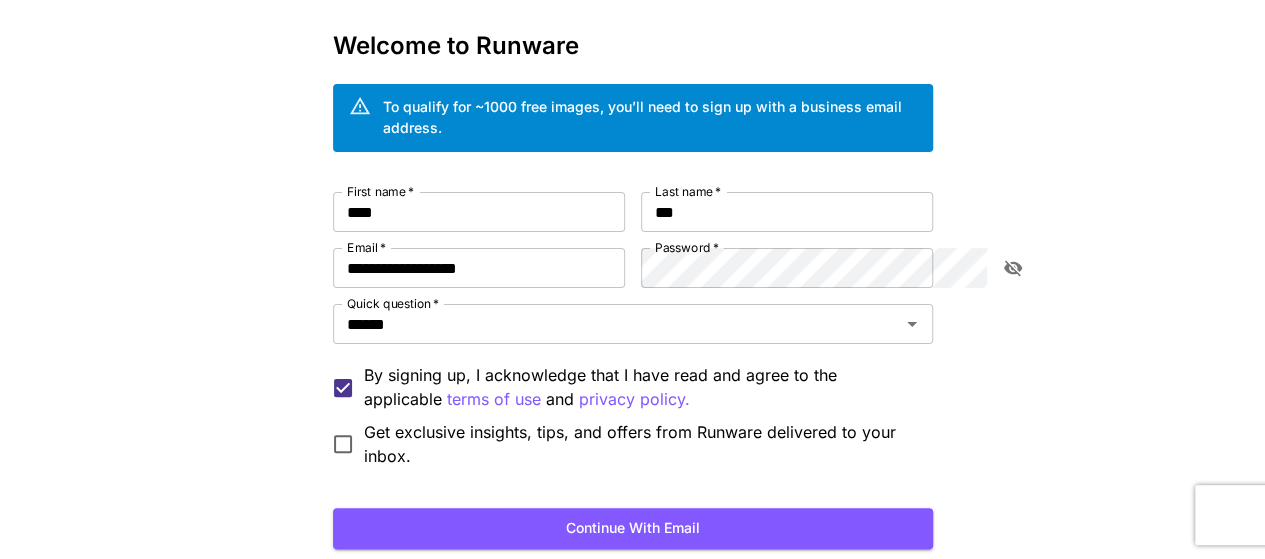 scroll, scrollTop: 192, scrollLeft: 0, axis: vertical 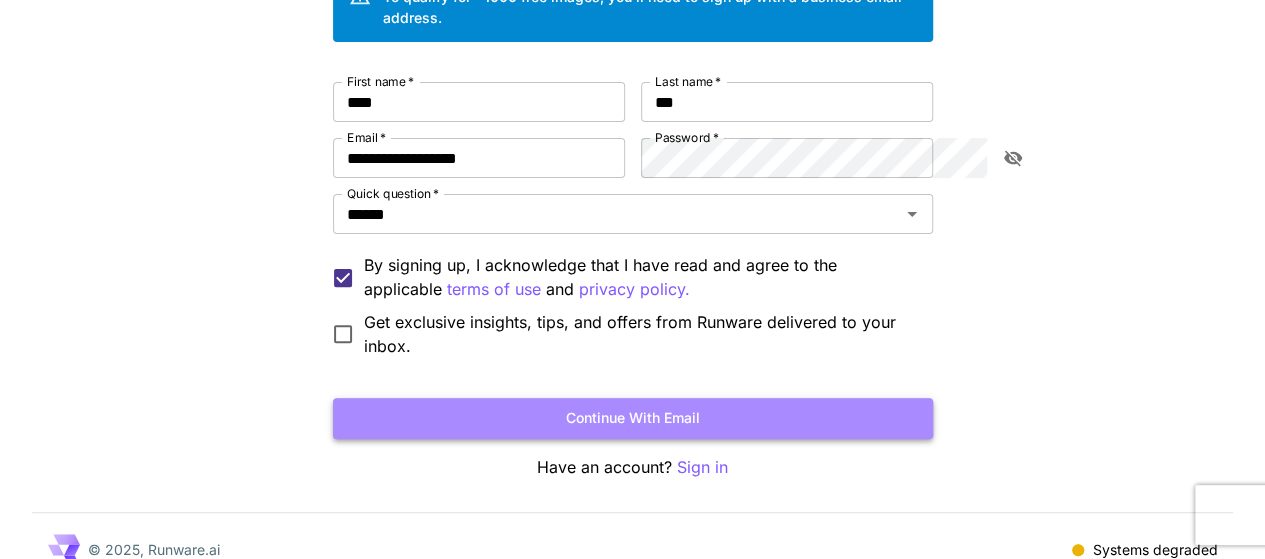 click on "Continue with email" at bounding box center [633, 418] 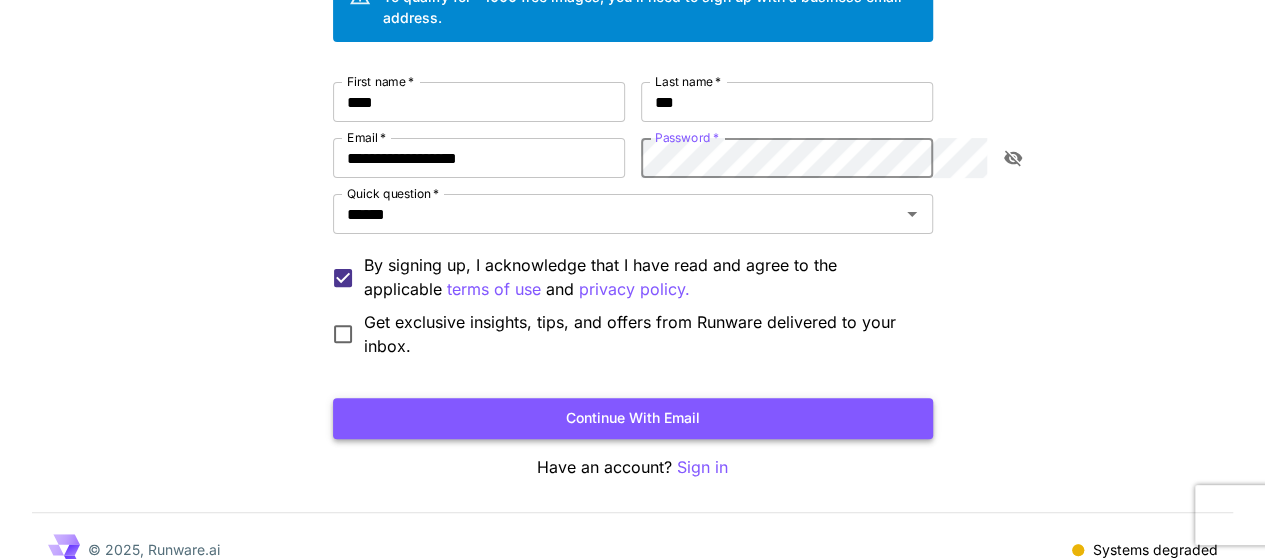 click on "Continue with email" at bounding box center [633, 418] 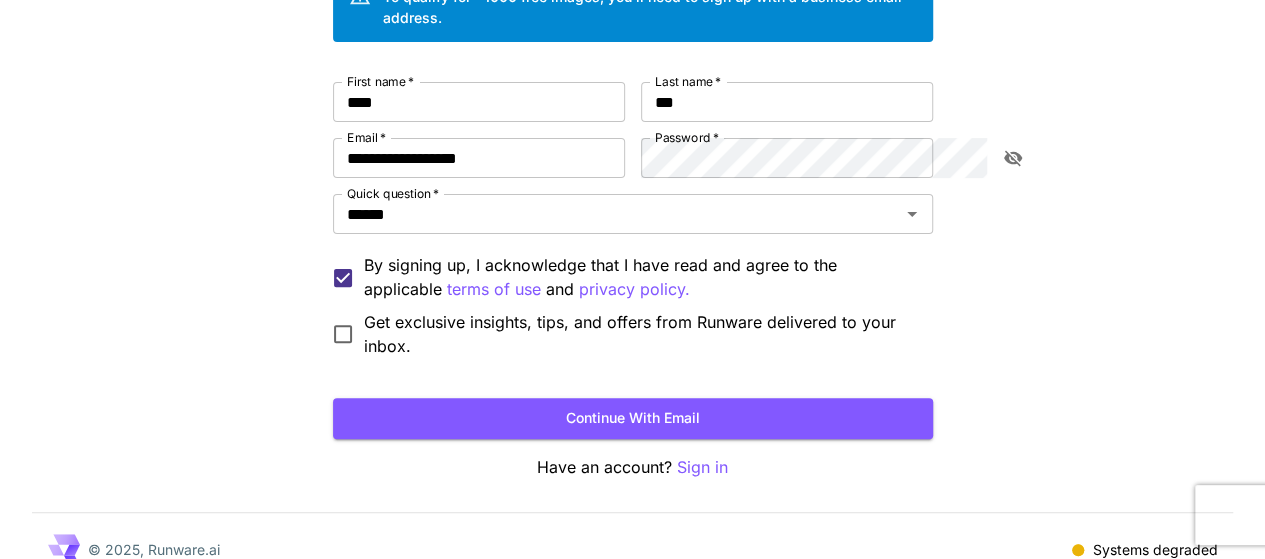scroll, scrollTop: 0, scrollLeft: 0, axis: both 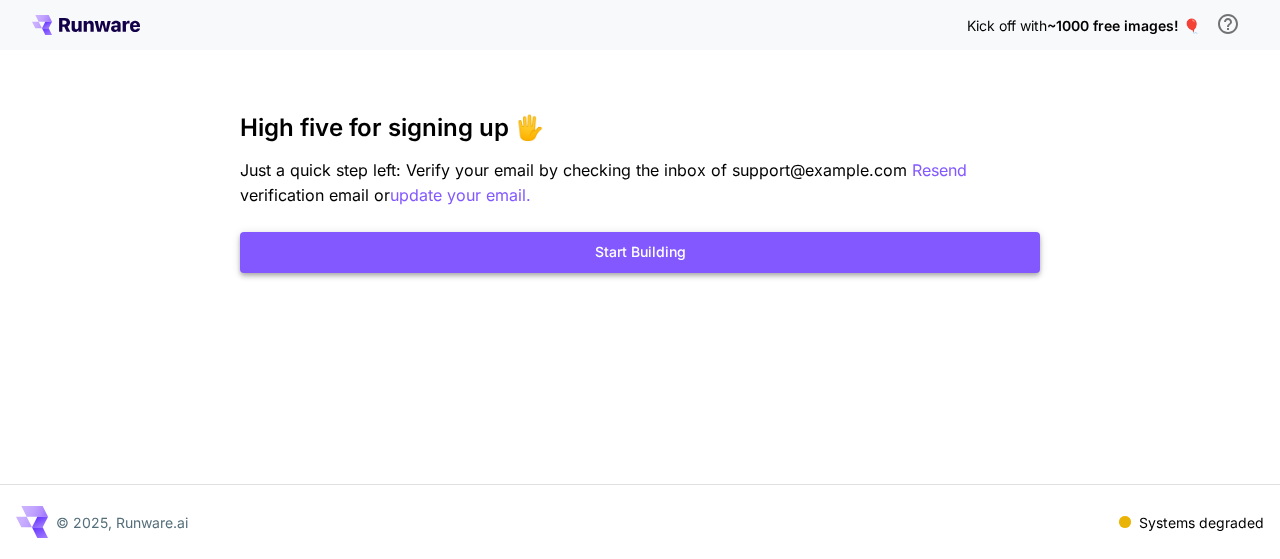 click on "Start Building" at bounding box center (640, 252) 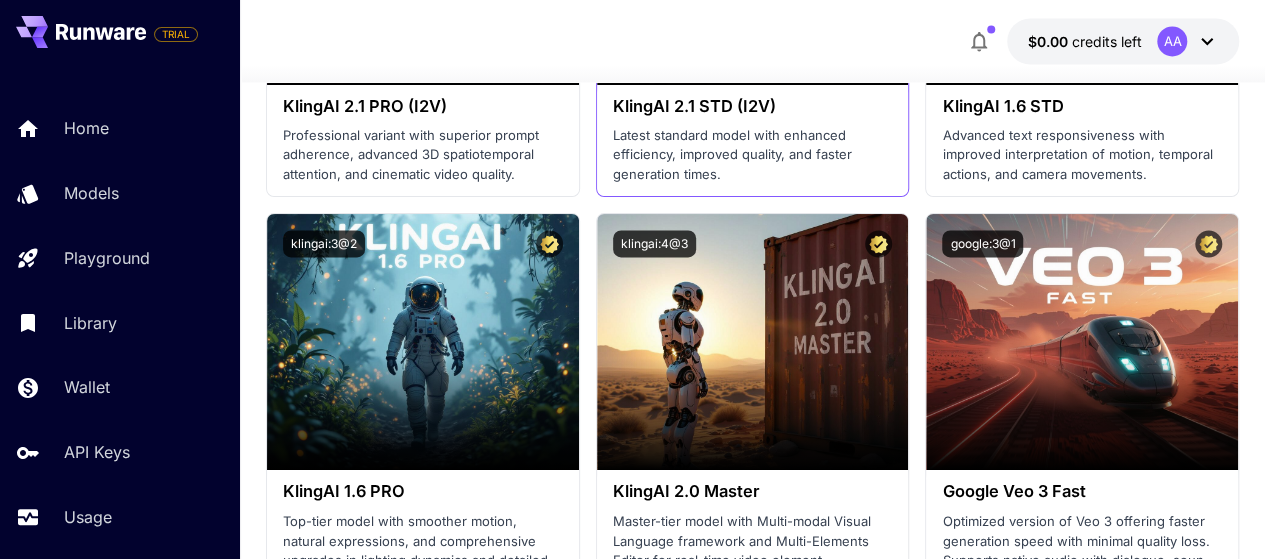 scroll, scrollTop: 1600, scrollLeft: 0, axis: vertical 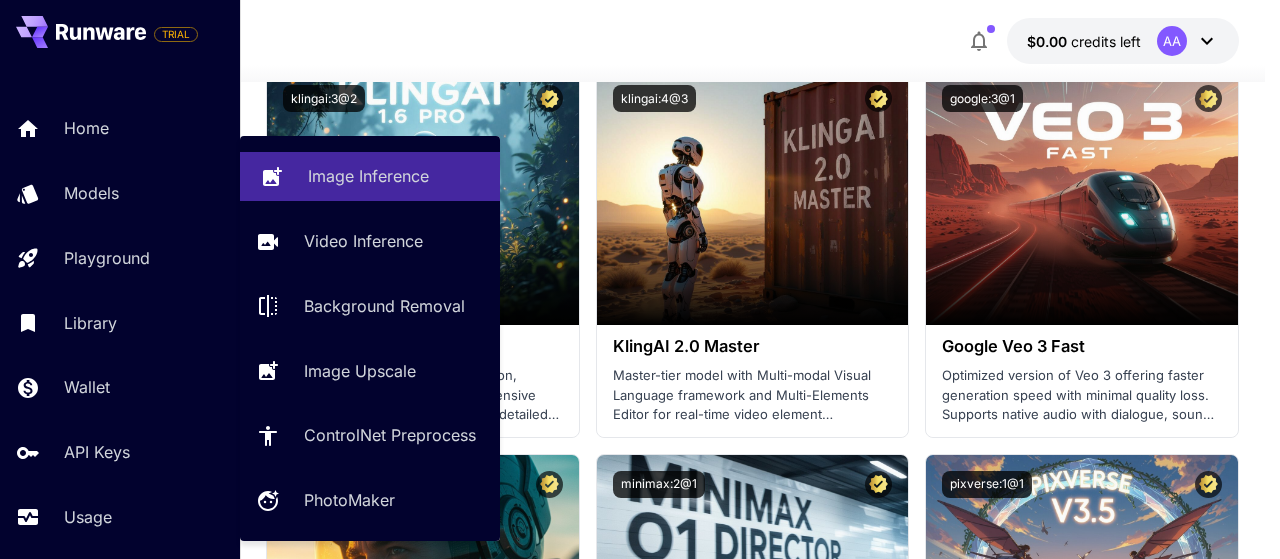 click on "Image Inference" at bounding box center [368, 176] 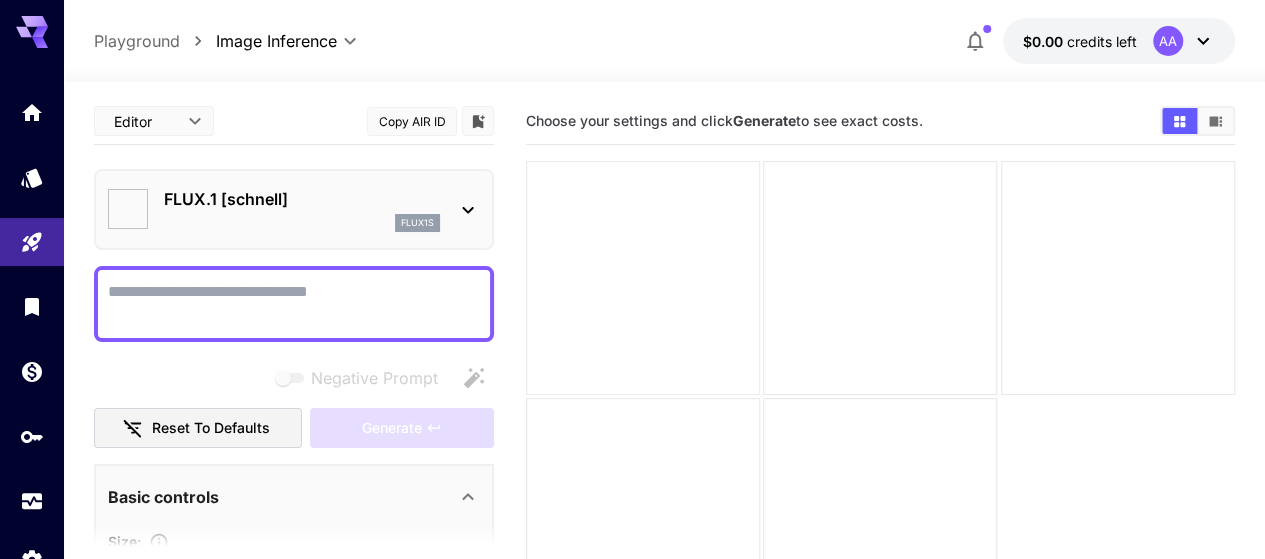 type on "**********" 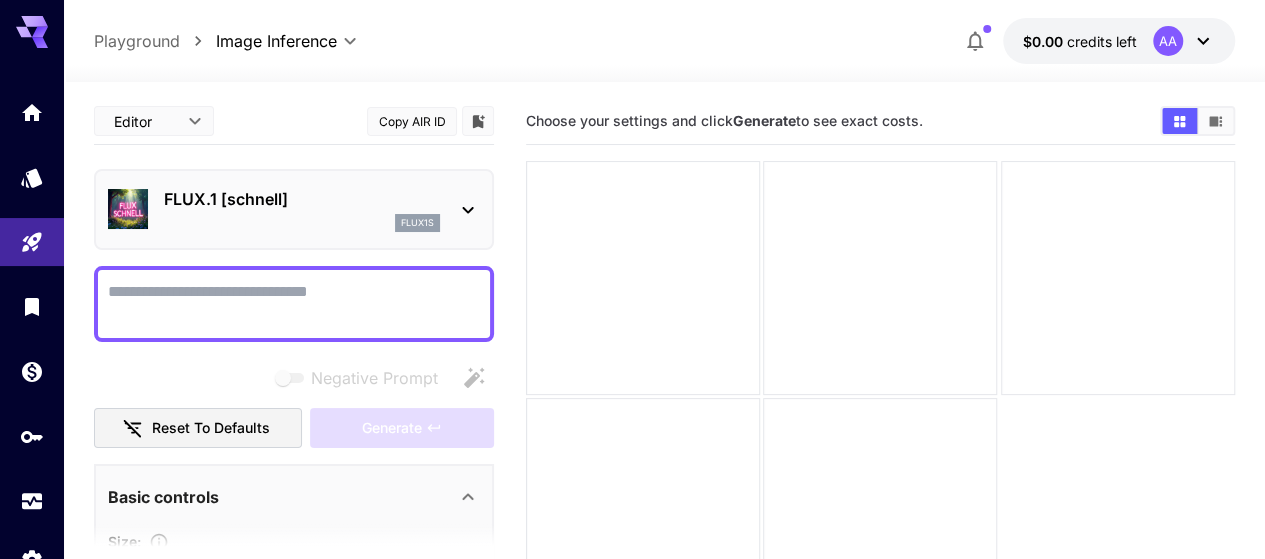 click 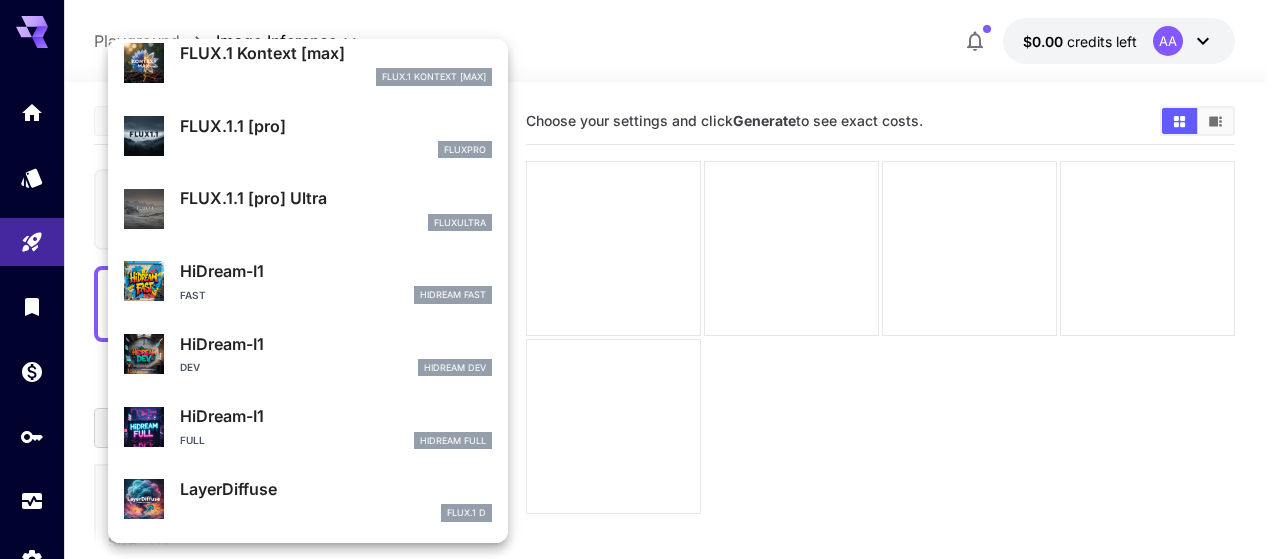 scroll, scrollTop: 0, scrollLeft: 0, axis: both 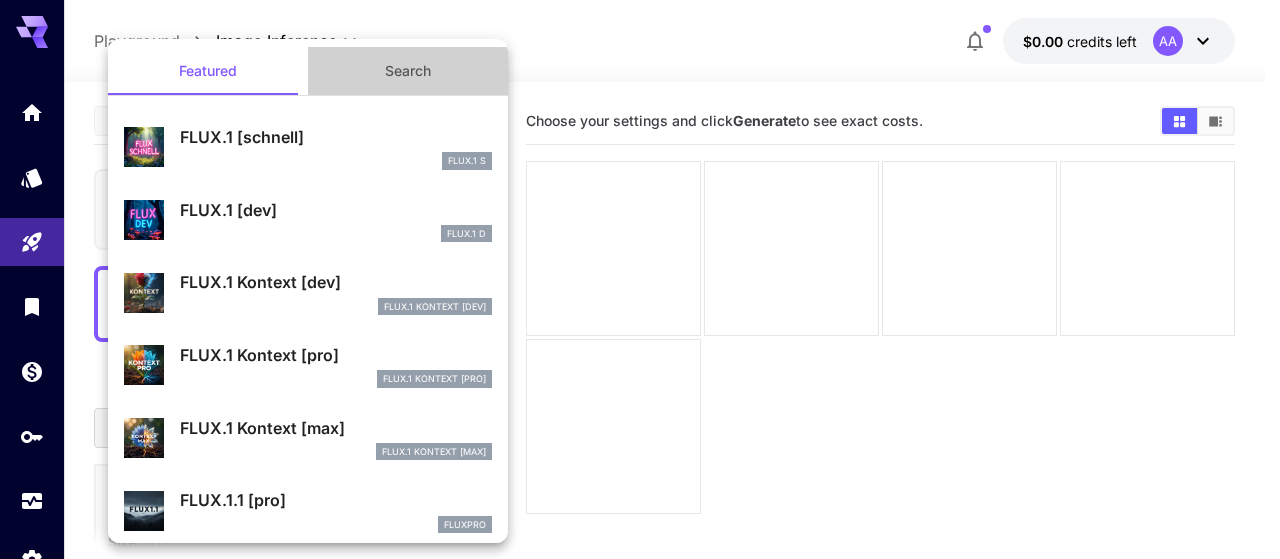 click on "Search" at bounding box center (408, 71) 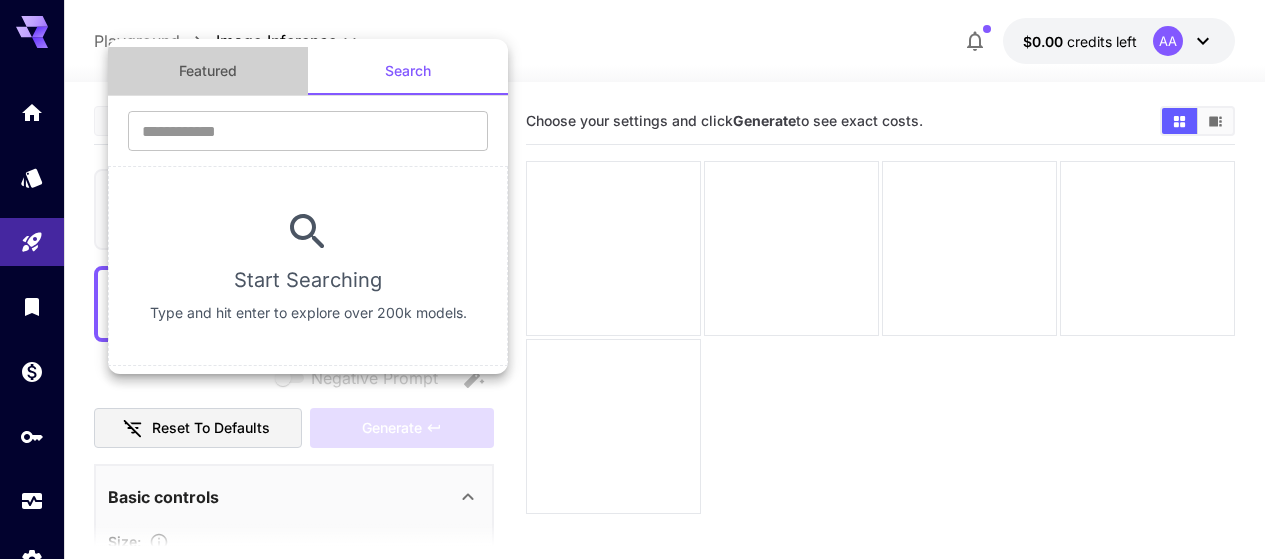 click on "Featured" at bounding box center (208, 71) 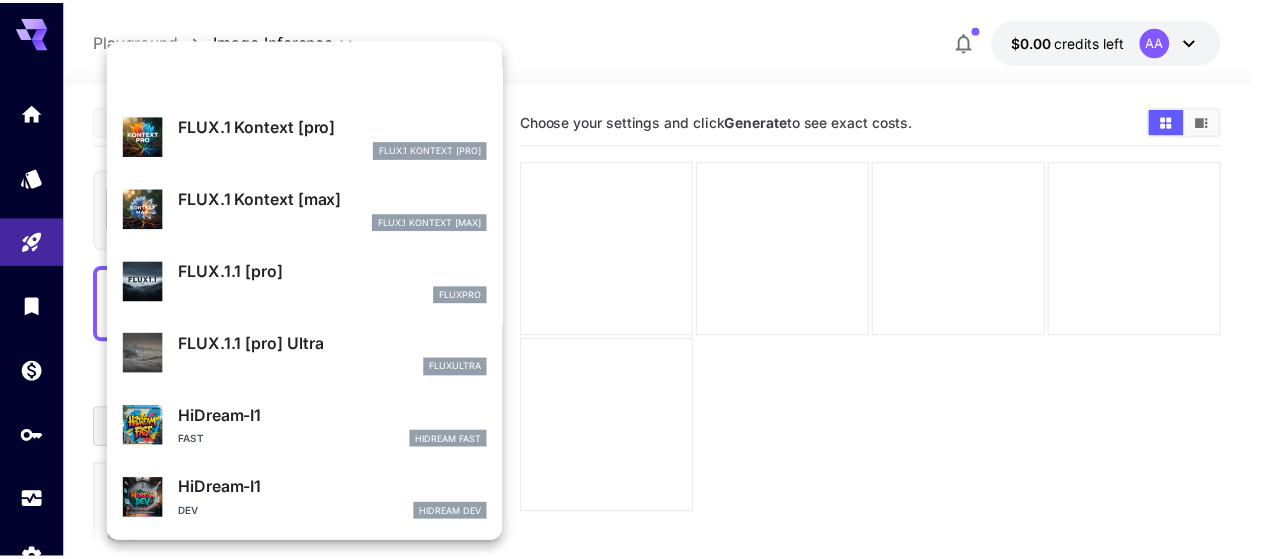 scroll, scrollTop: 376, scrollLeft: 0, axis: vertical 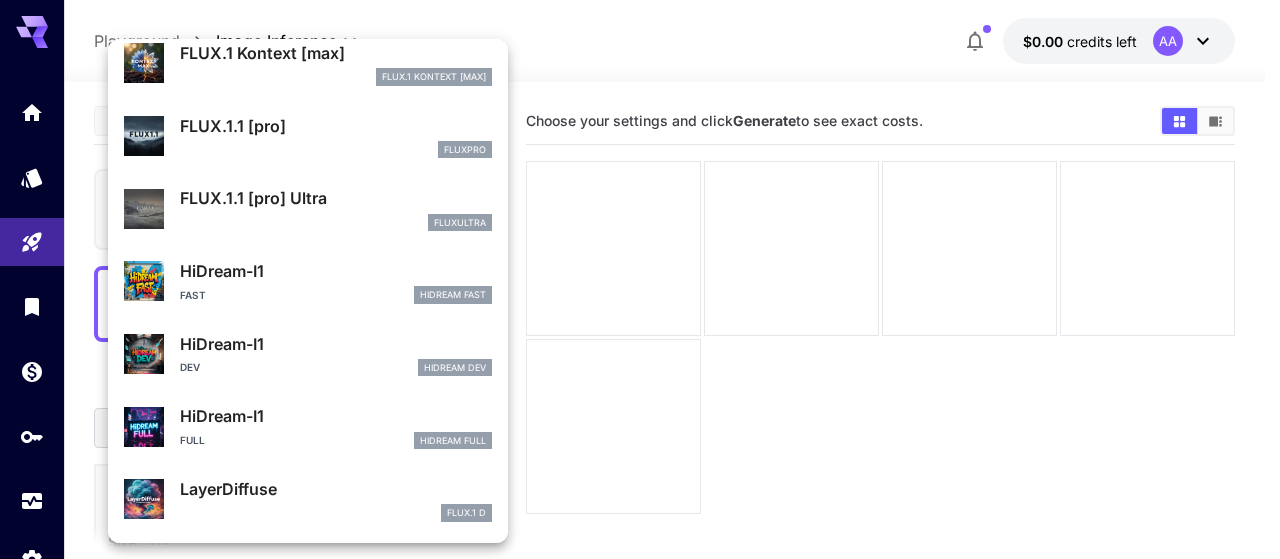 click on "Fast HiDream Fast" at bounding box center (336, 295) 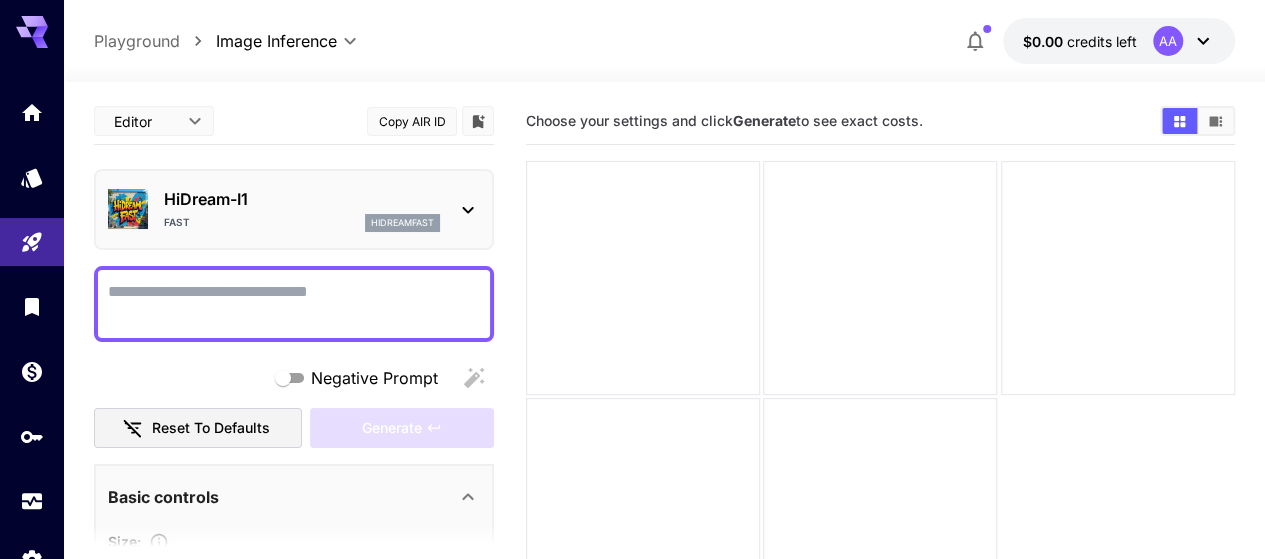 scroll, scrollTop: 400, scrollLeft: 0, axis: vertical 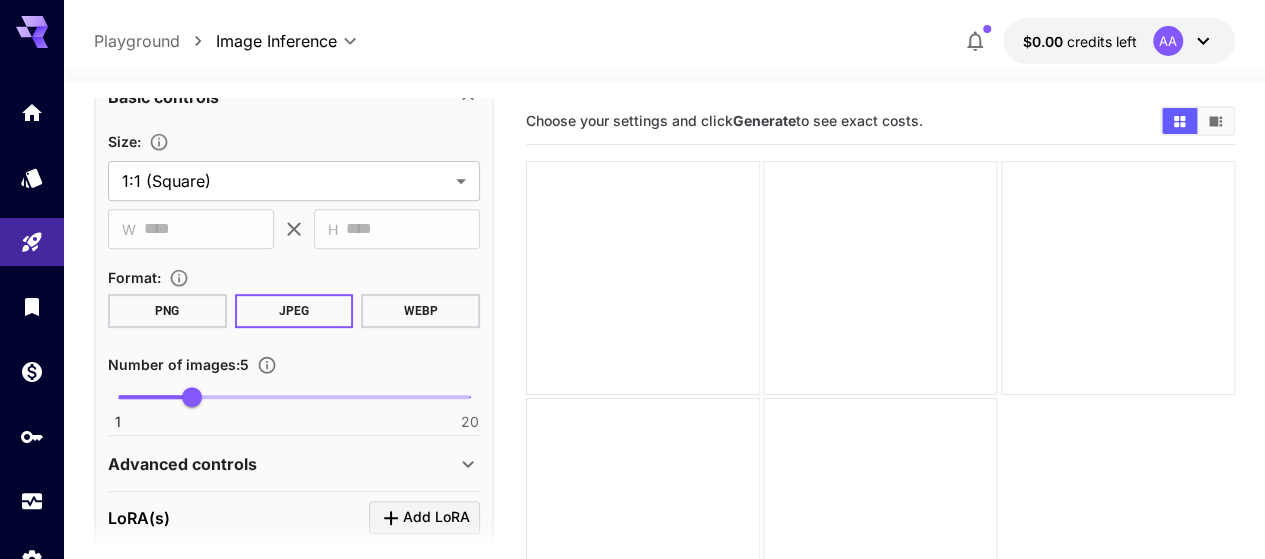 click on "WEBP" at bounding box center (420, 311) 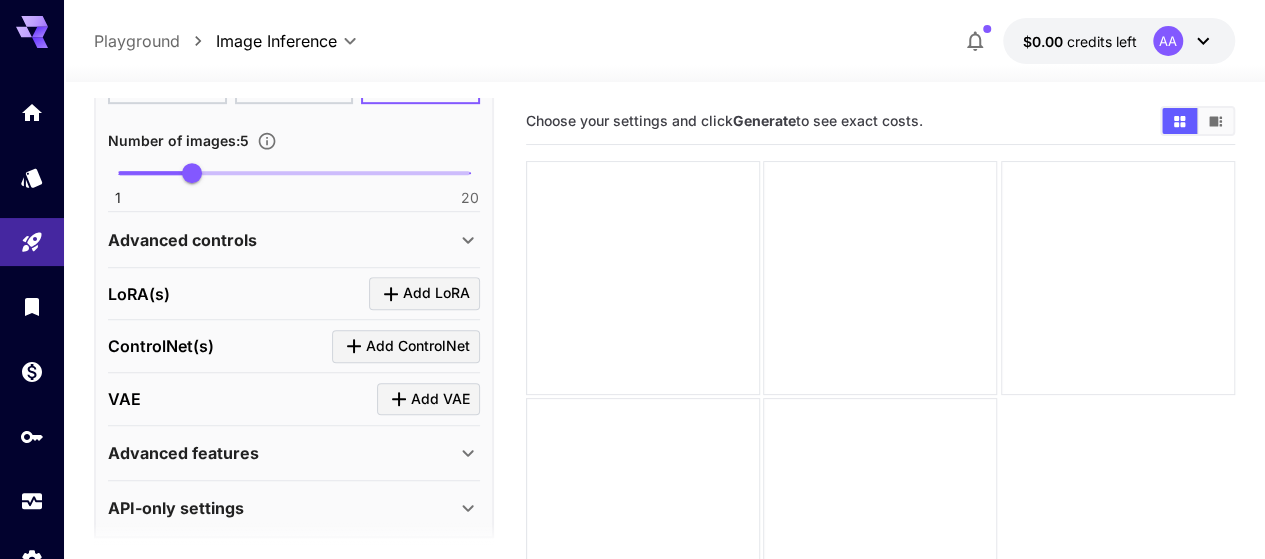 scroll, scrollTop: 633, scrollLeft: 0, axis: vertical 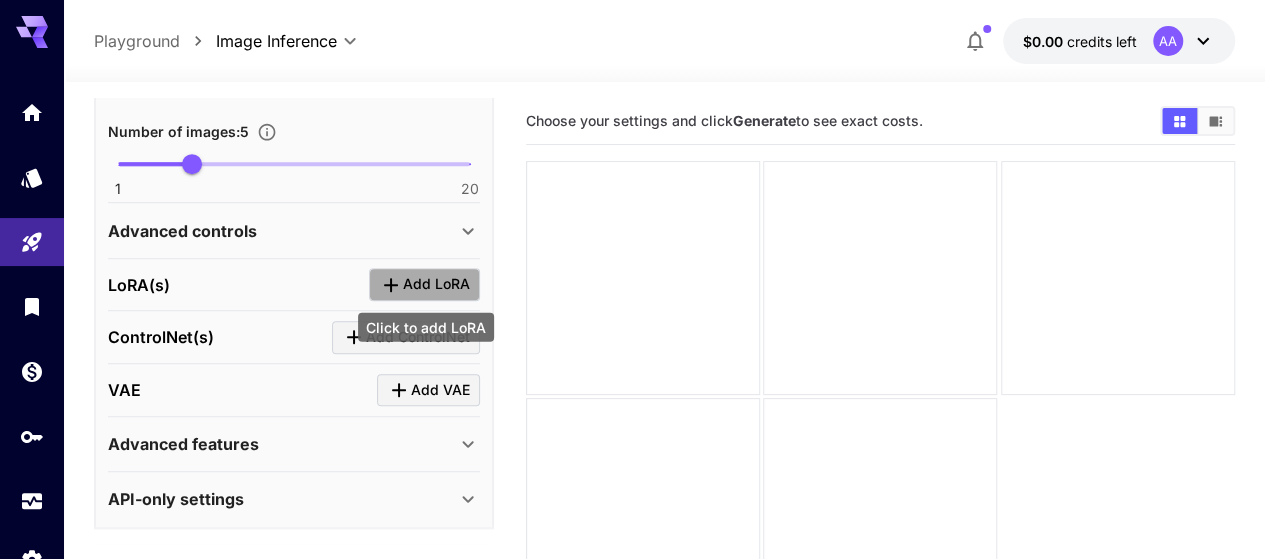 click on "Add LoRA" at bounding box center [436, 284] 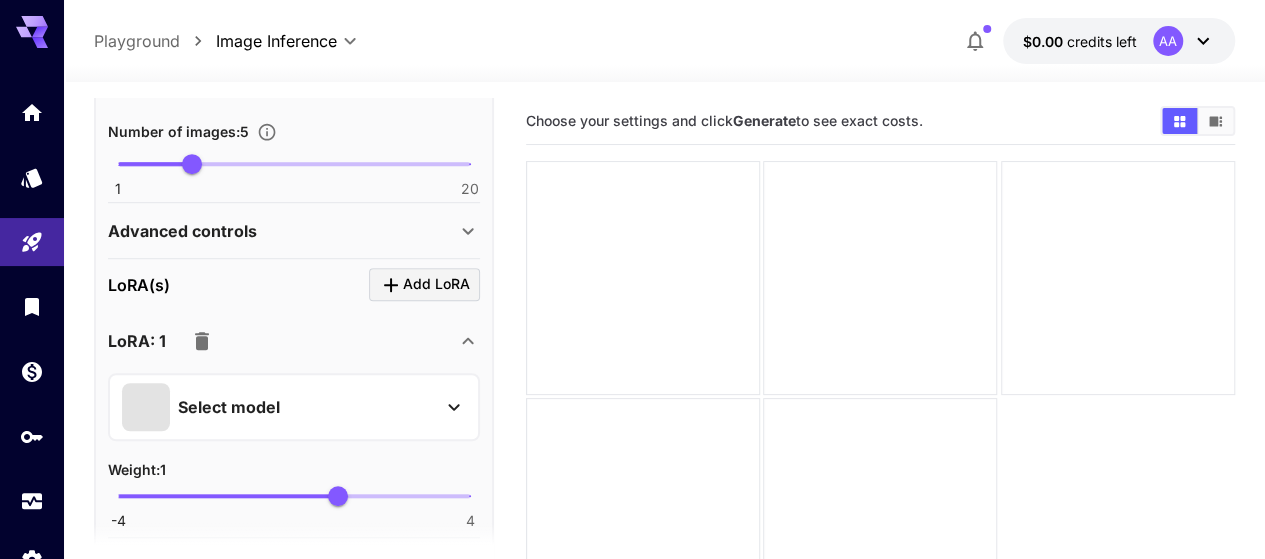 click on "Select model" at bounding box center [278, 407] 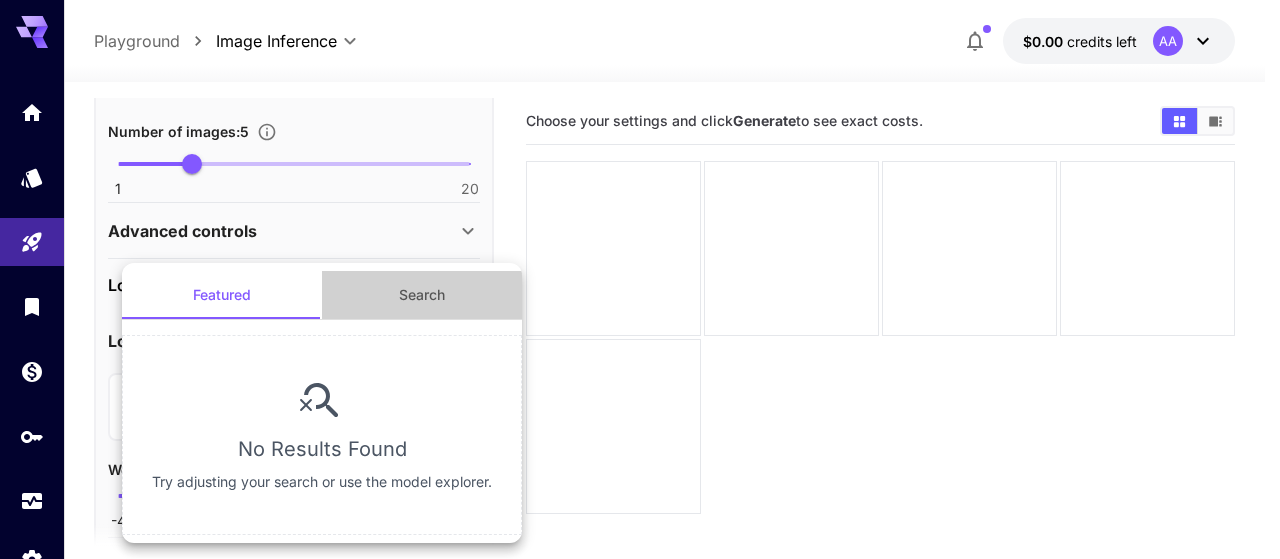 click on "Search" at bounding box center (422, 295) 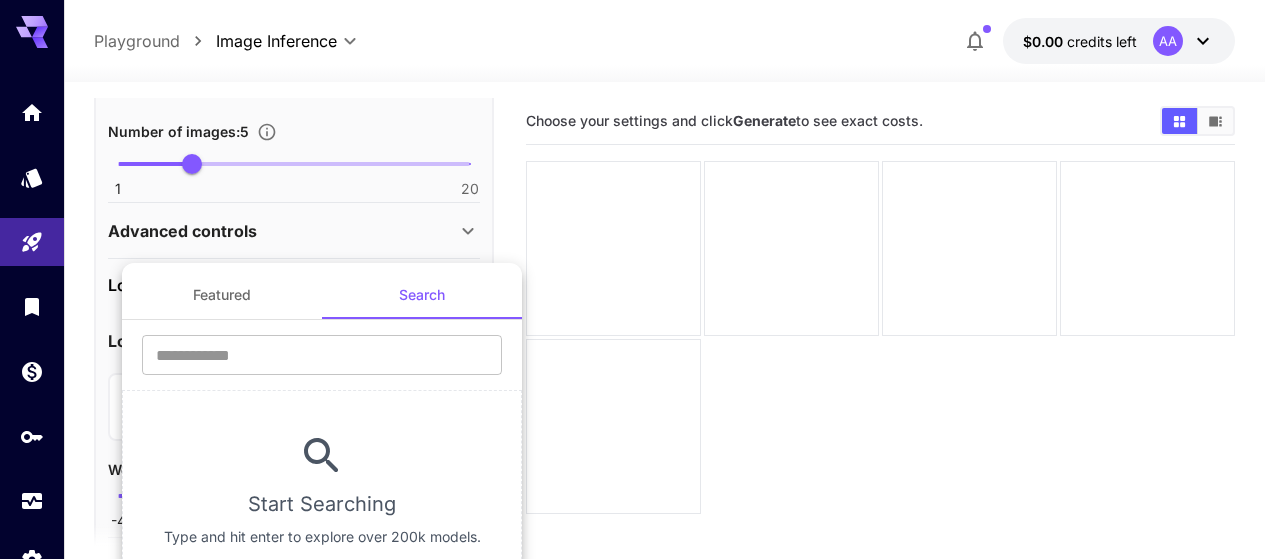 click at bounding box center (640, 279) 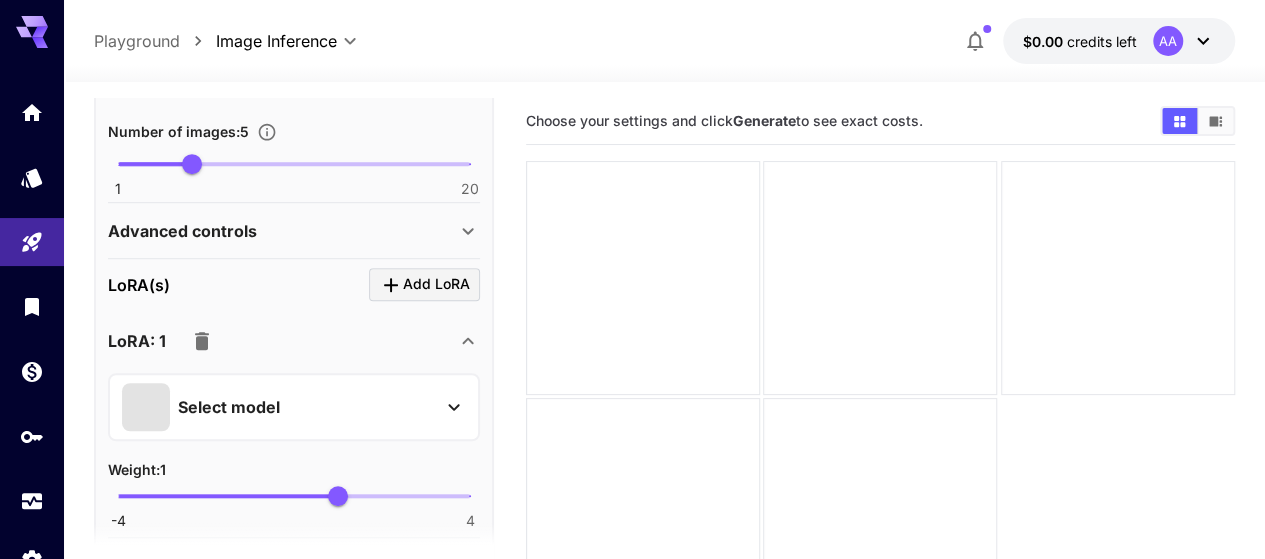 click on "Advanced controls" at bounding box center (282, 231) 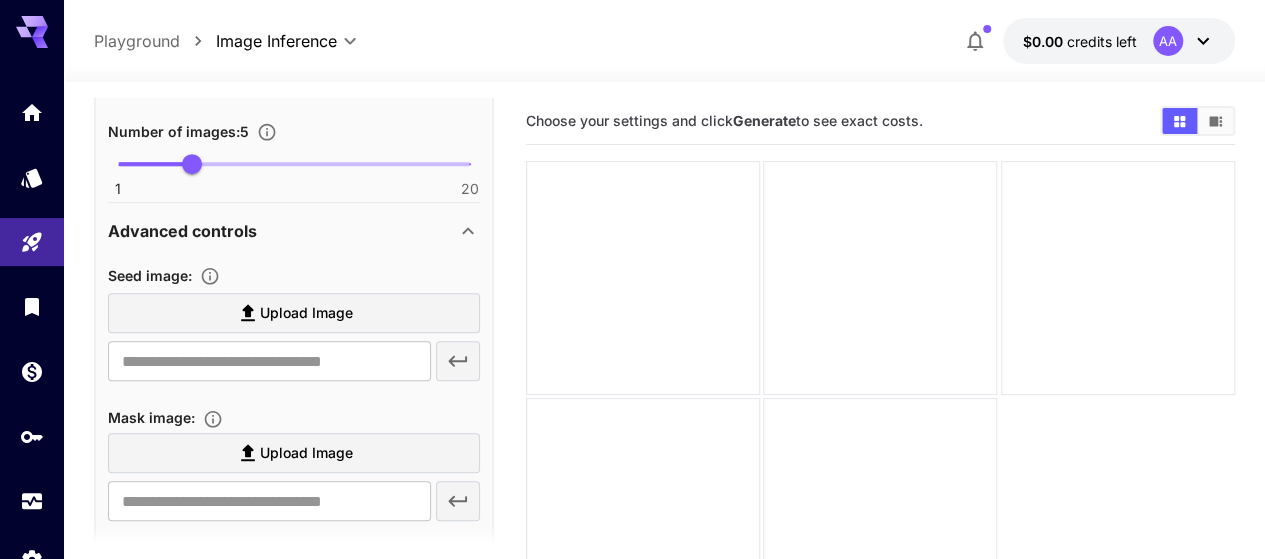 click 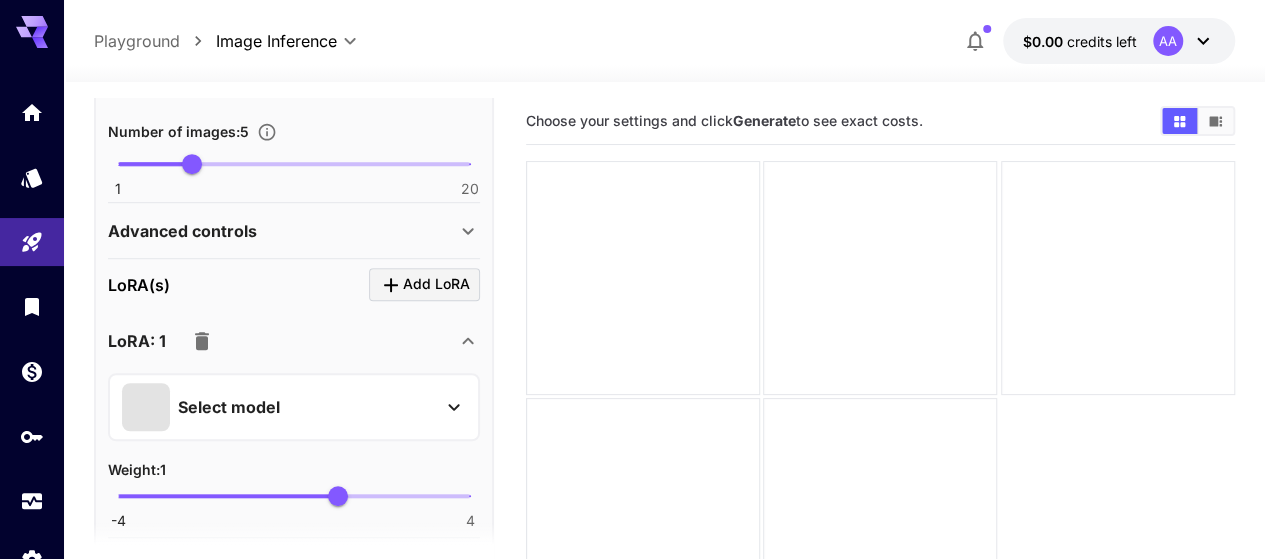 click 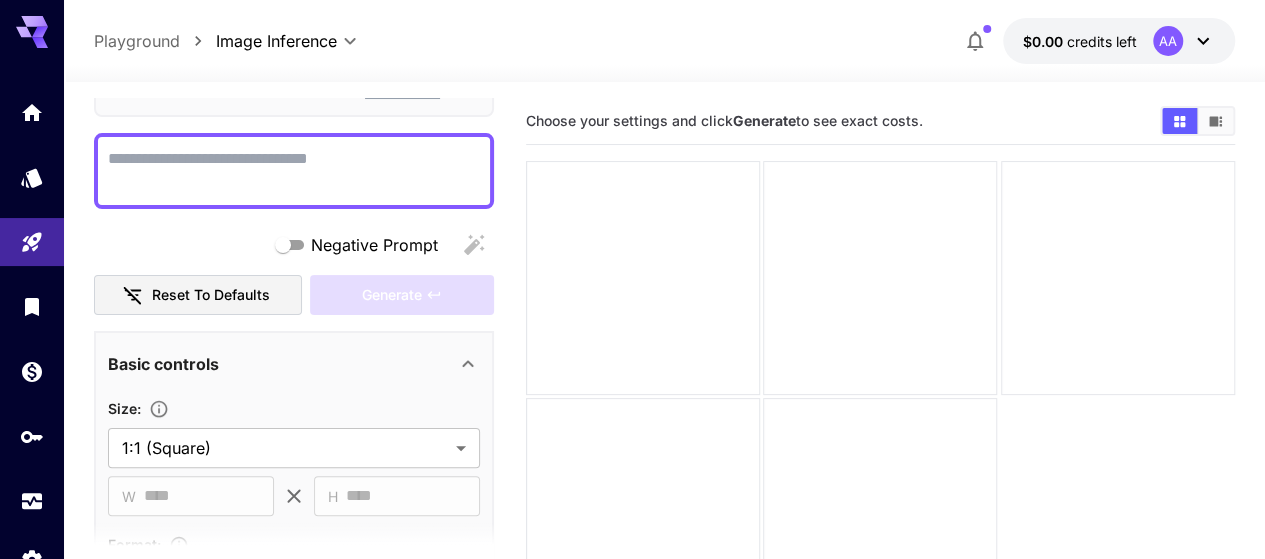 scroll, scrollTop: 0, scrollLeft: 0, axis: both 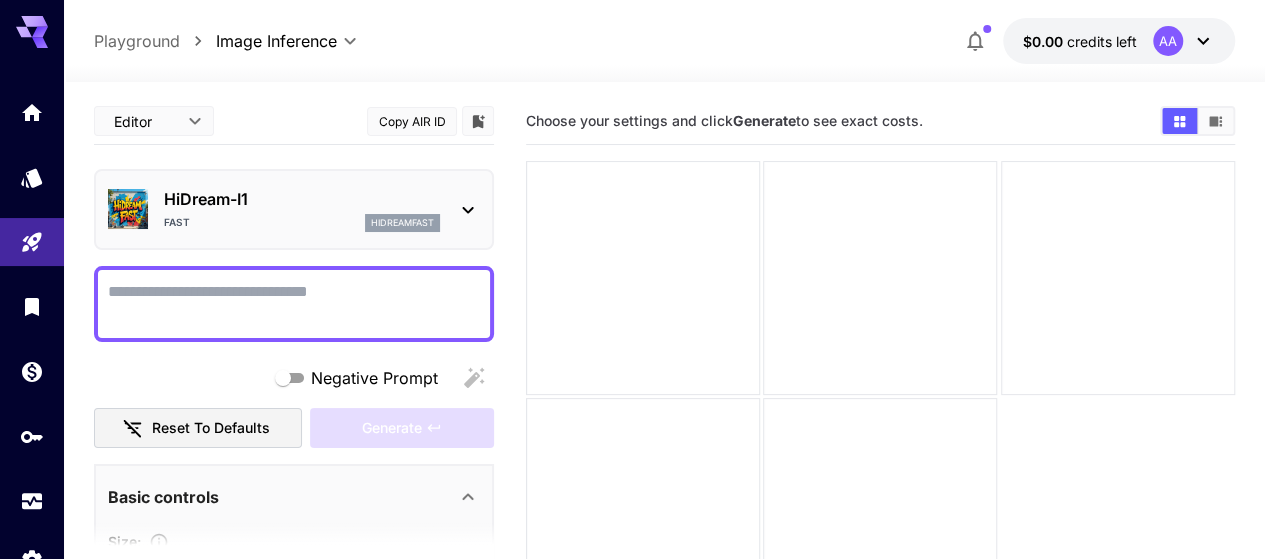 click on "Negative Prompt" at bounding box center [294, 304] 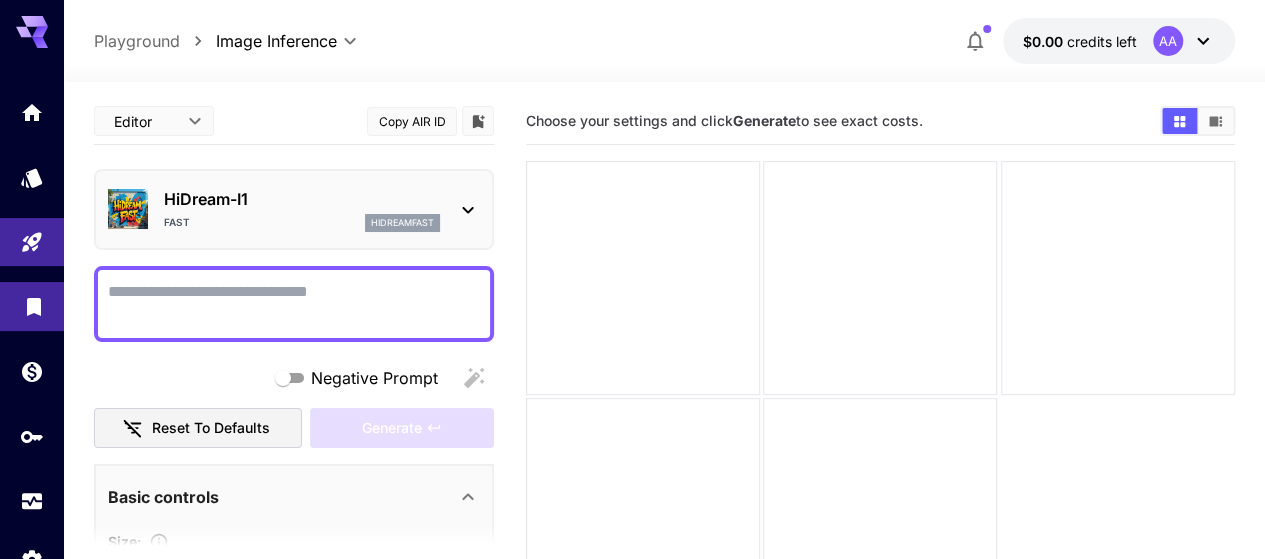 click at bounding box center (32, 306) 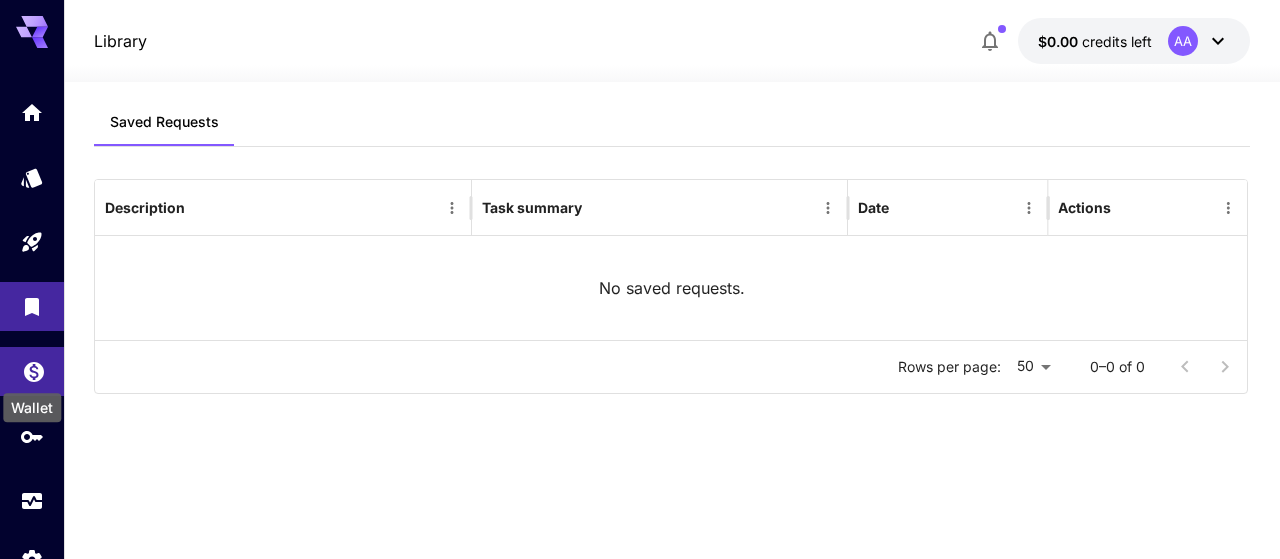 click 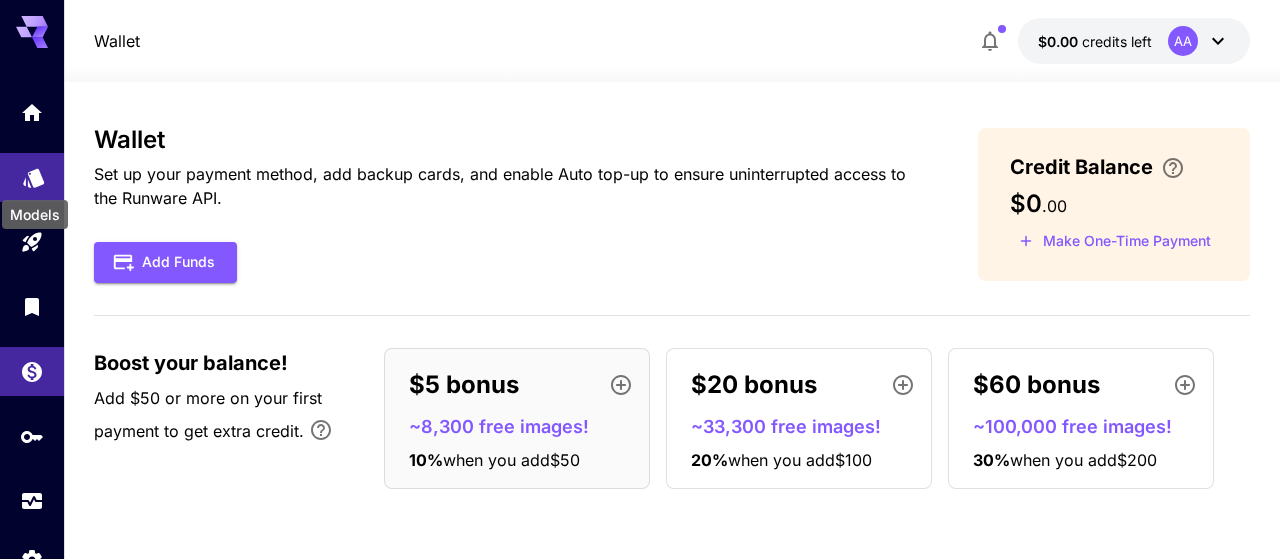 click 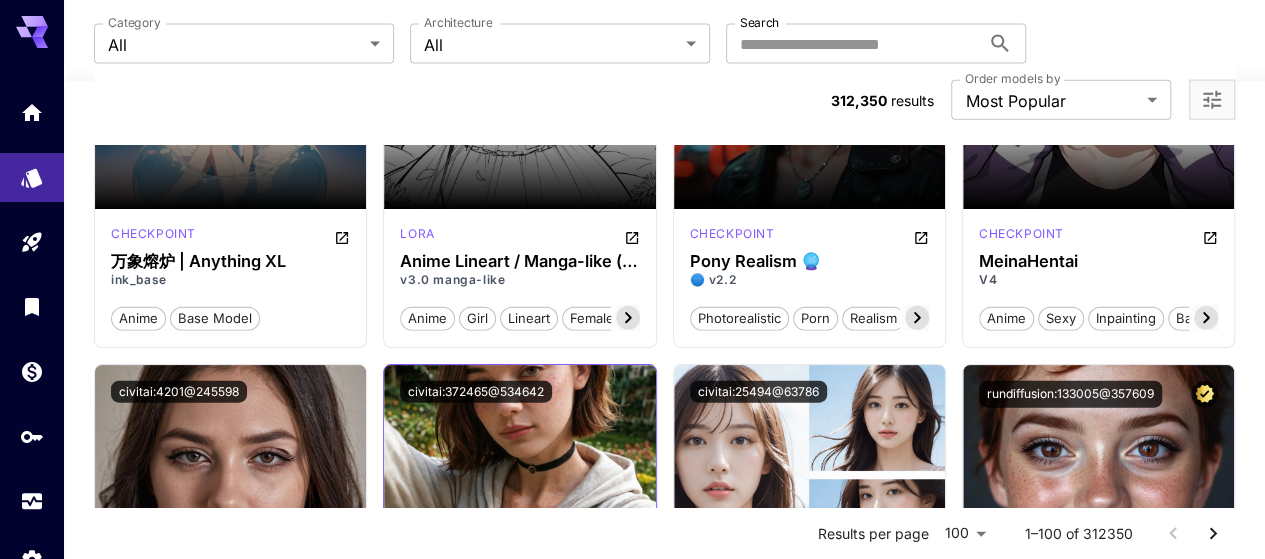 scroll, scrollTop: 5800, scrollLeft: 0, axis: vertical 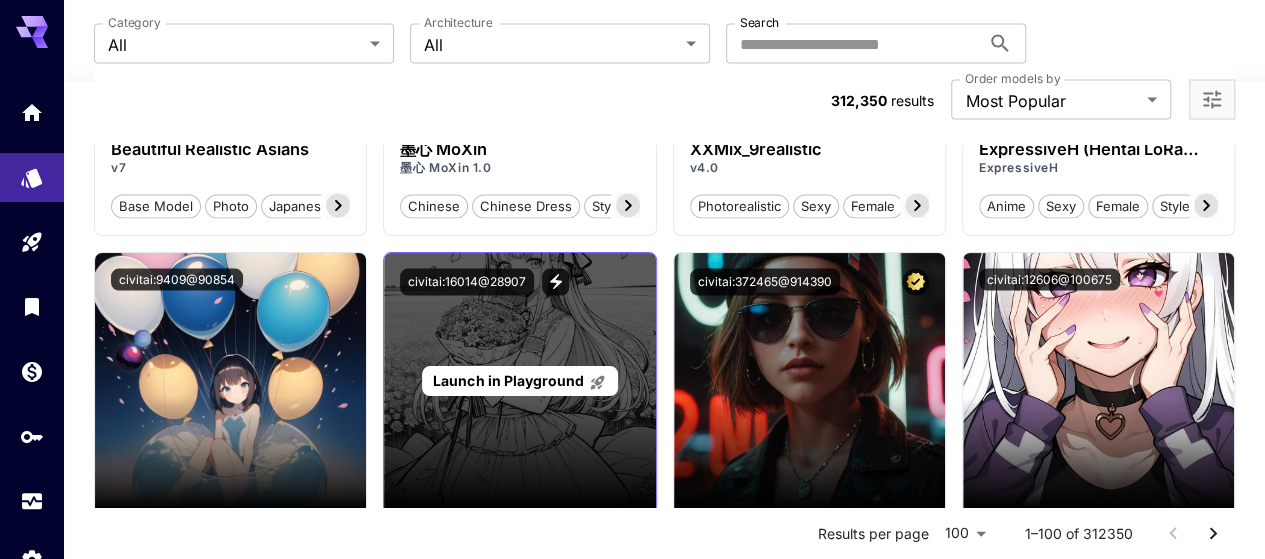 click on "Launch in Playground" at bounding box center (519, 381) 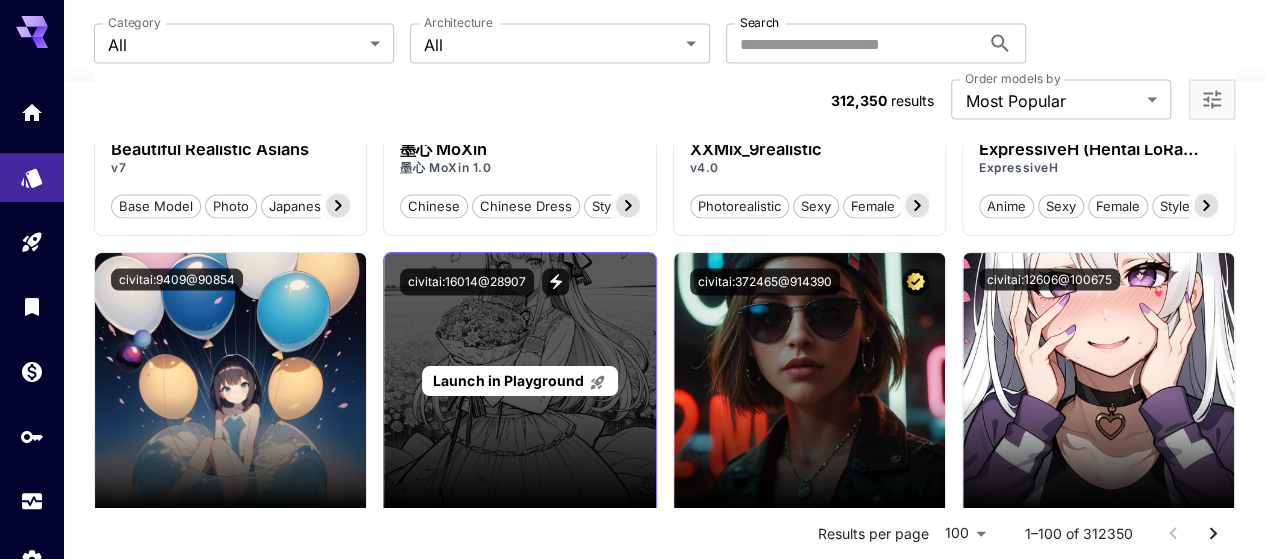 click on "Launch in Playground" at bounding box center (508, 380) 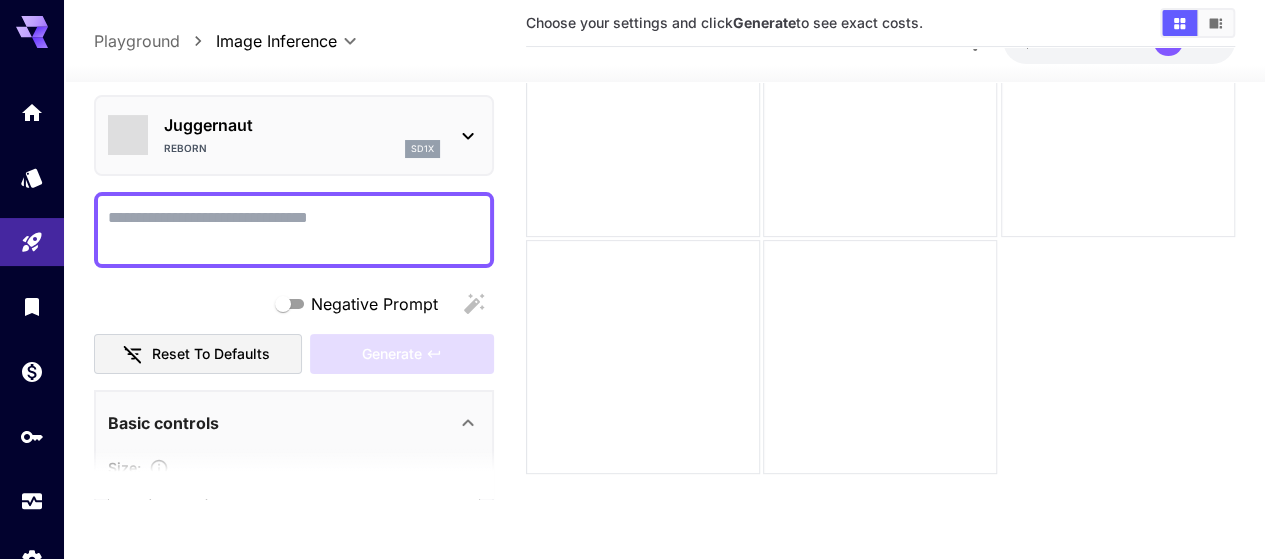 scroll, scrollTop: 158, scrollLeft: 0, axis: vertical 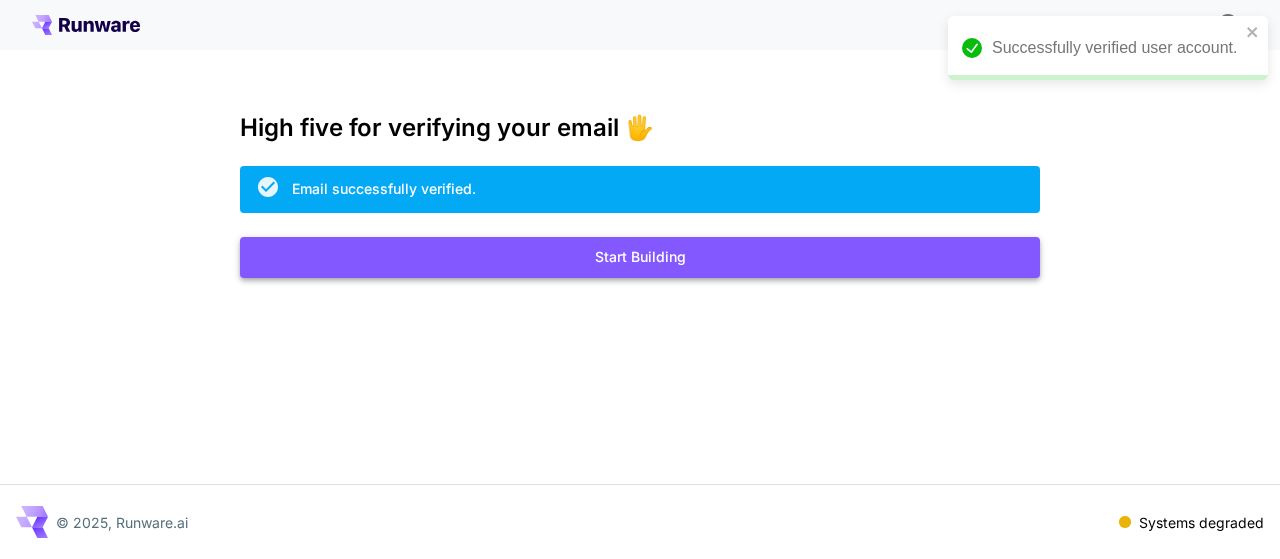 click on "Start Building" at bounding box center (640, 257) 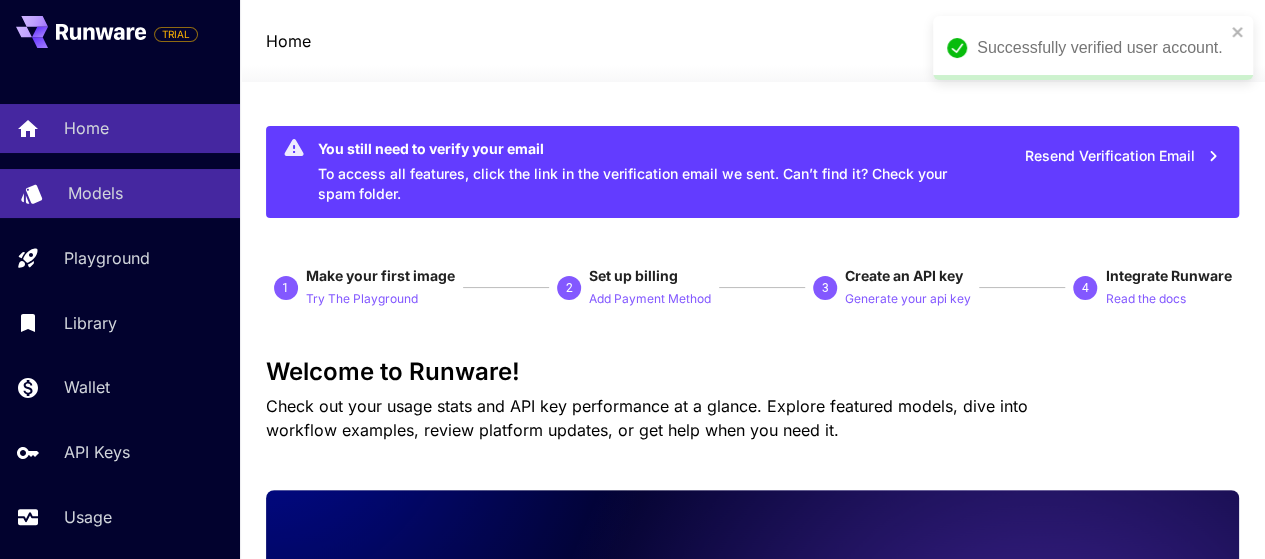 click on "Models" at bounding box center (95, 193) 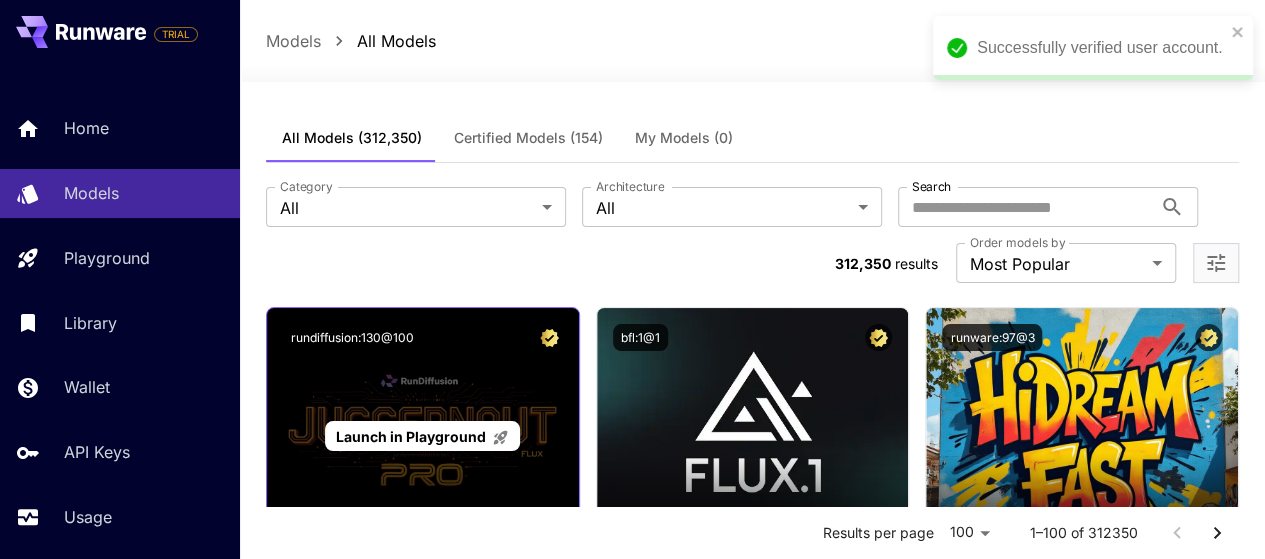 click on "Launch in Playground" at bounding box center (423, 436) 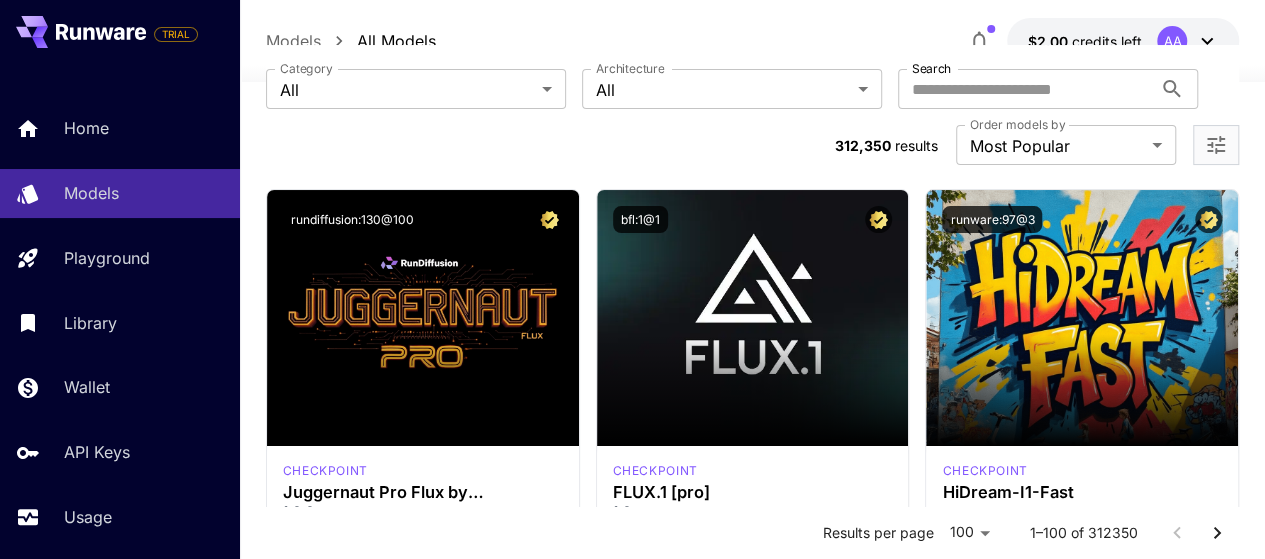 scroll, scrollTop: 400, scrollLeft: 0, axis: vertical 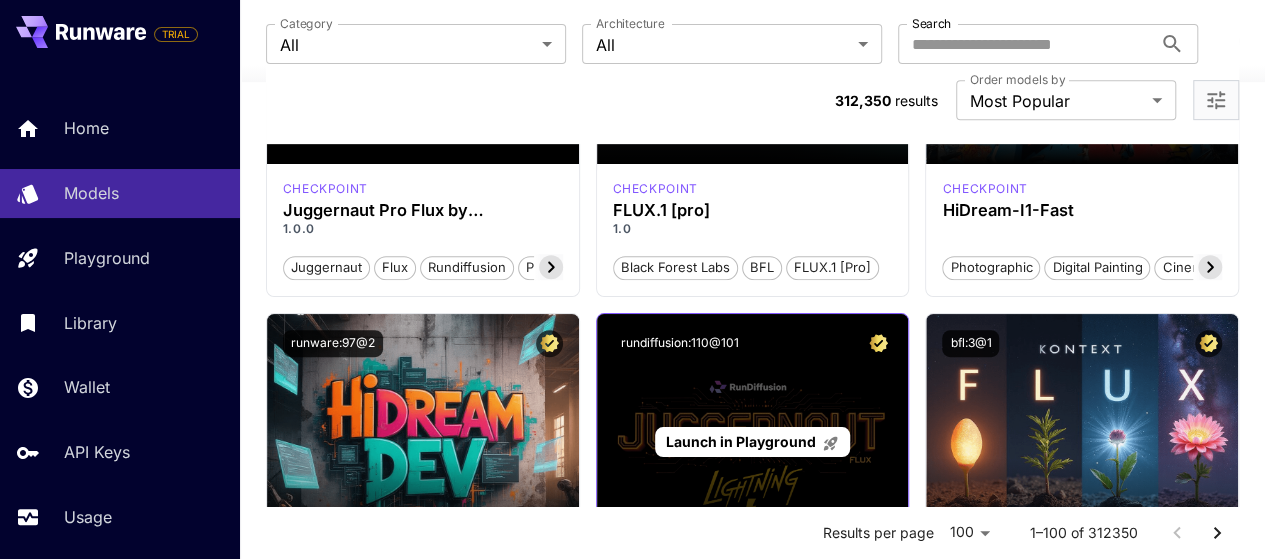 click on "Launch in Playground" at bounding box center [741, 441] 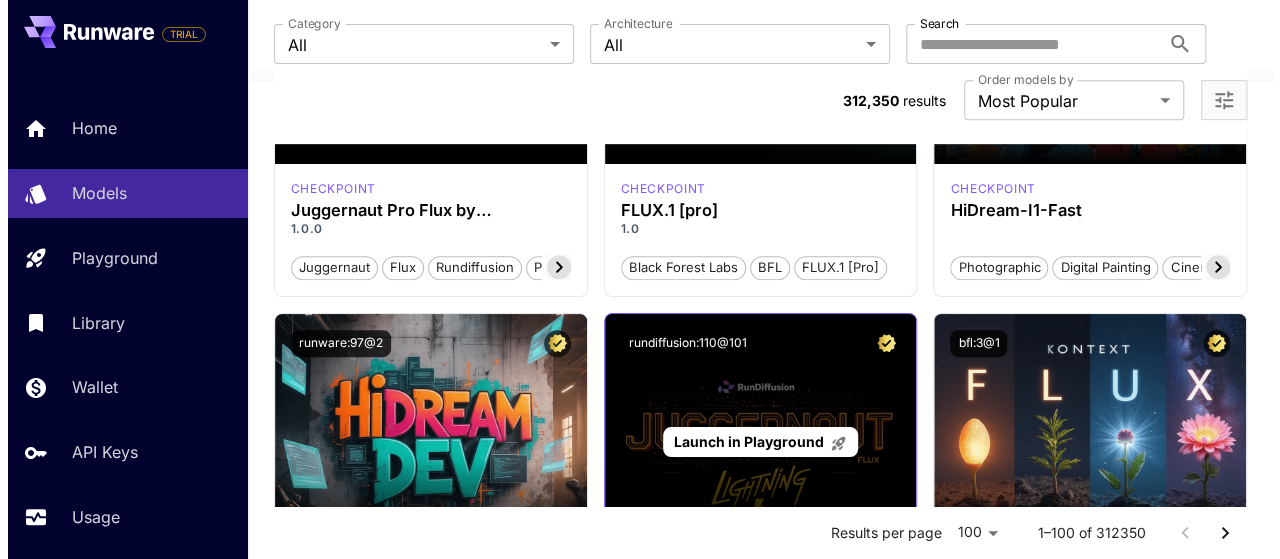 scroll, scrollTop: 0, scrollLeft: 0, axis: both 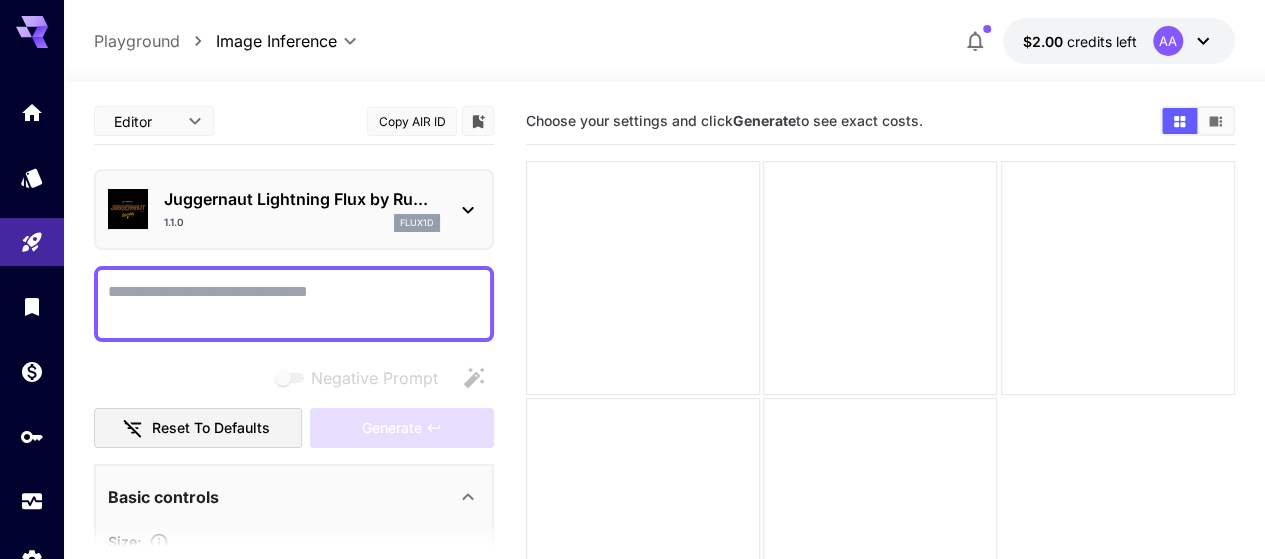 click on "Negative Prompt" at bounding box center (294, 304) 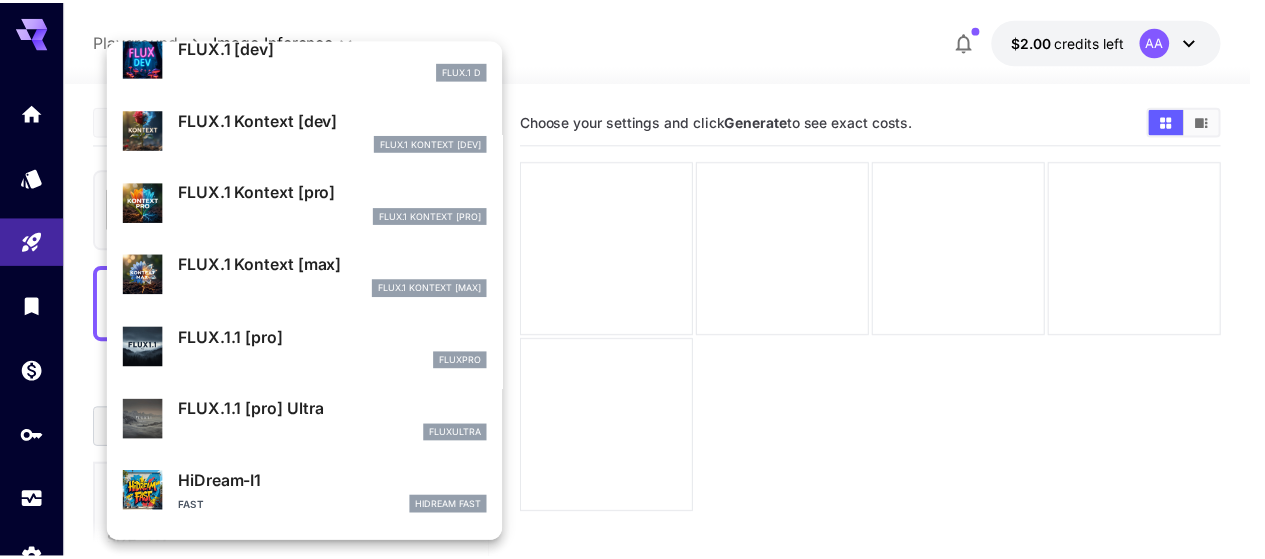scroll, scrollTop: 200, scrollLeft: 0, axis: vertical 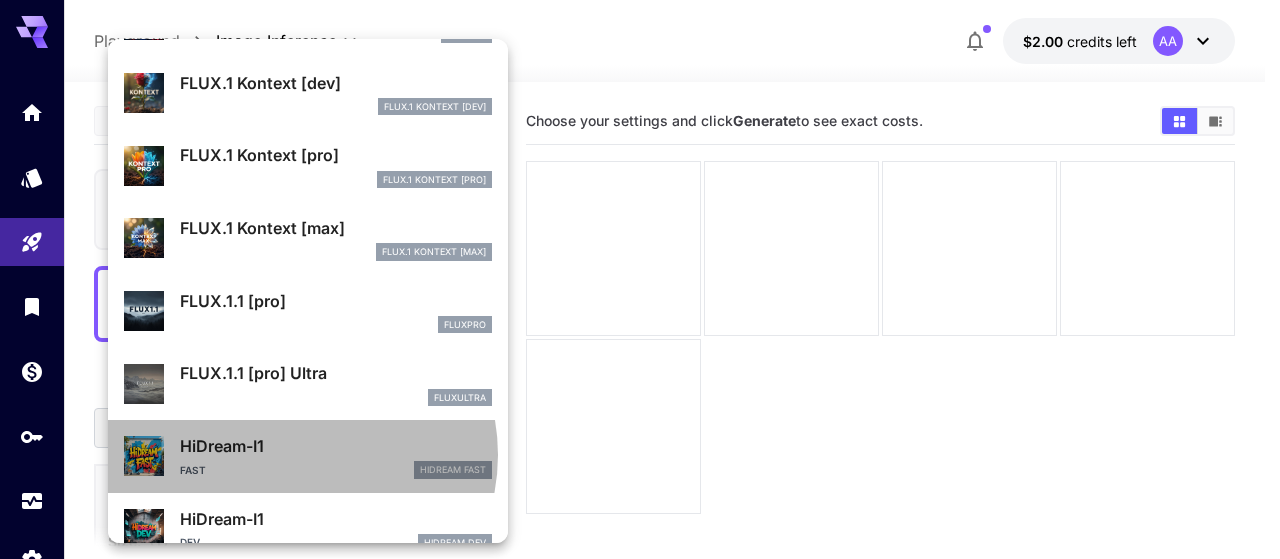 click on "HiDream-I1" at bounding box center (336, 446) 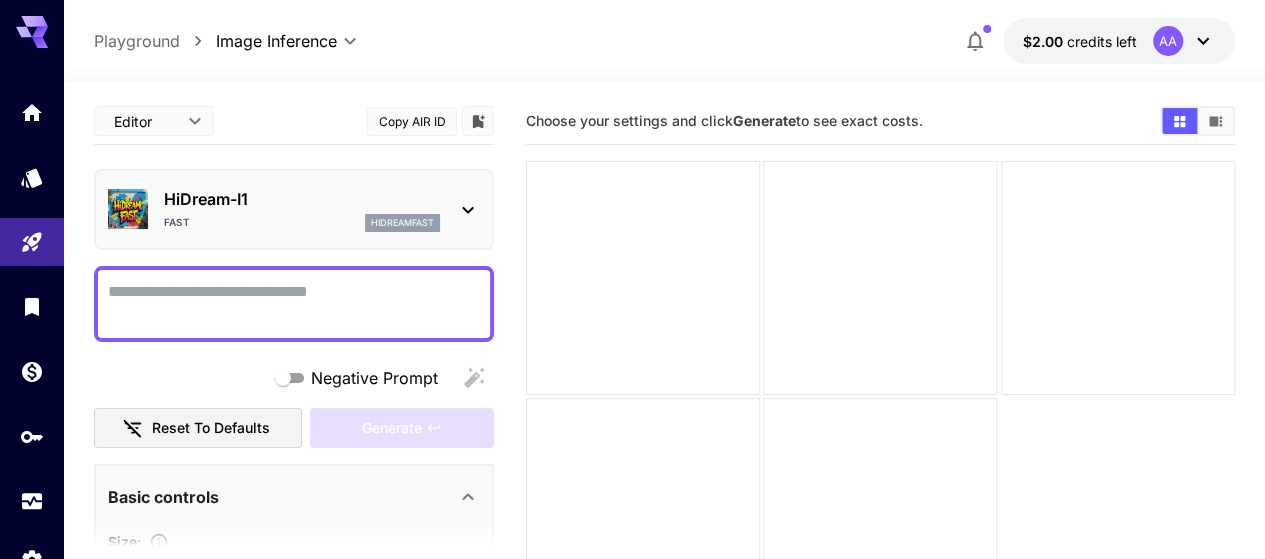 click on "Negative Prompt" at bounding box center [294, 304] 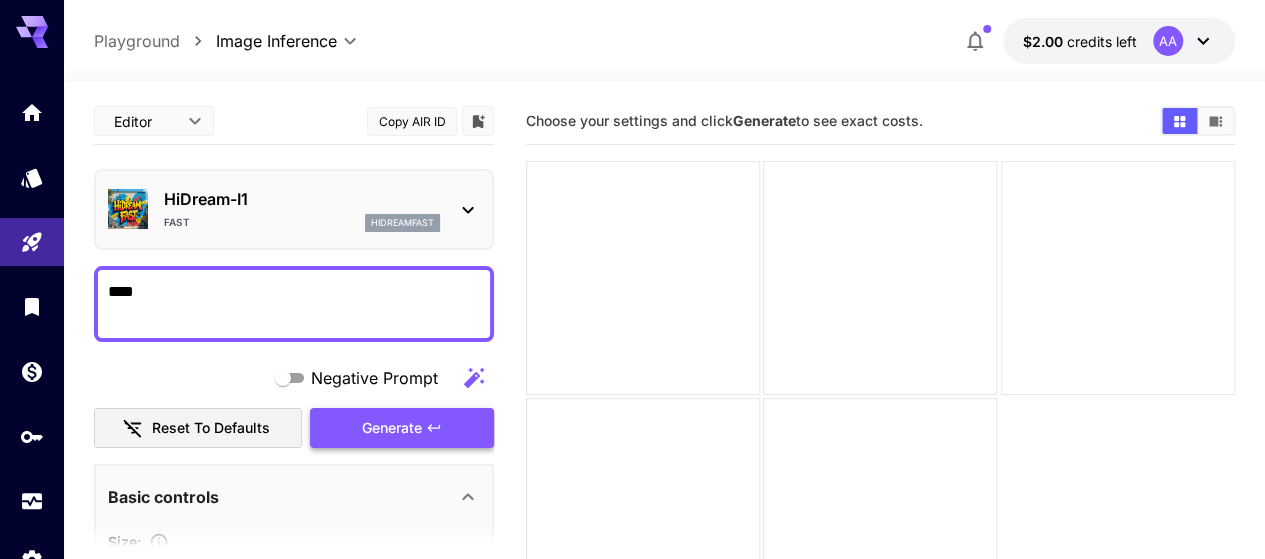 type on "****" 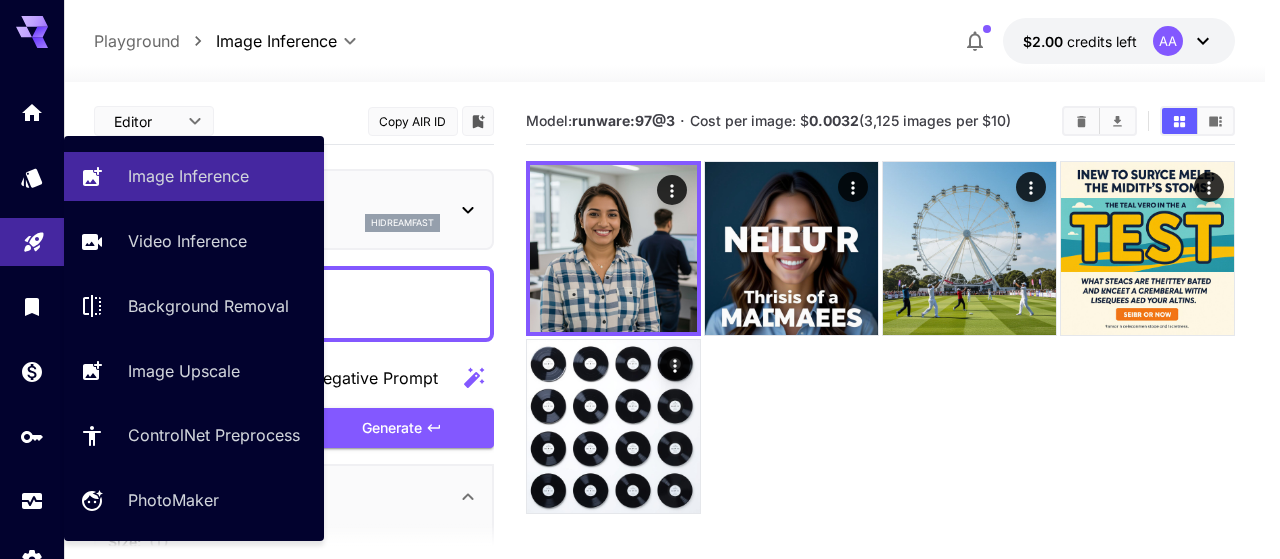 click 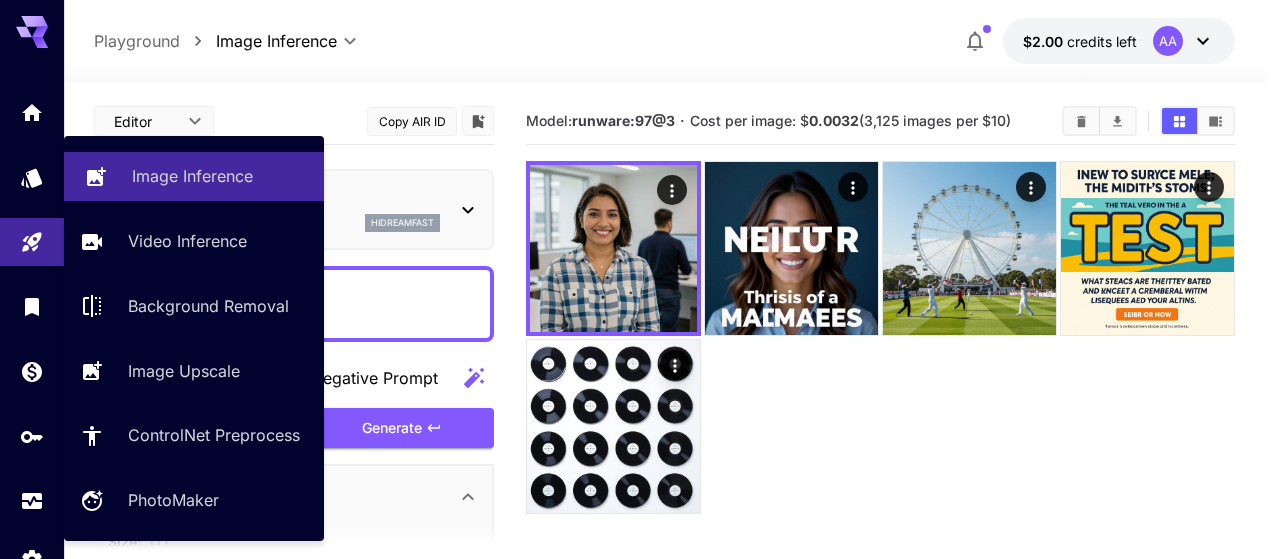 click on "Image Inference" at bounding box center (194, 176) 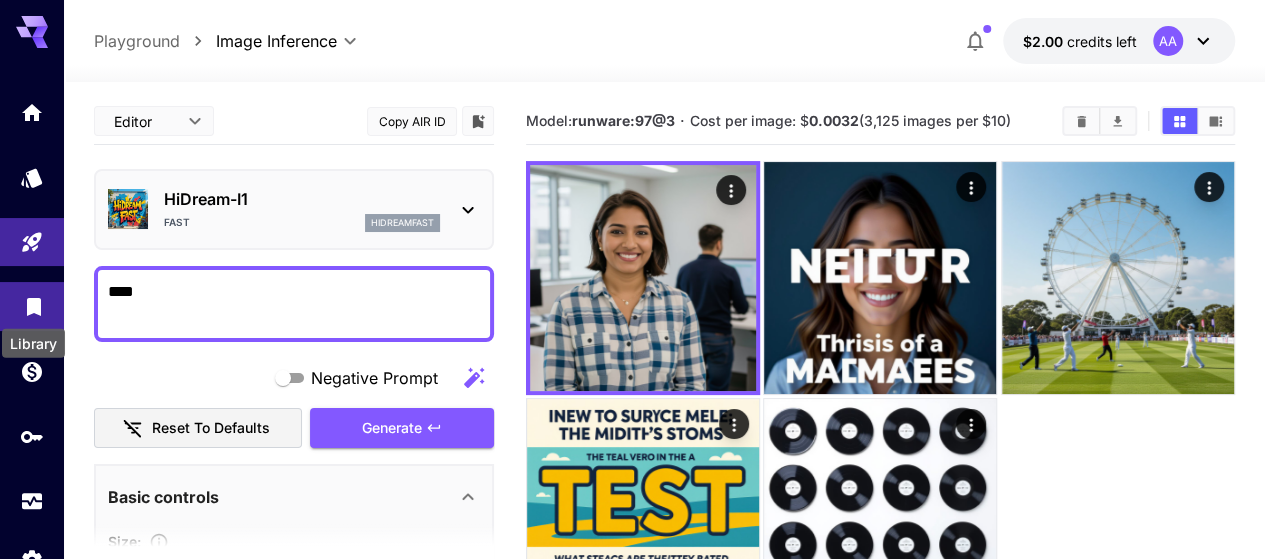 click on "Library" at bounding box center [33, 337] 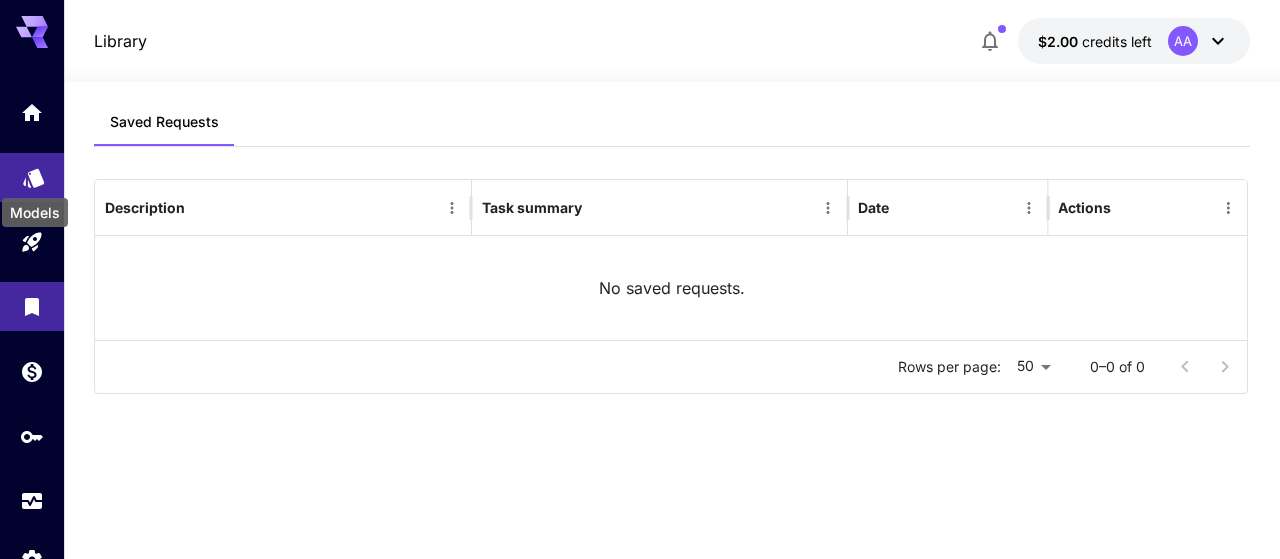 click 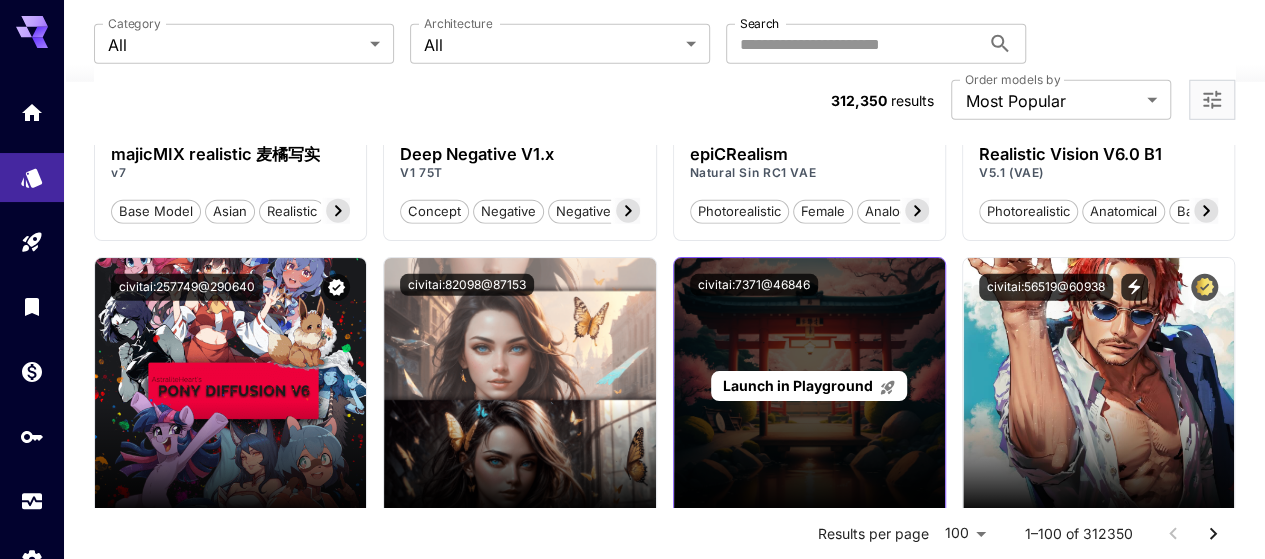 scroll, scrollTop: 3100, scrollLeft: 0, axis: vertical 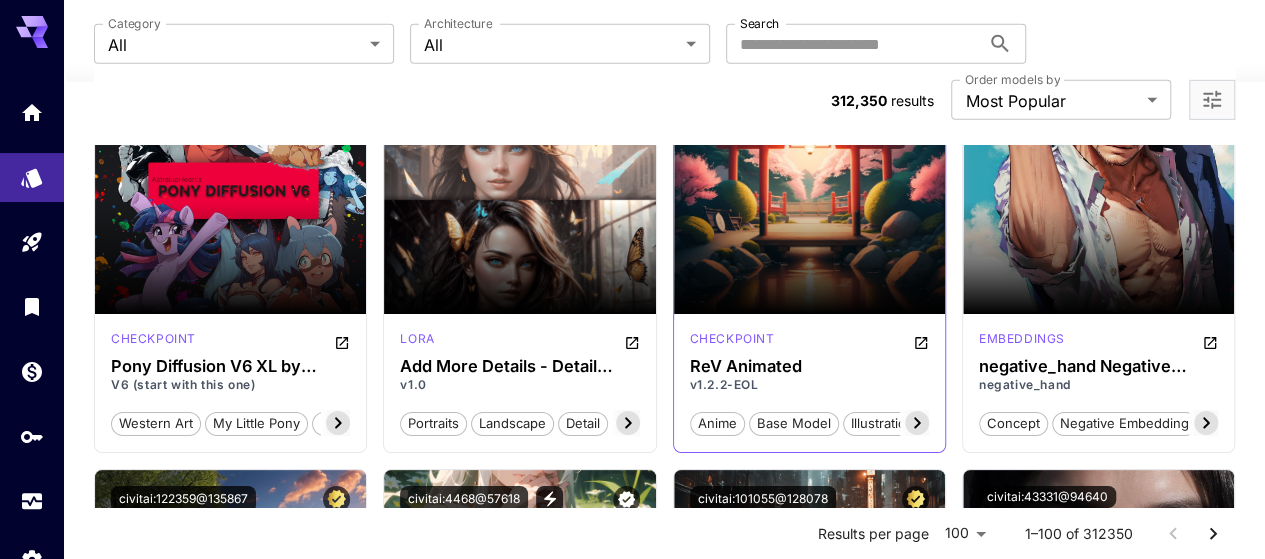 click 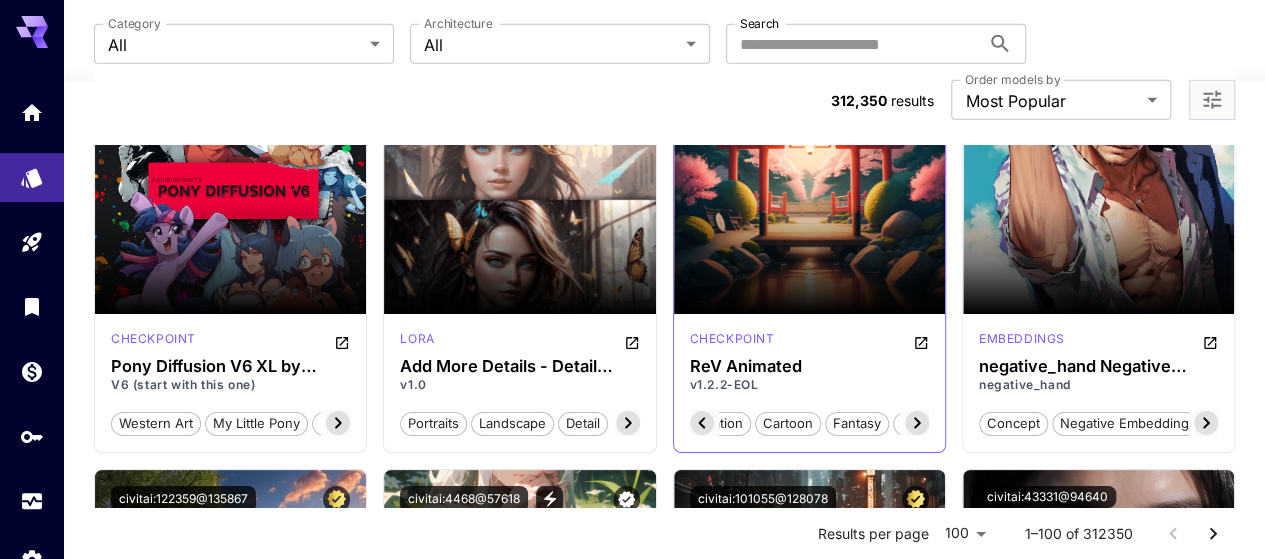 click 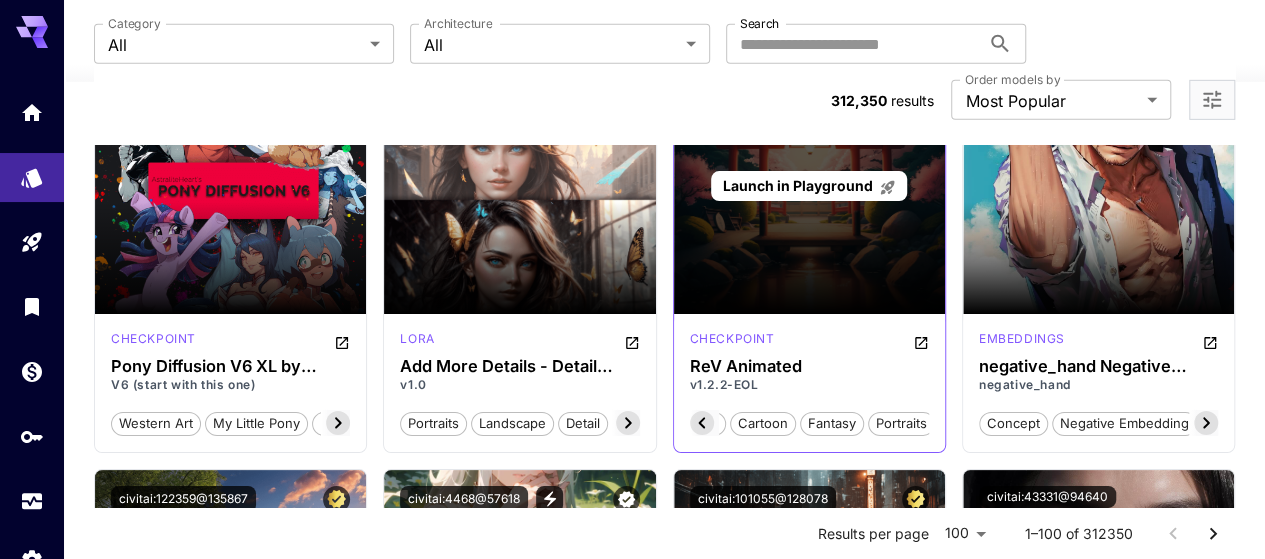 scroll, scrollTop: 2900, scrollLeft: 0, axis: vertical 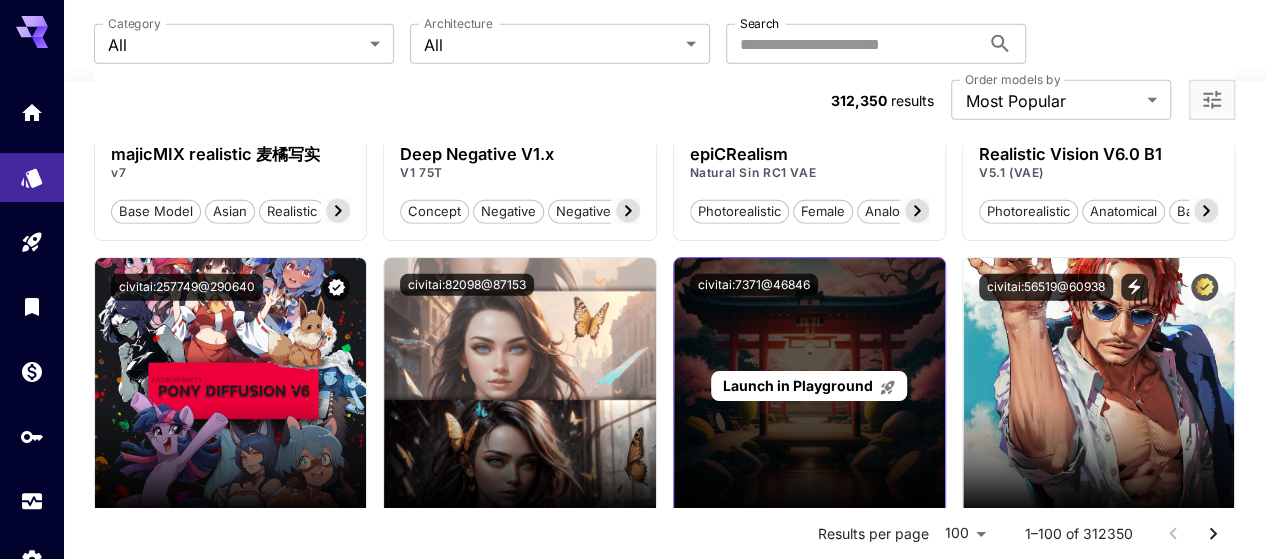 click on "Launch in Playground" at bounding box center (798, 385) 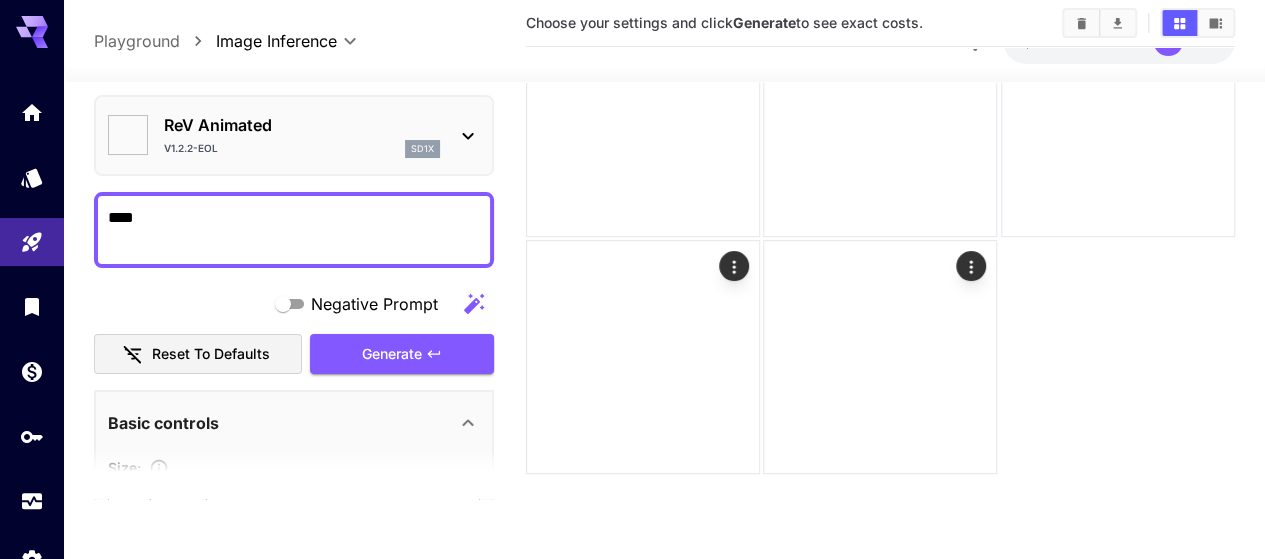 type on "**********" 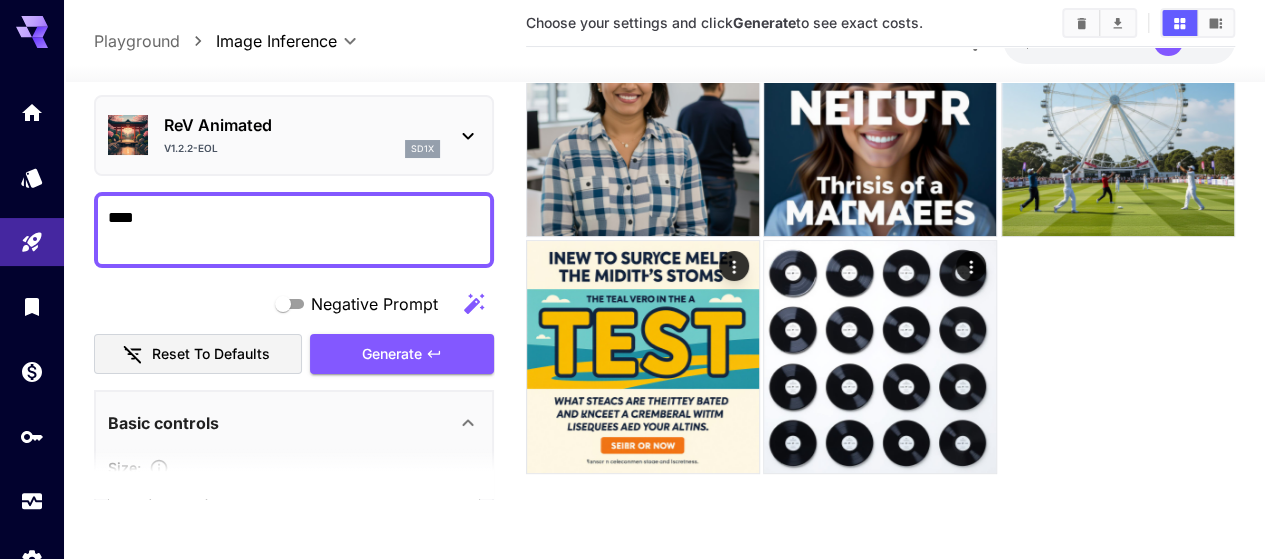 scroll, scrollTop: 0, scrollLeft: 0, axis: both 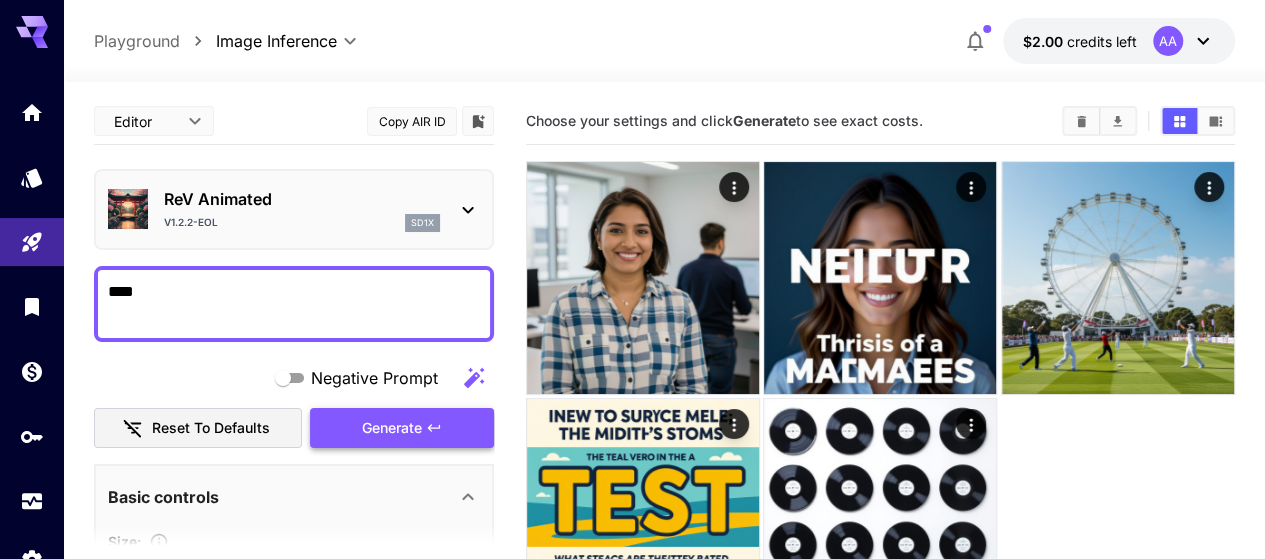 click on "Generate" at bounding box center [392, 428] 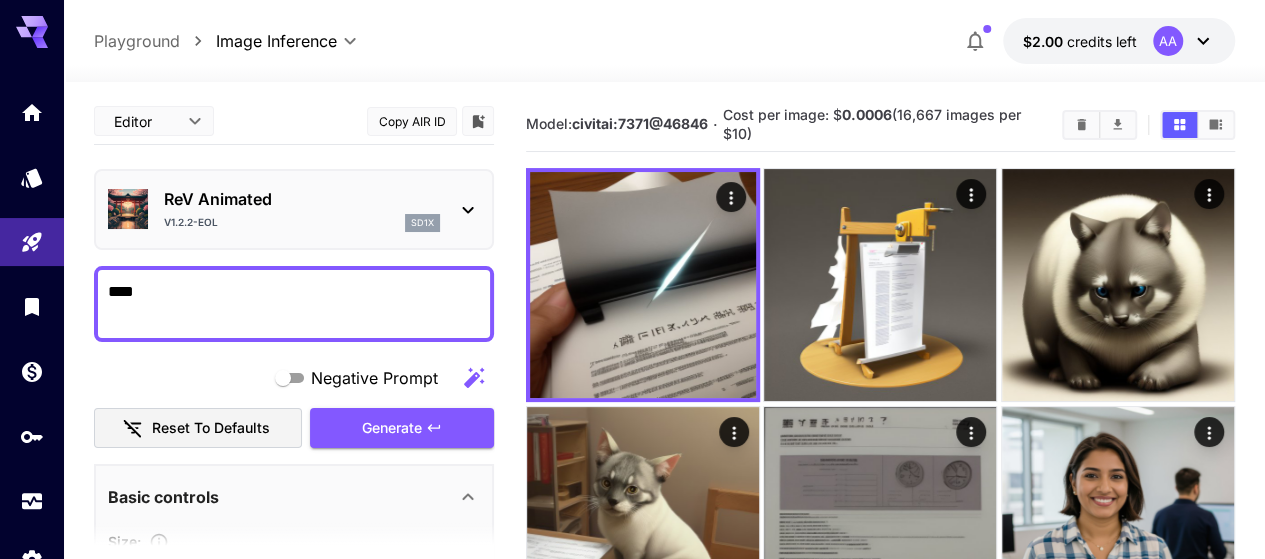 drag, startPoint x: 164, startPoint y: 297, endPoint x: 86, endPoint y: 290, distance: 78.31347 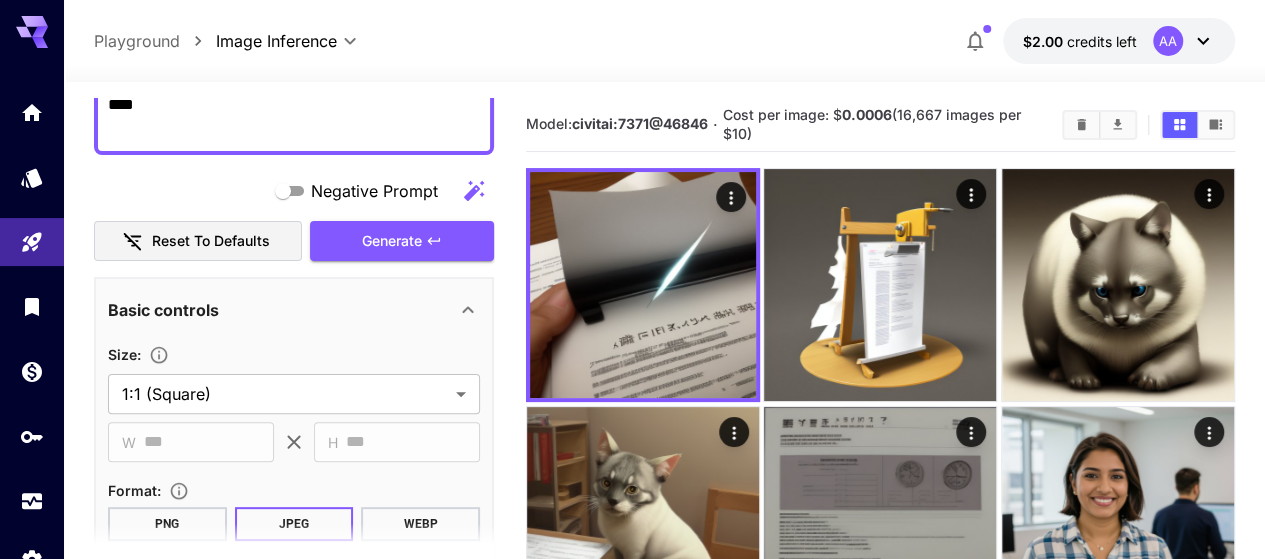 scroll, scrollTop: 0, scrollLeft: 0, axis: both 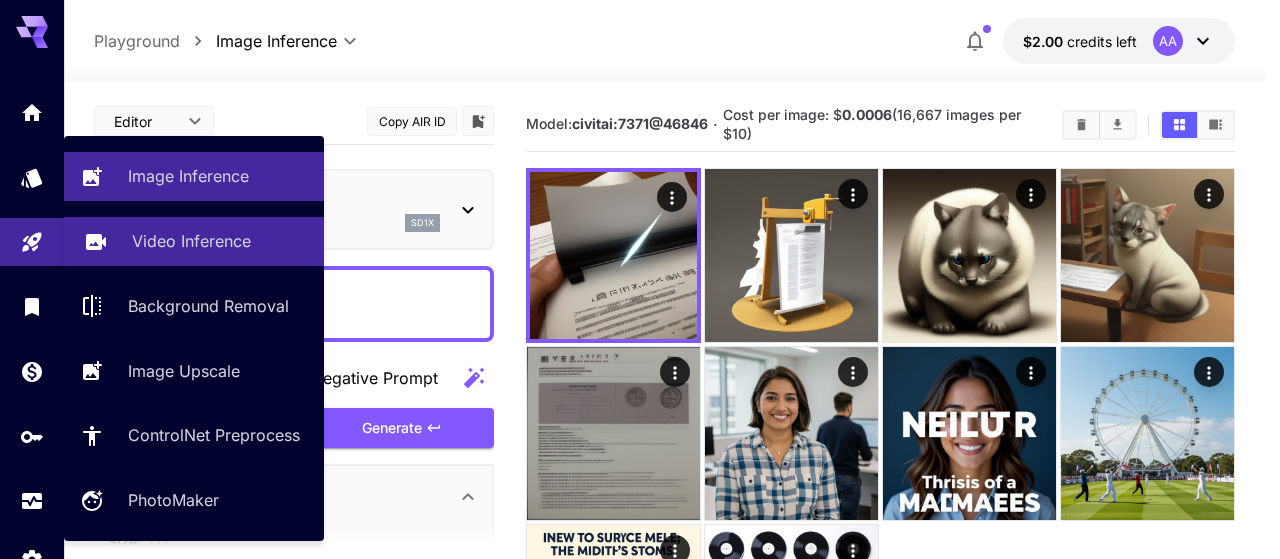 click on "Video Inference" at bounding box center [191, 241] 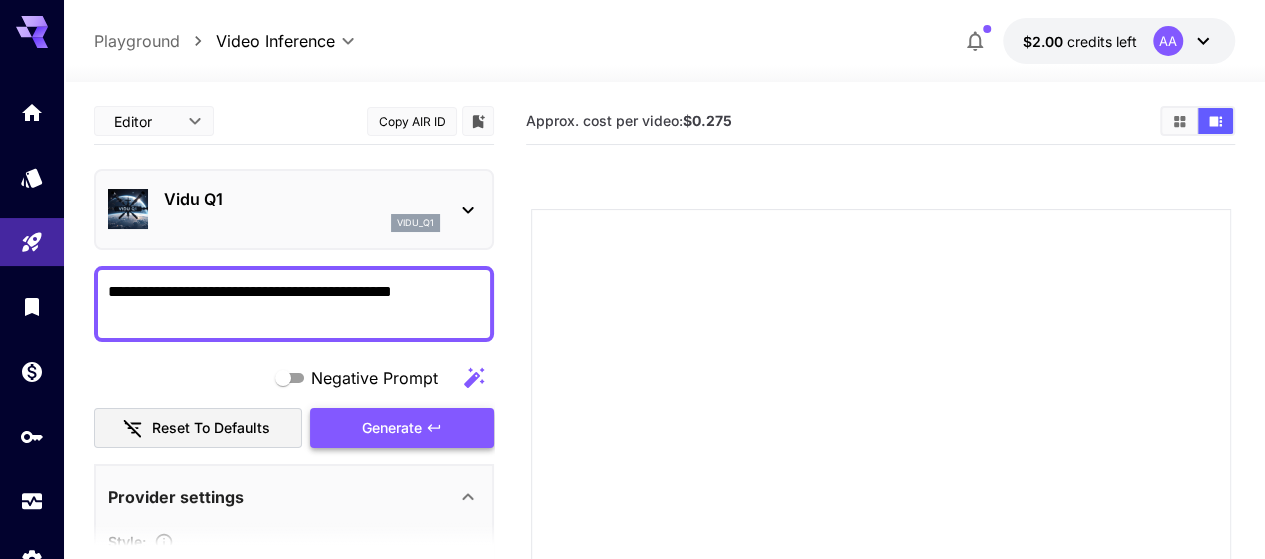 type on "**********" 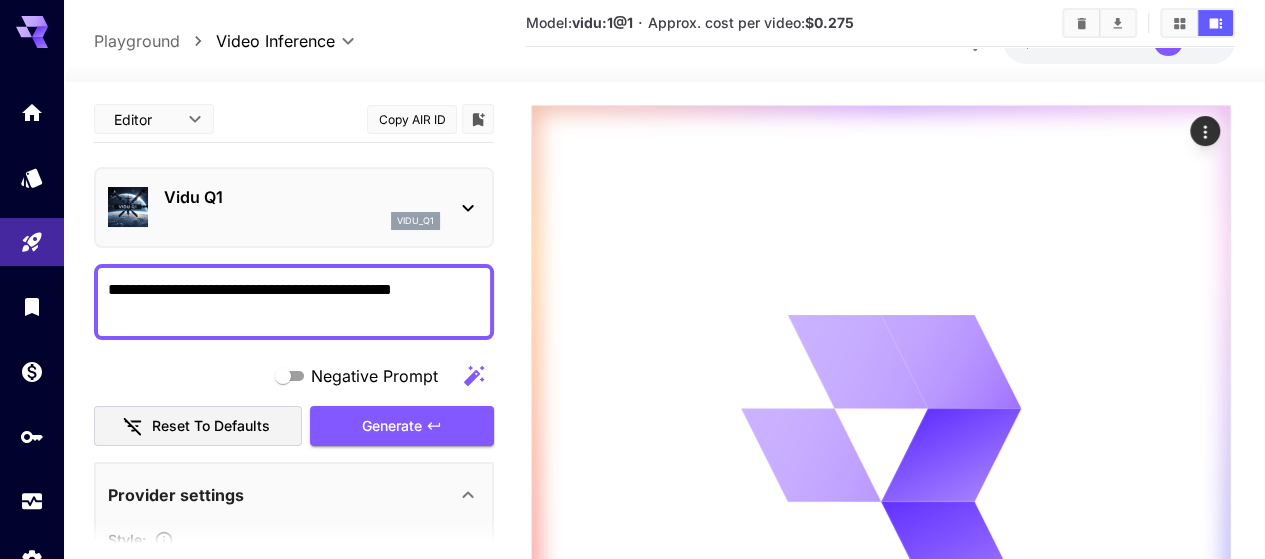 scroll, scrollTop: 400, scrollLeft: 0, axis: vertical 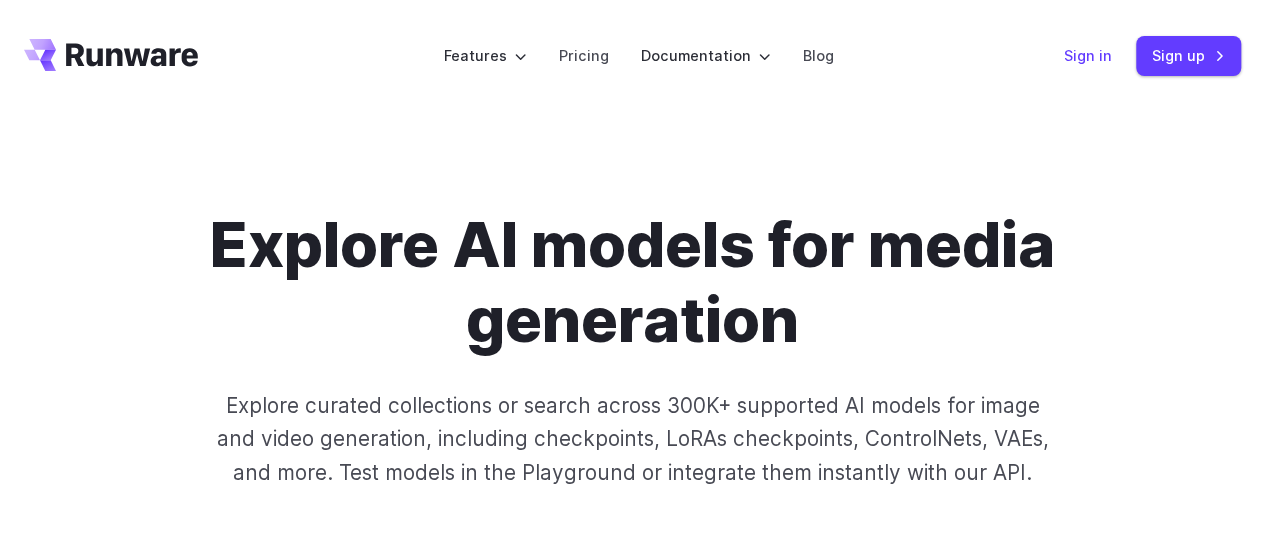 click on "Sign in" at bounding box center (1088, 55) 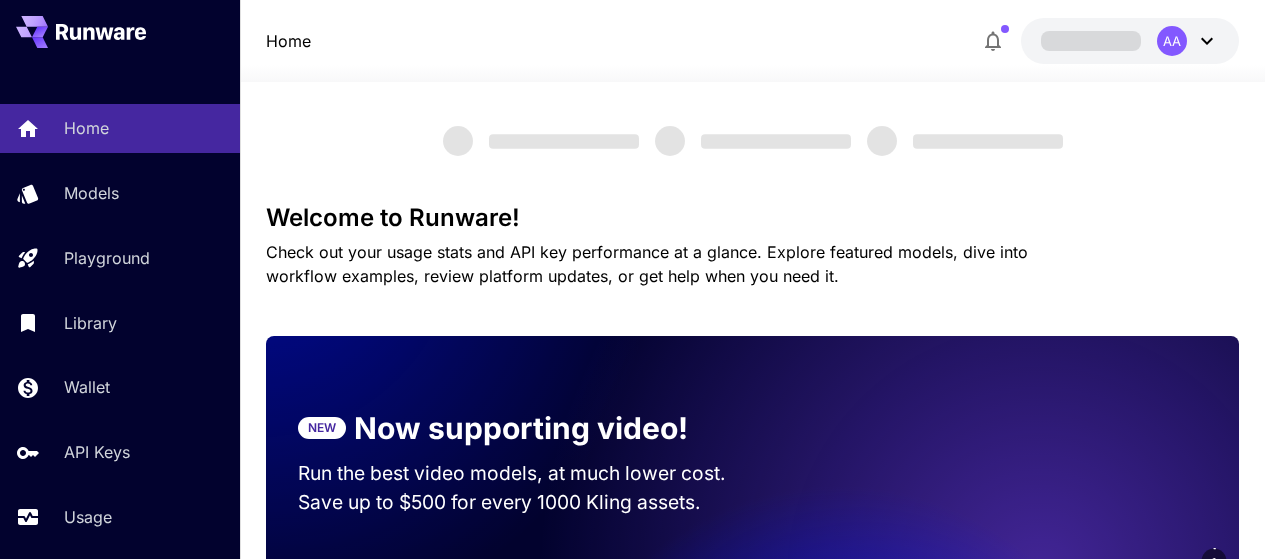 scroll, scrollTop: 0, scrollLeft: 0, axis: both 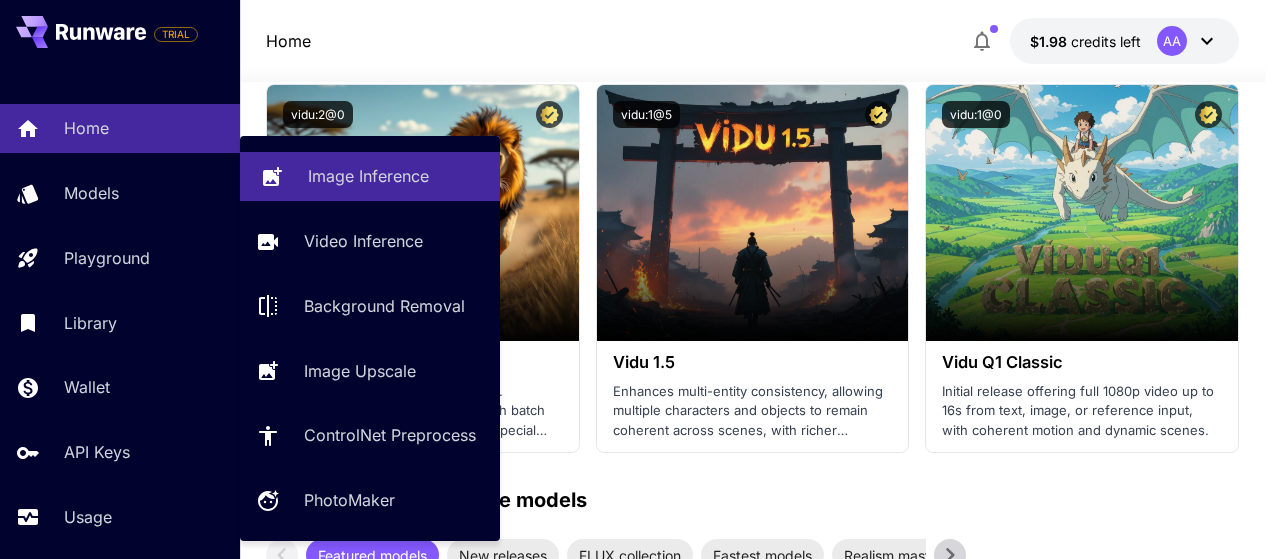 click on "Image Inference" at bounding box center (368, 176) 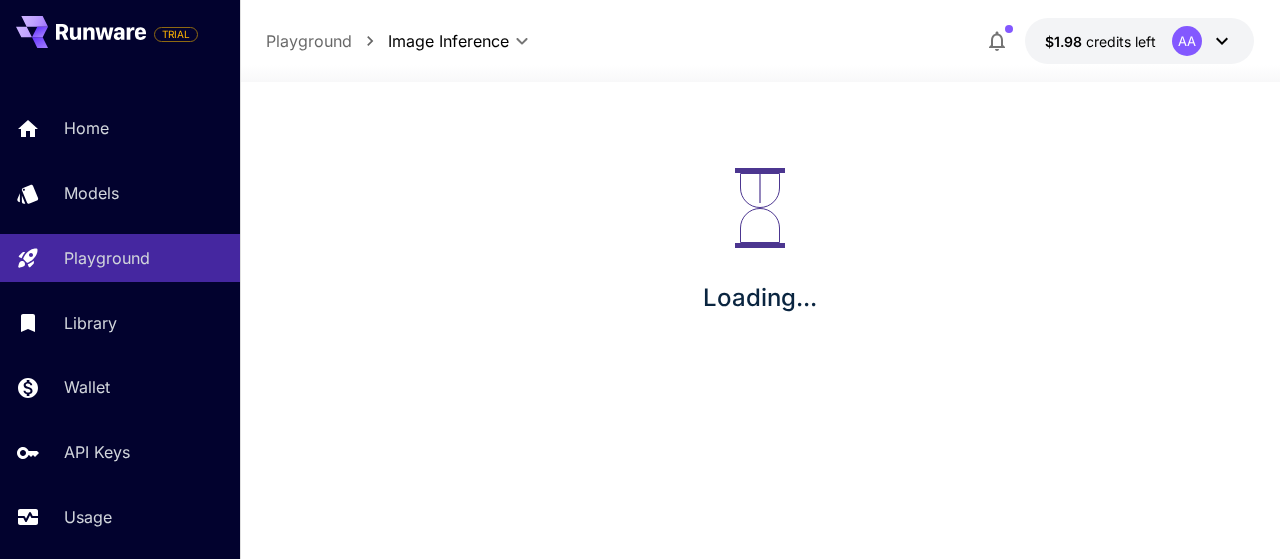 scroll, scrollTop: 0, scrollLeft: 0, axis: both 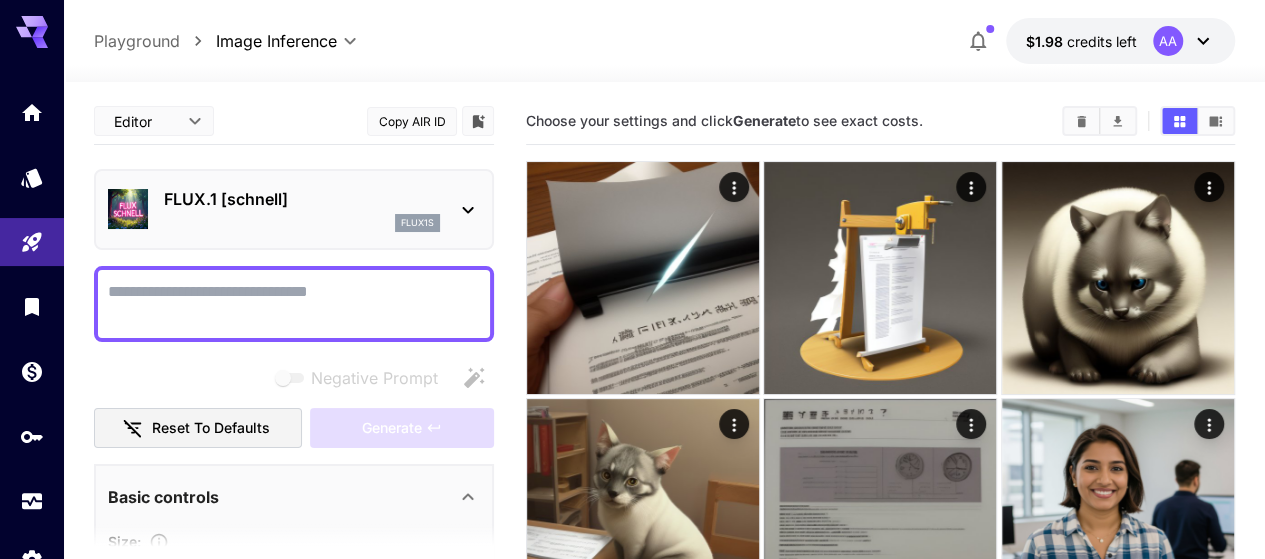 click on "flux1s" at bounding box center (302, 223) 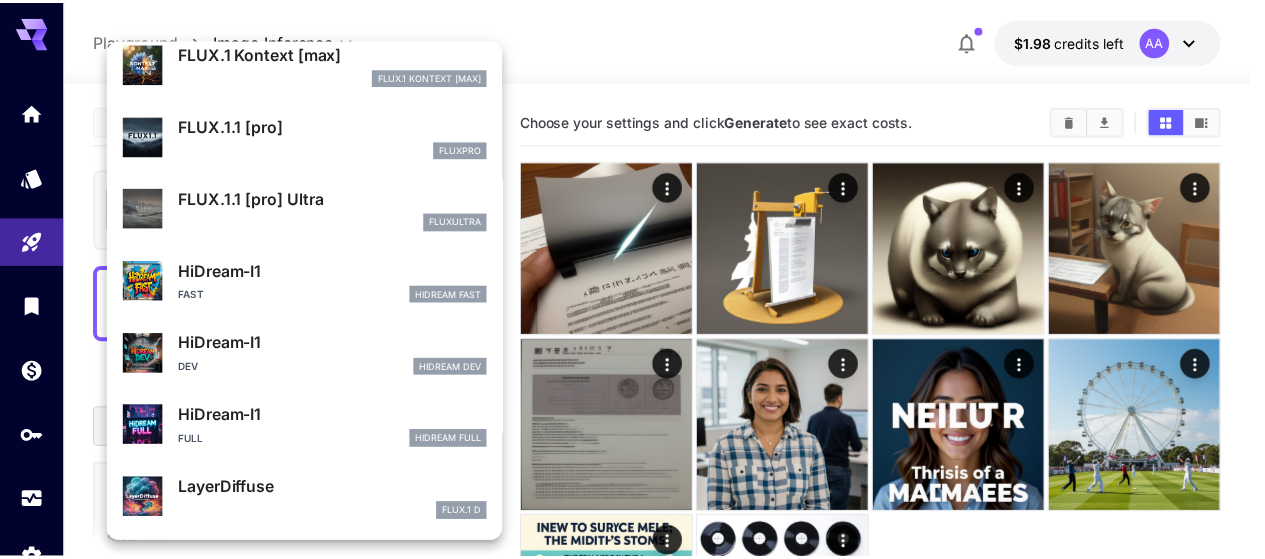 scroll, scrollTop: 0, scrollLeft: 0, axis: both 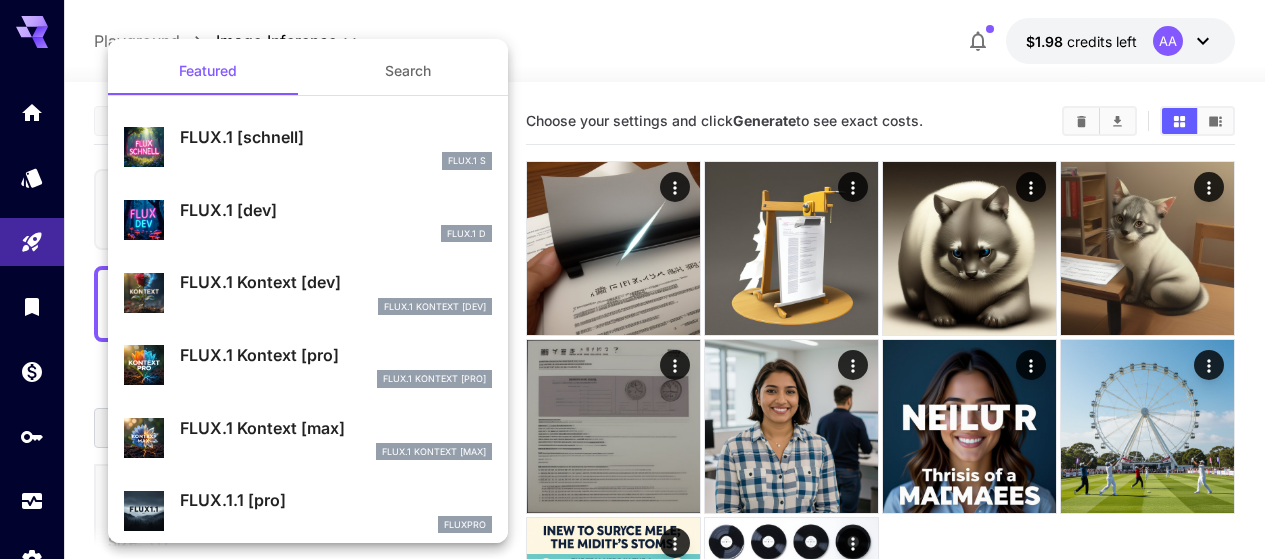 click at bounding box center [640, 279] 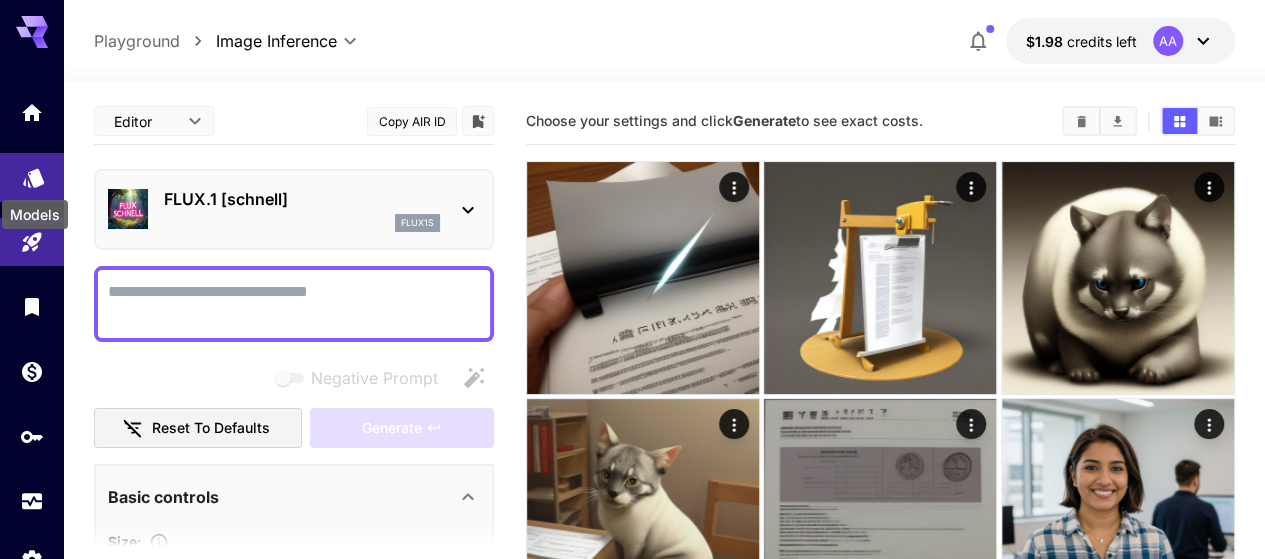 click 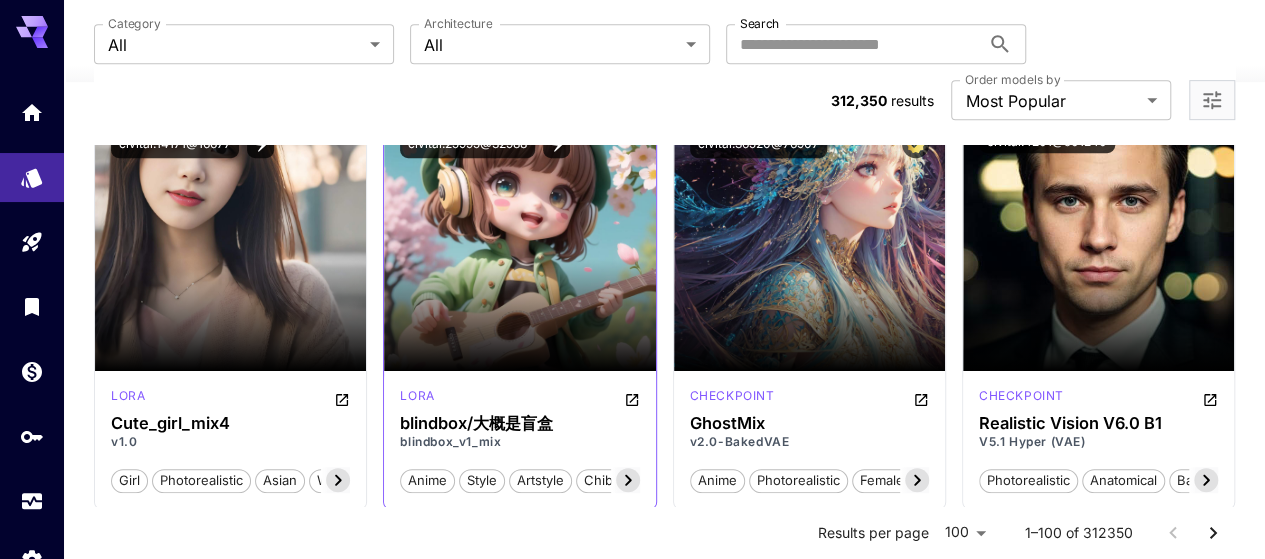 scroll, scrollTop: 4300, scrollLeft: 0, axis: vertical 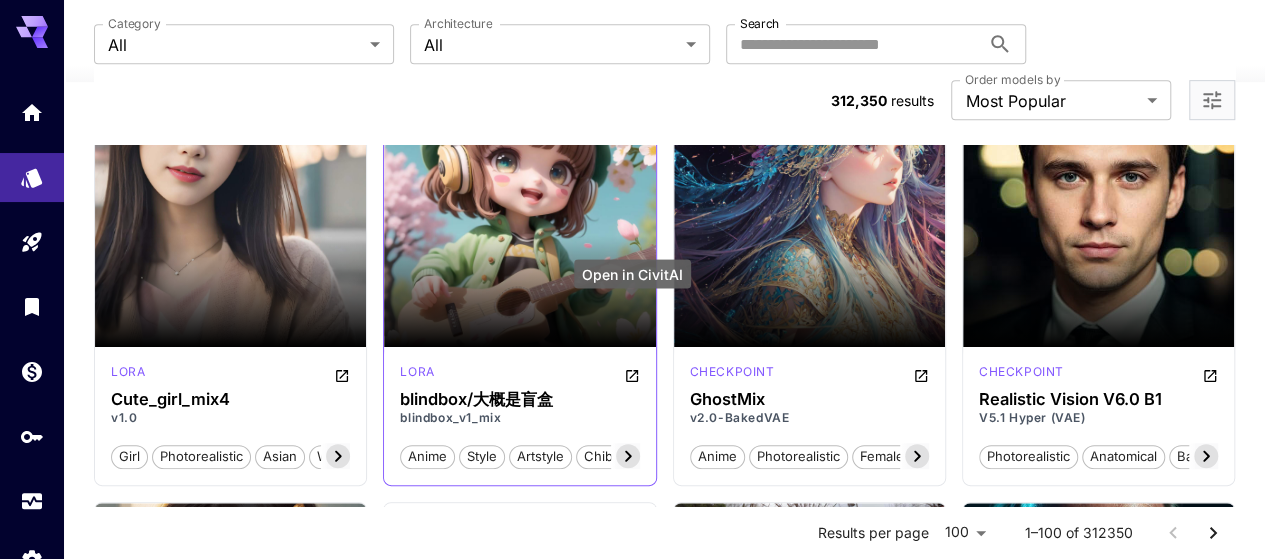click 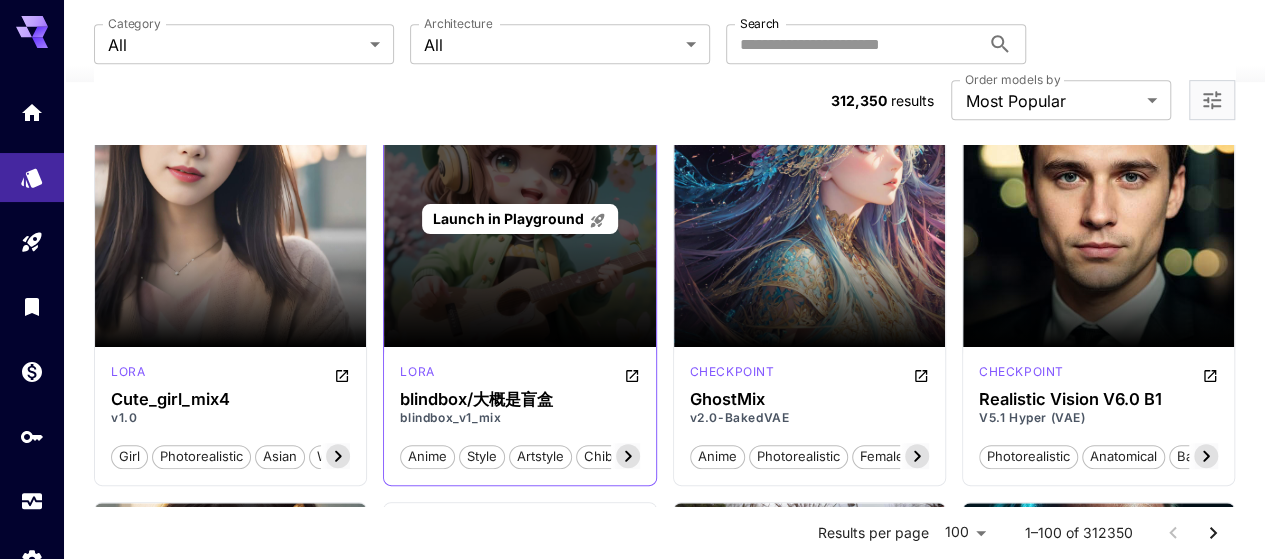 click on "Launch in Playground" at bounding box center [508, 218] 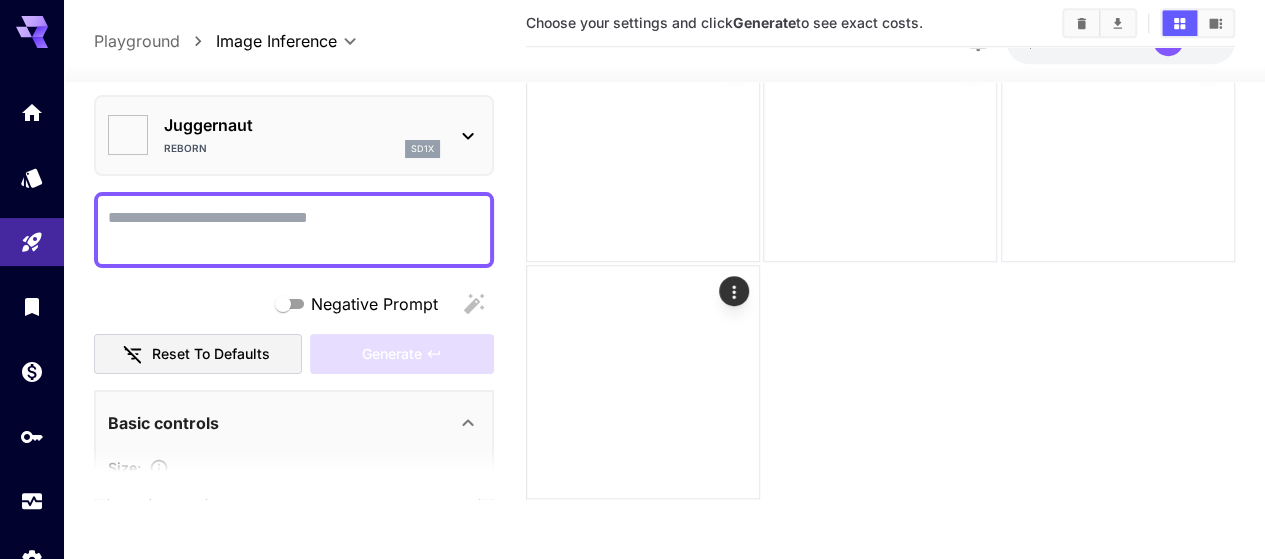 type on "*******" 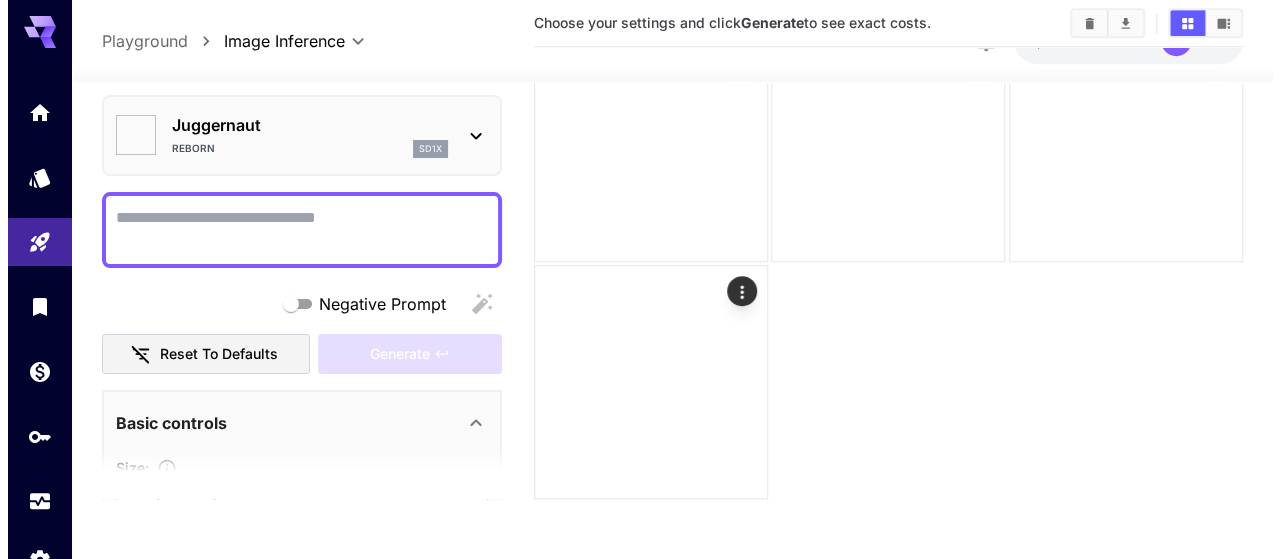 scroll, scrollTop: 192, scrollLeft: 0, axis: vertical 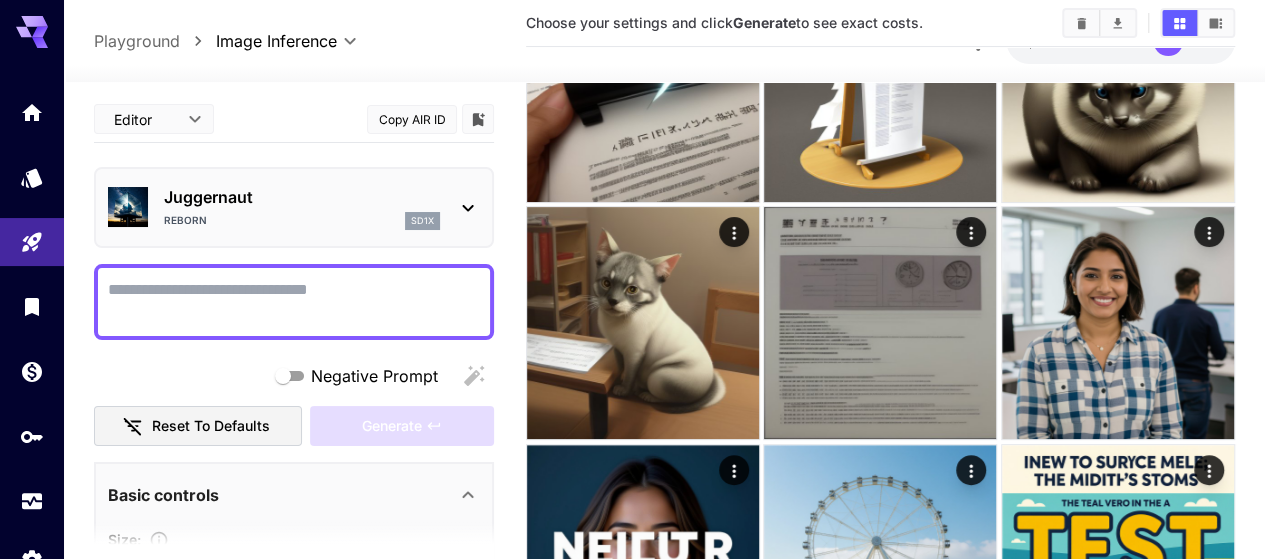 click 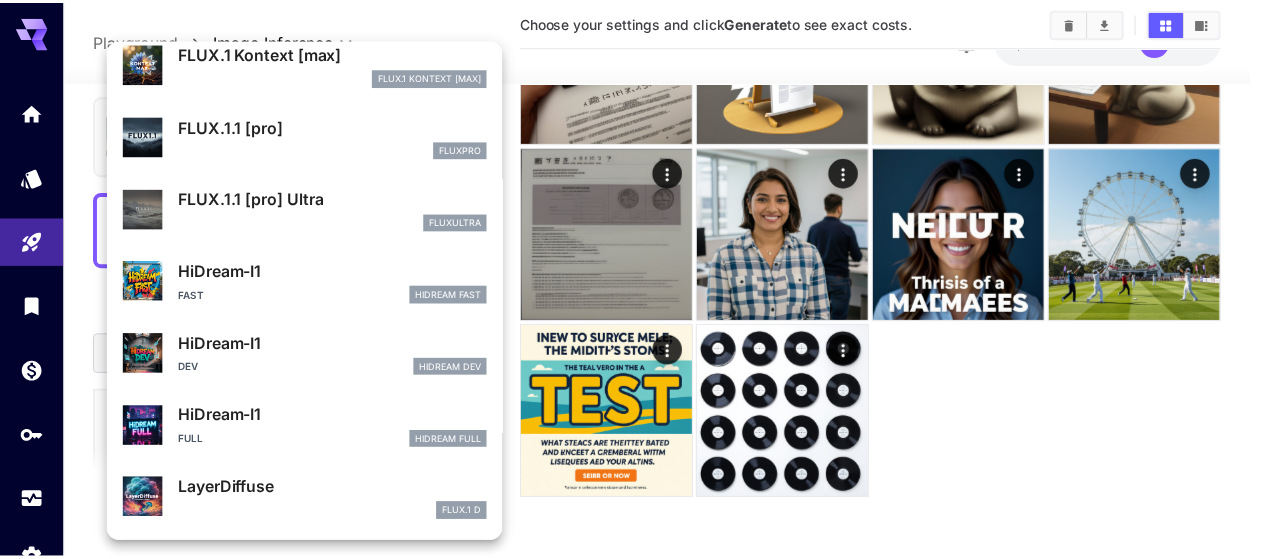 scroll, scrollTop: 376, scrollLeft: 0, axis: vertical 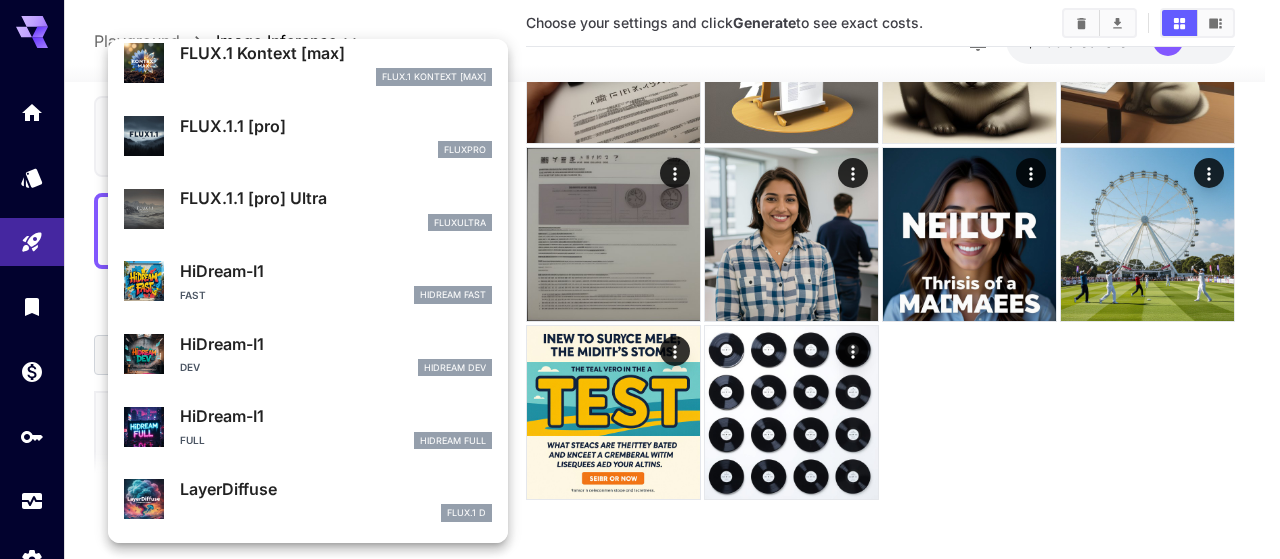click at bounding box center (640, 279) 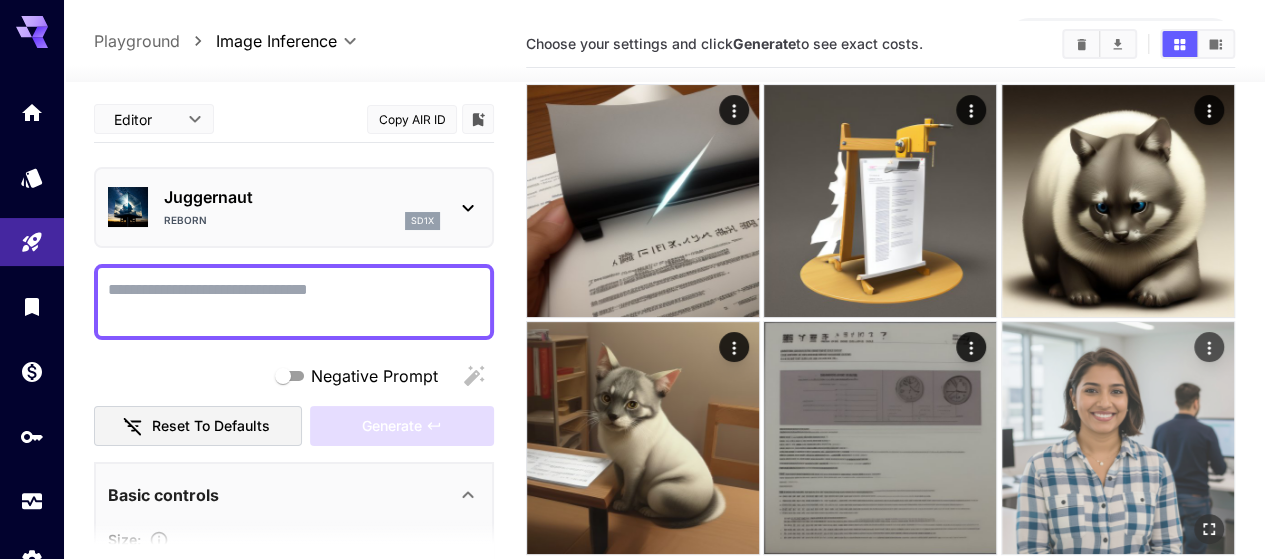 scroll, scrollTop: 0, scrollLeft: 0, axis: both 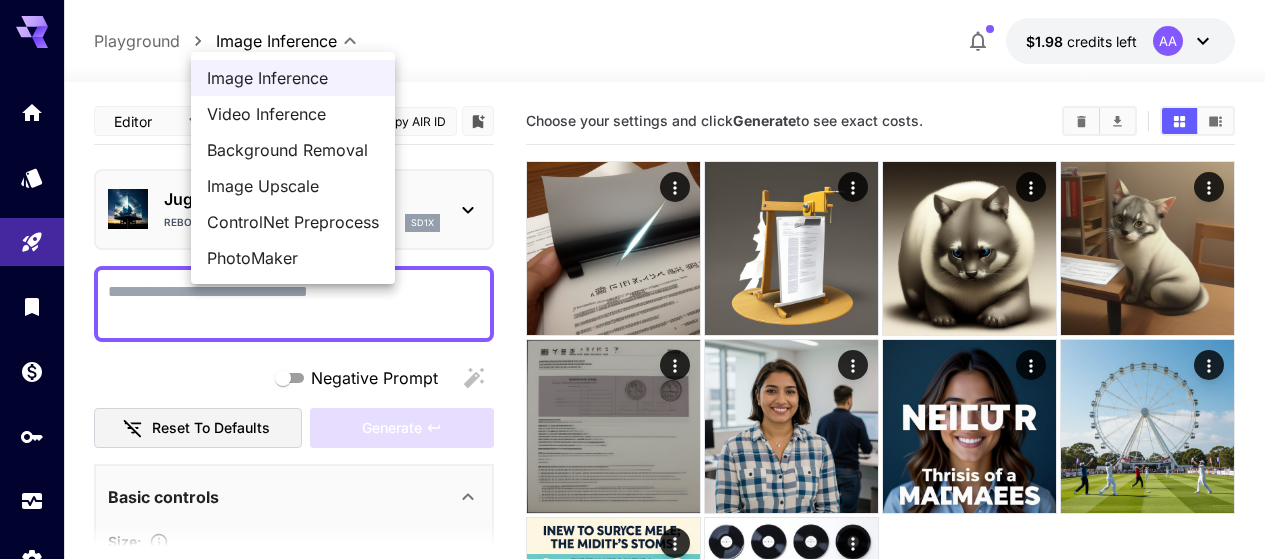 click on "**********" at bounding box center (640, 376) 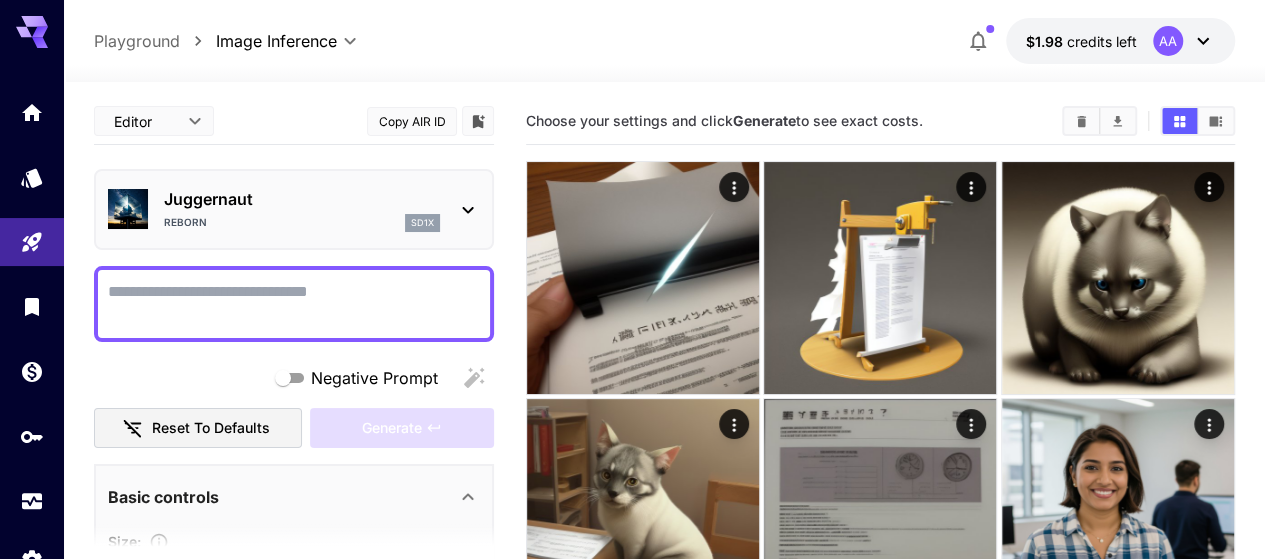 click on "**********" at bounding box center [664, 41] 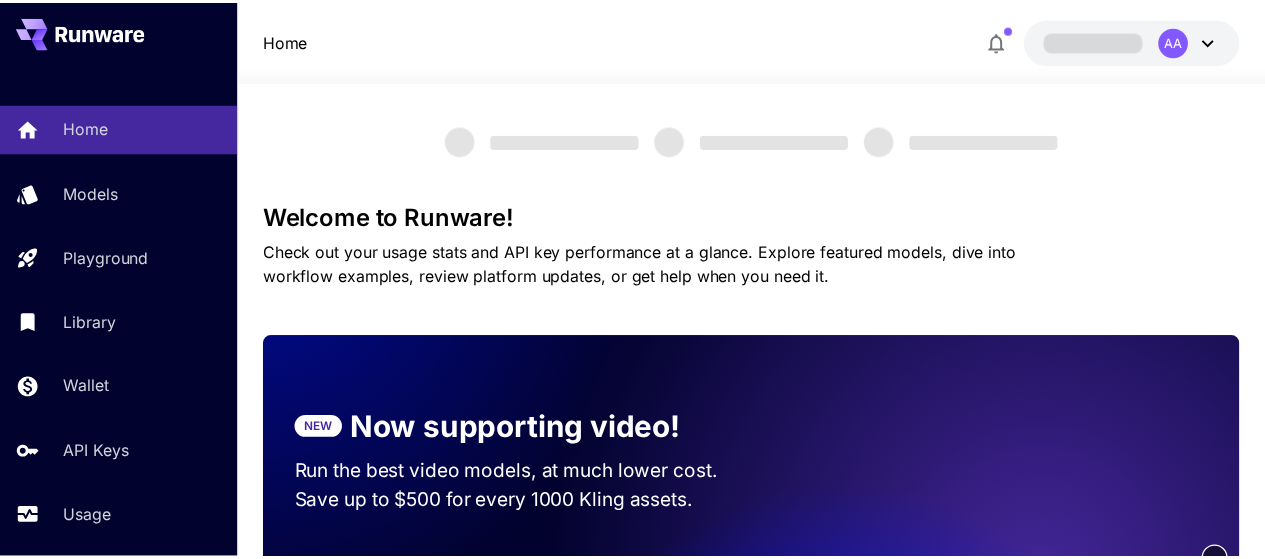 scroll, scrollTop: 0, scrollLeft: 0, axis: both 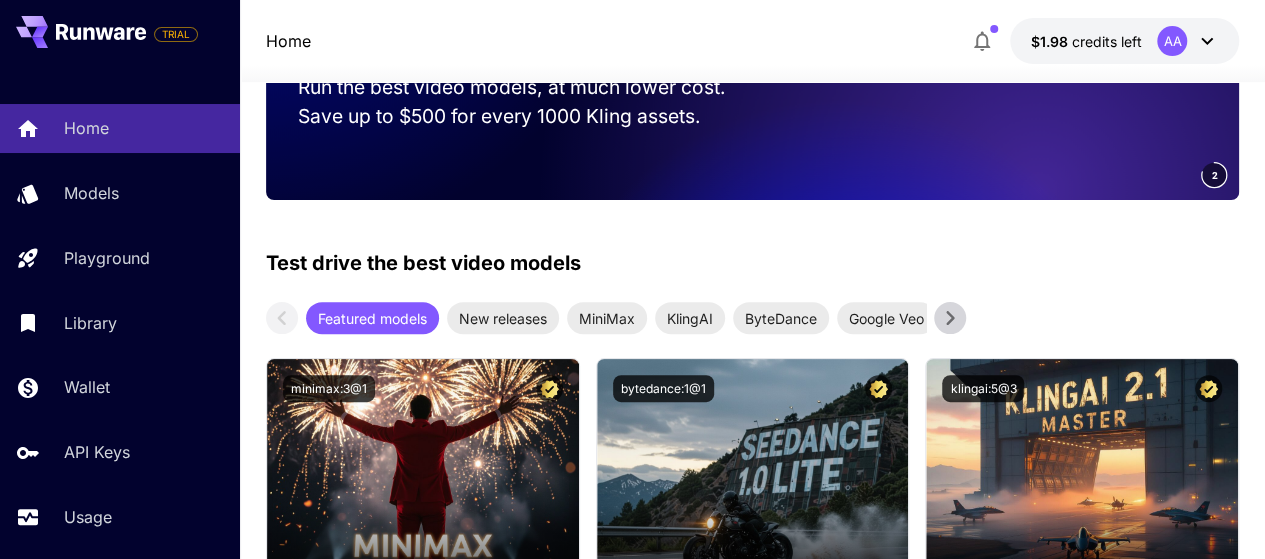 click 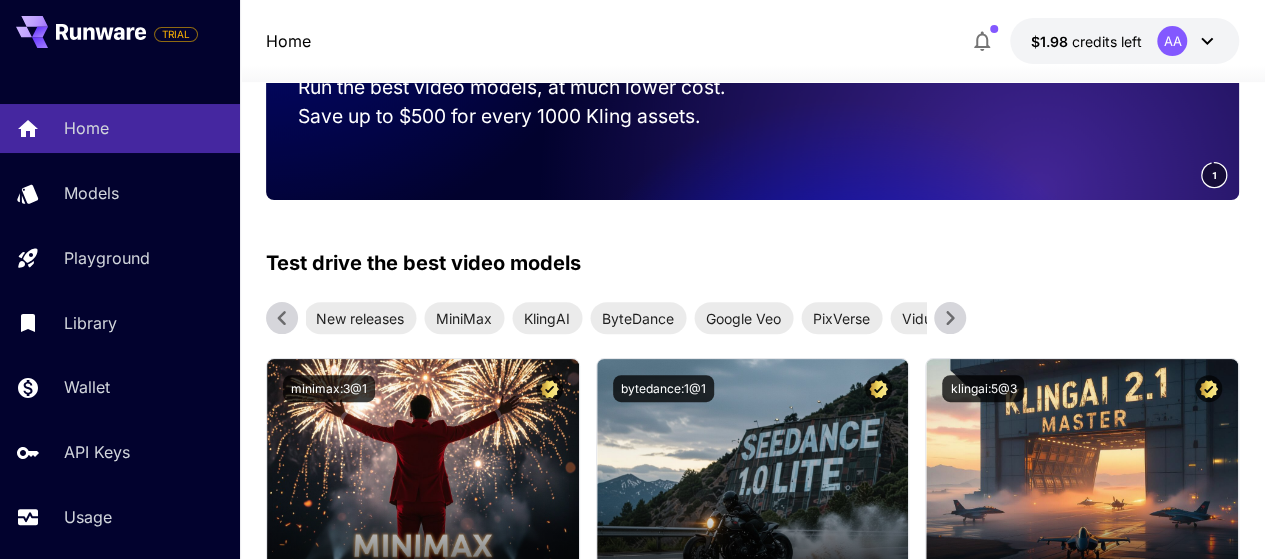 click 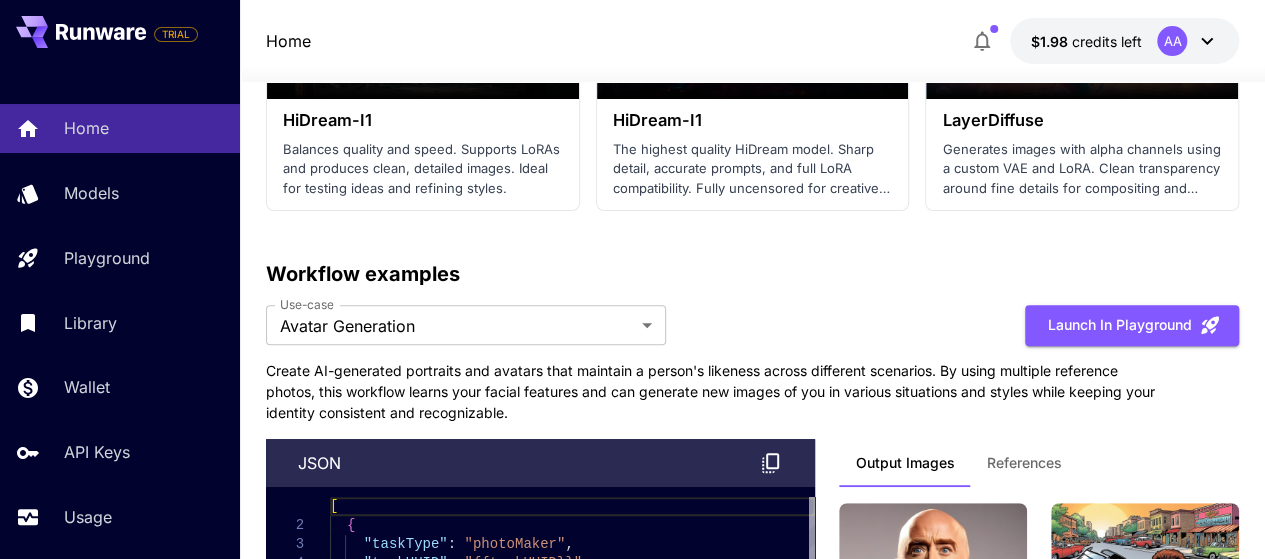 scroll, scrollTop: 4151, scrollLeft: 0, axis: vertical 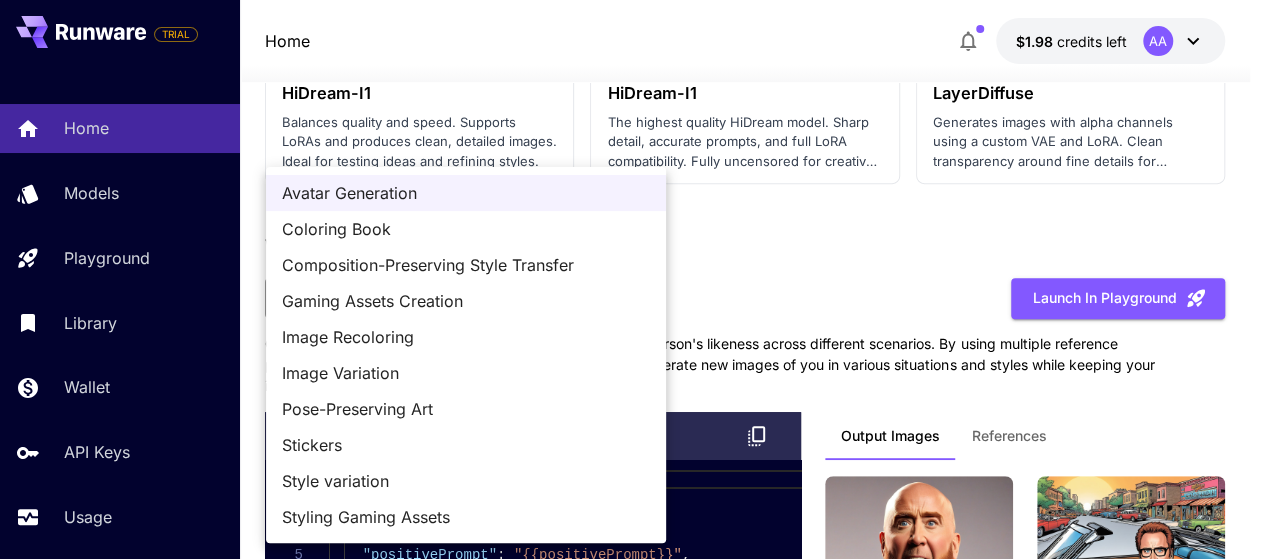 click on "TRIAL Home Models Playground Library API Keys Usage Settings Home $1.98    credits left  AA Make your first image Completed 2 Set up billing Add Payment Method 3 Create an API key Generate your api key 4 Integrate Runware Read the docs Welcome to Runware! Check out your usage stats and API key performance at a glance. Explore featured models, dive into workflow examples, review platform updates, or get help when you need it. NEW Now supporting video! Run the best video models, at much lower cost. Save up to $50 for every 1000 Seedance assets. 5 Test drive the best video models Featured models New releases MiniMax KlingAI ByteDance Google Veo PixVerse Vidu Launch in Playground minimax:3@1                             MiniMax 02 Hailuo Most polished and dynamic model with vibrant, theatrical visuals and fluid motion. Ideal for viral content and commercial-style footage. Launch in Playground bytedance:1@1                             Seedance 1.0 Lite Launch in Playground klingai:5@3" at bounding box center [632, -1242] 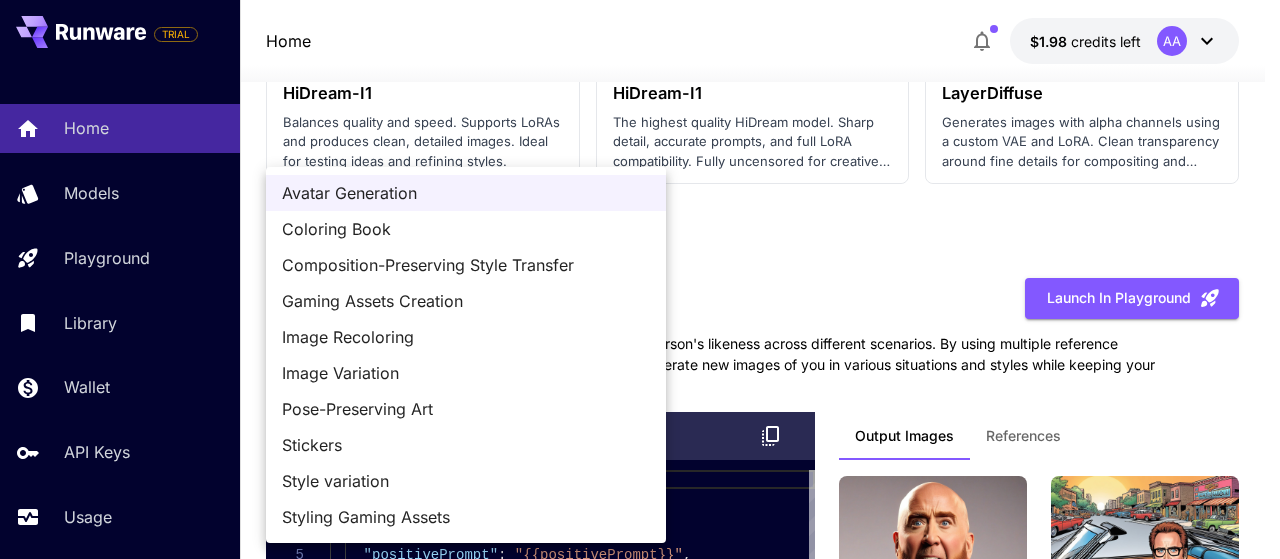 click at bounding box center (640, 279) 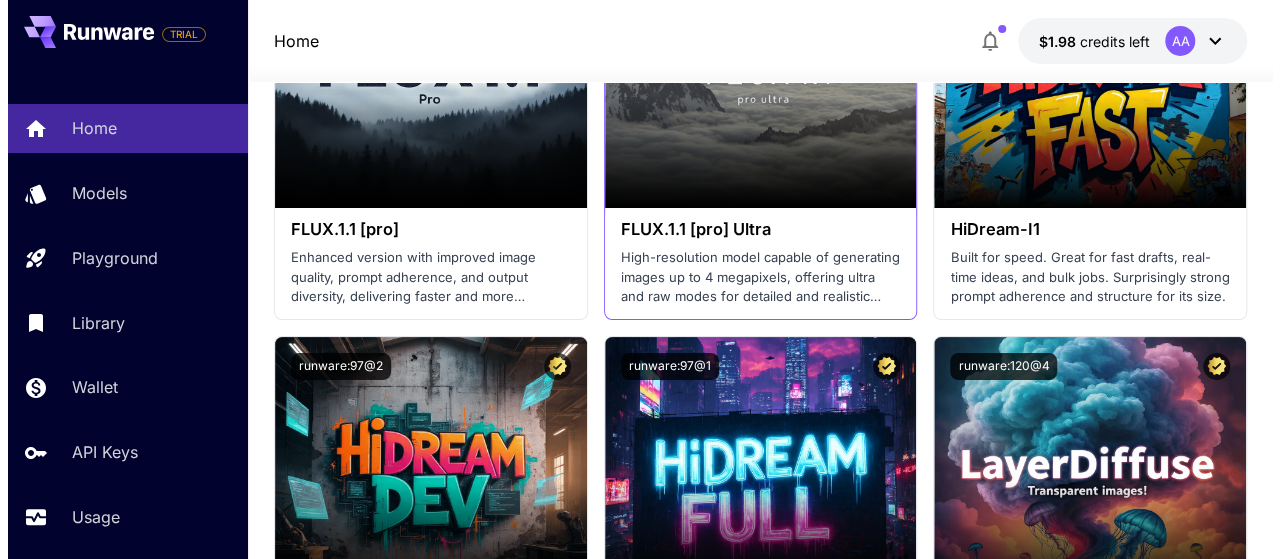 scroll, scrollTop: 3551, scrollLeft: 0, axis: vertical 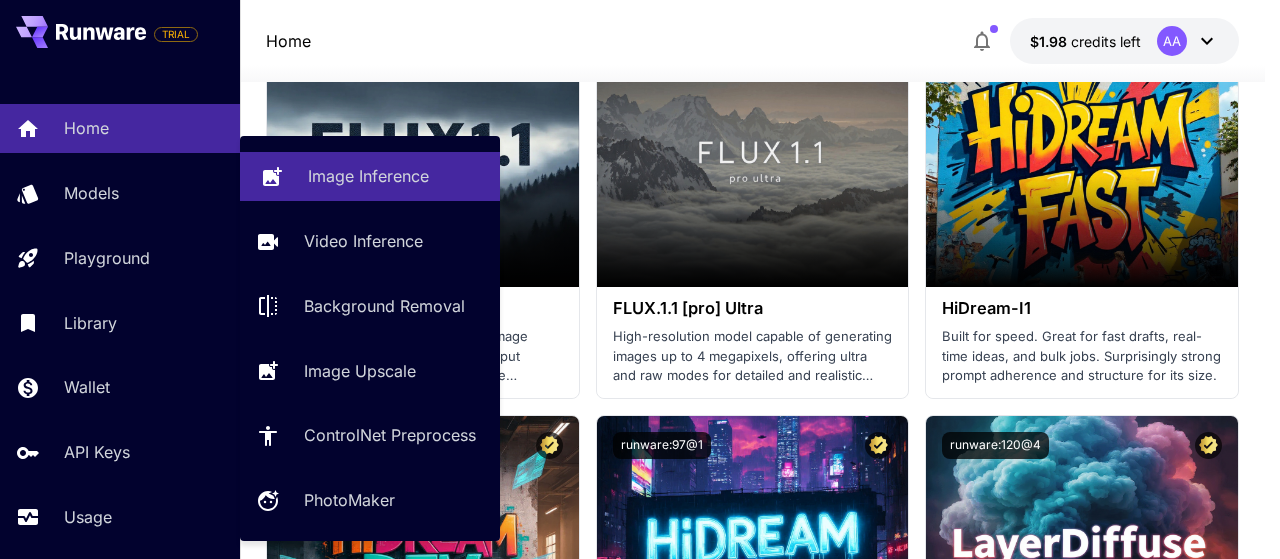 click on "Image Inference" at bounding box center [368, 176] 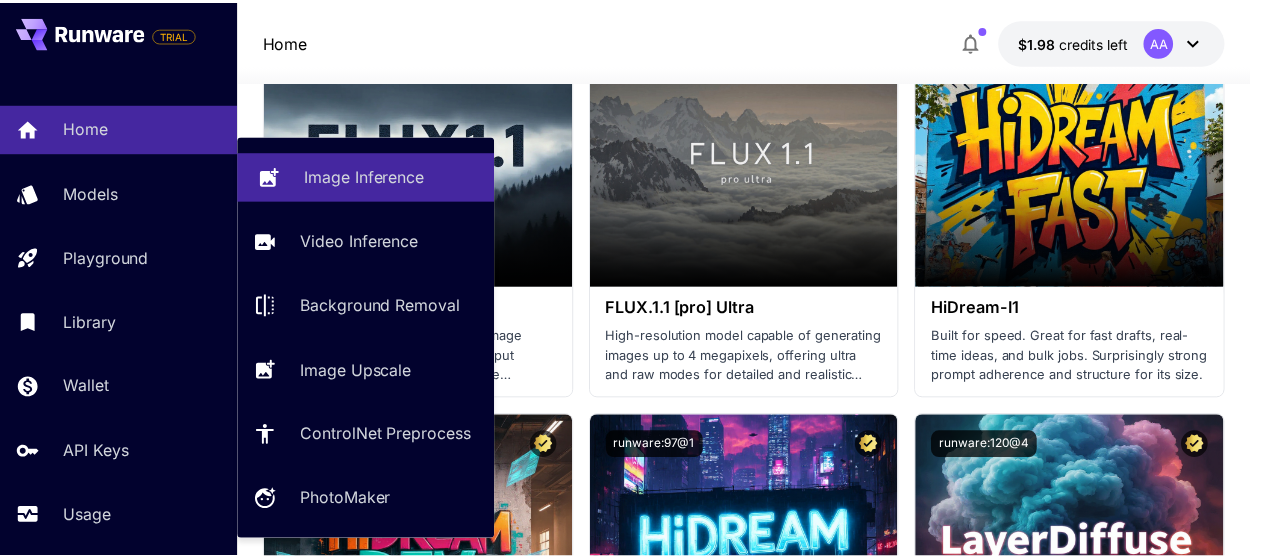 scroll, scrollTop: 0, scrollLeft: 0, axis: both 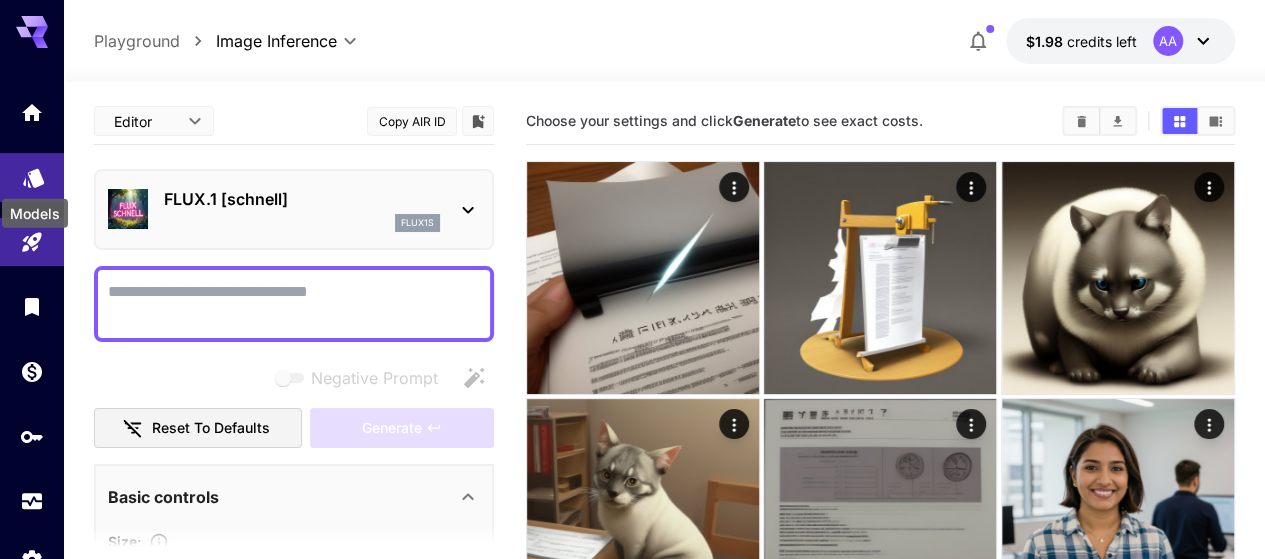 click 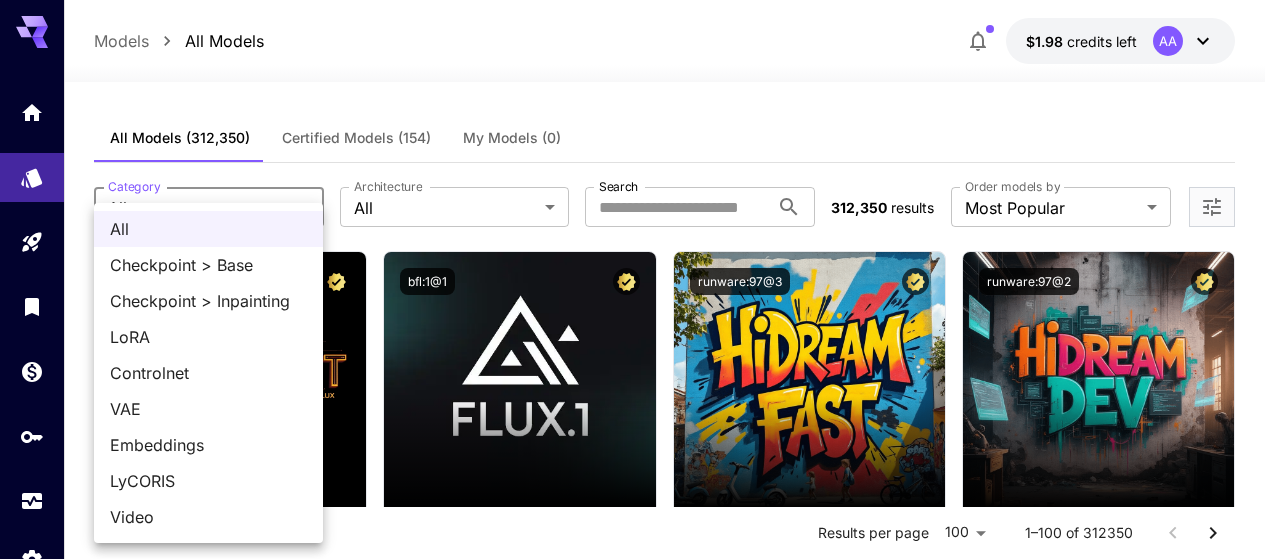 click on "**********" at bounding box center [640, 9553] 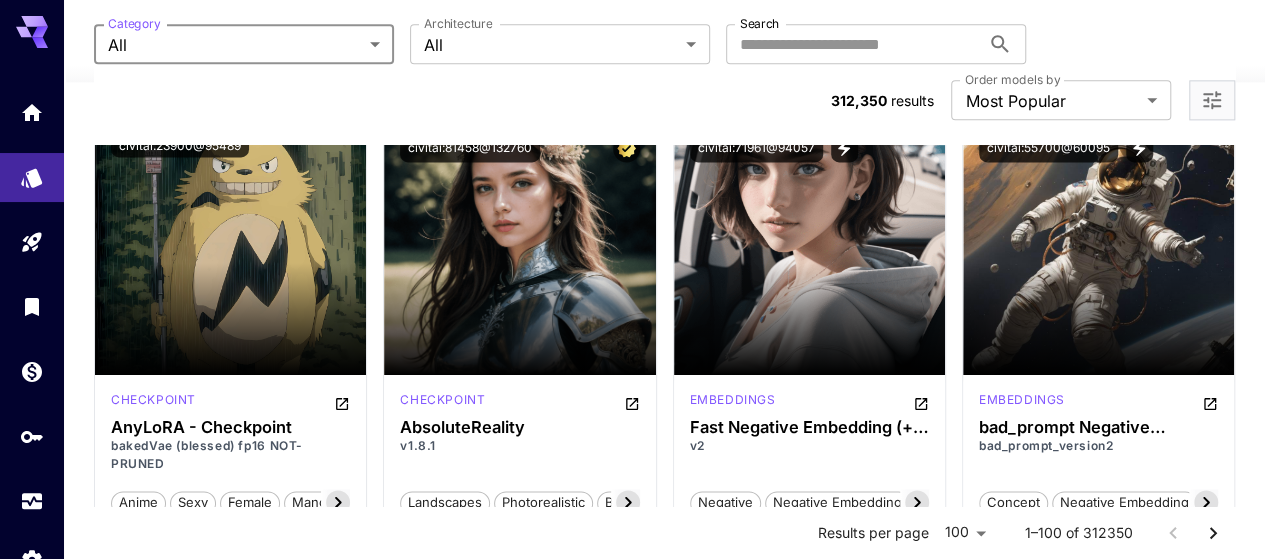 scroll, scrollTop: 5100, scrollLeft: 0, axis: vertical 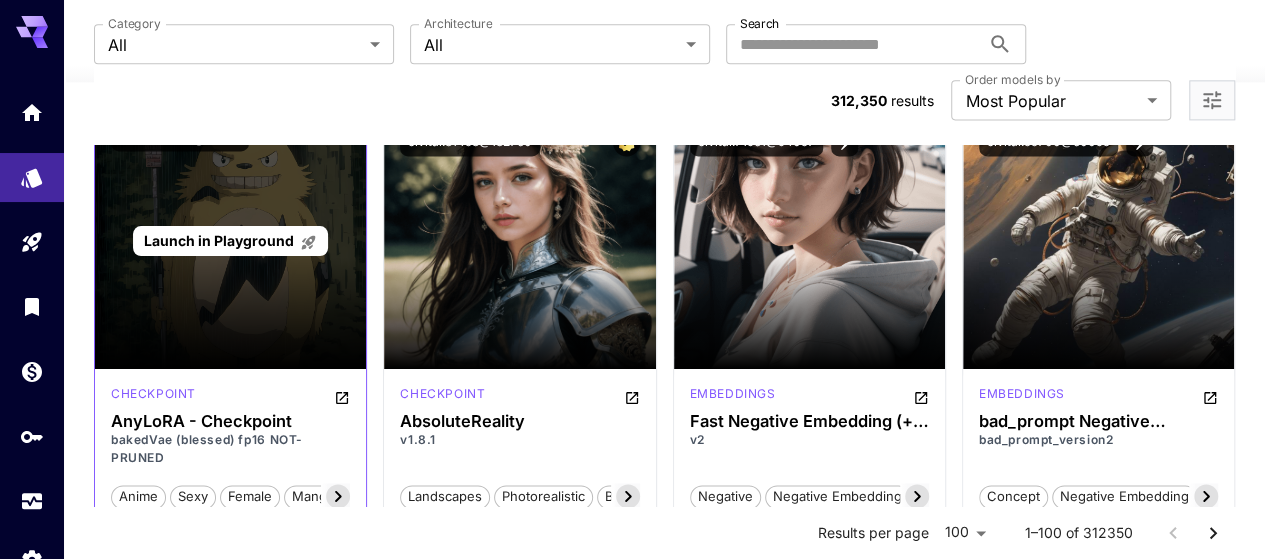 click on "Launch in Playground" at bounding box center (219, 240) 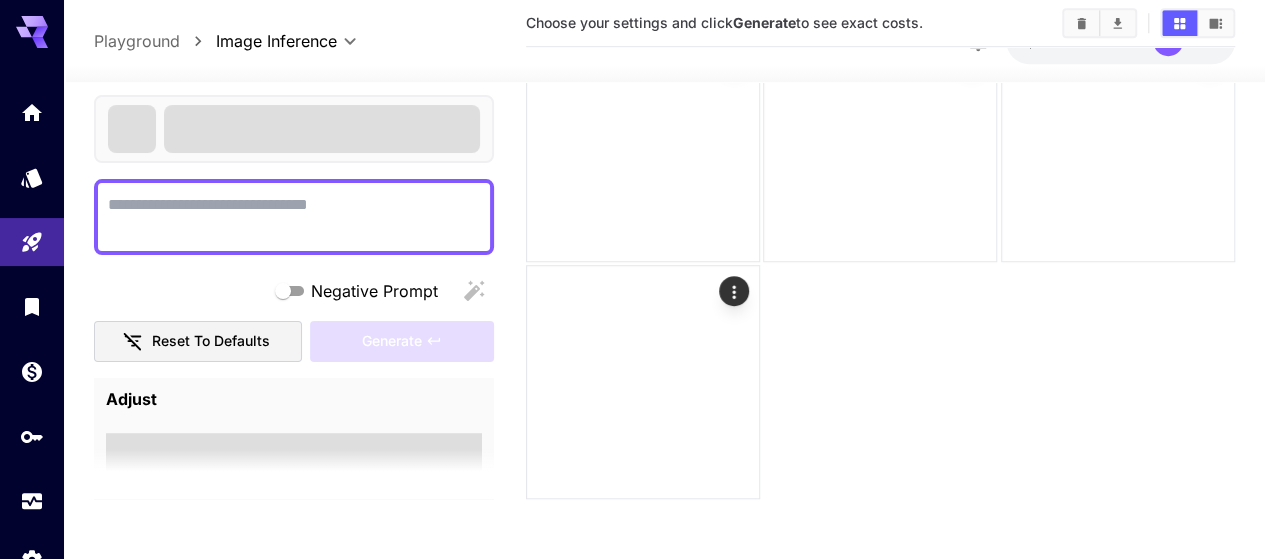 scroll, scrollTop: 192, scrollLeft: 0, axis: vertical 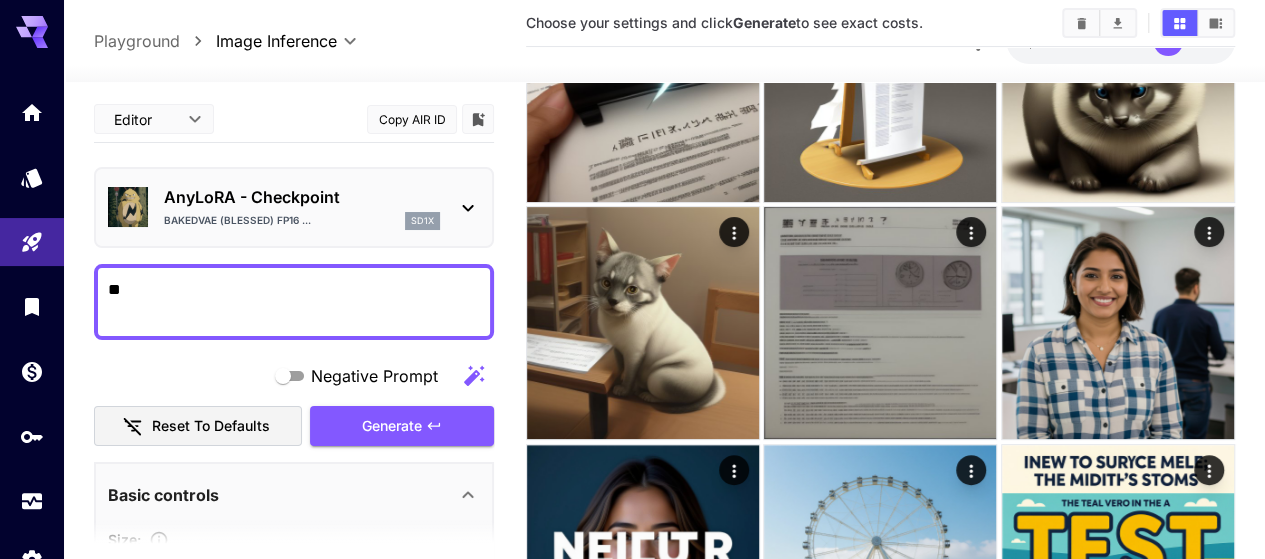 type on "*" 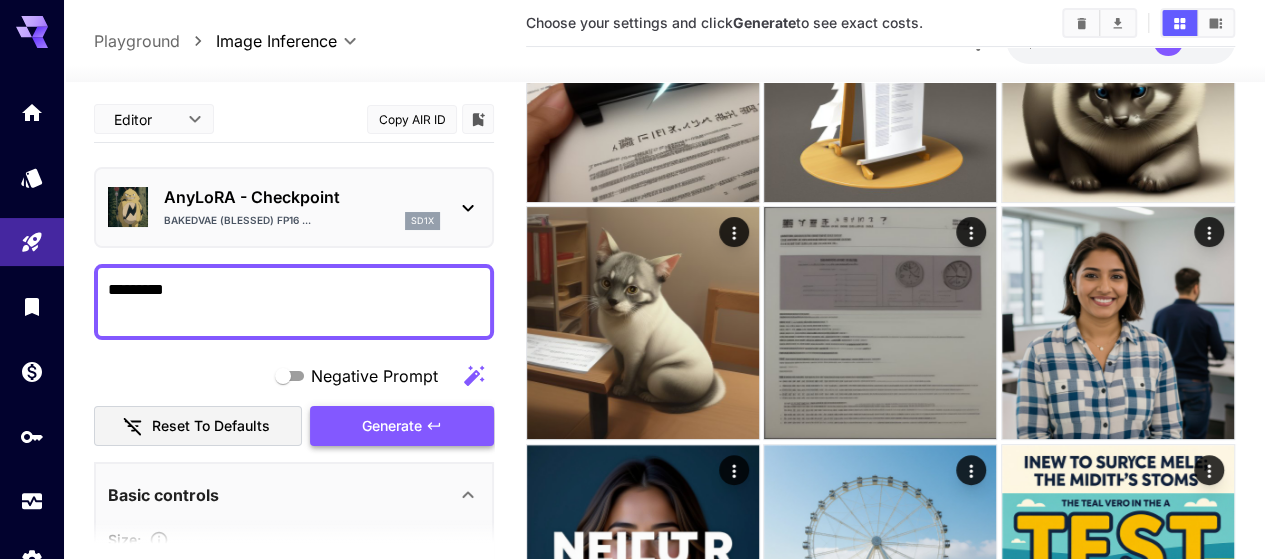 type on "*********" 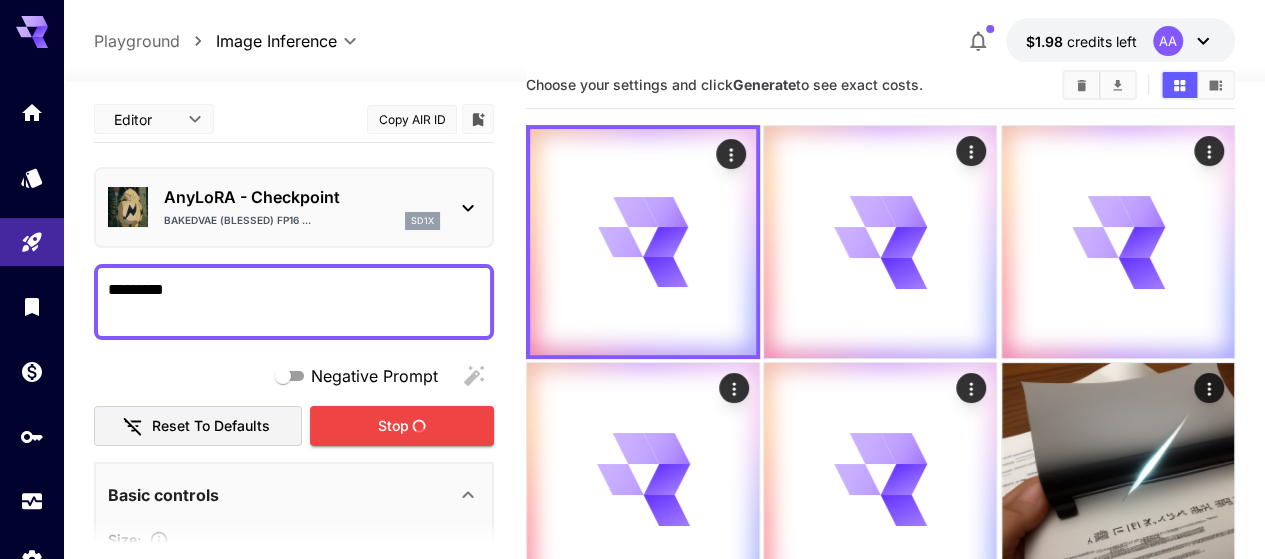 scroll, scrollTop: 0, scrollLeft: 0, axis: both 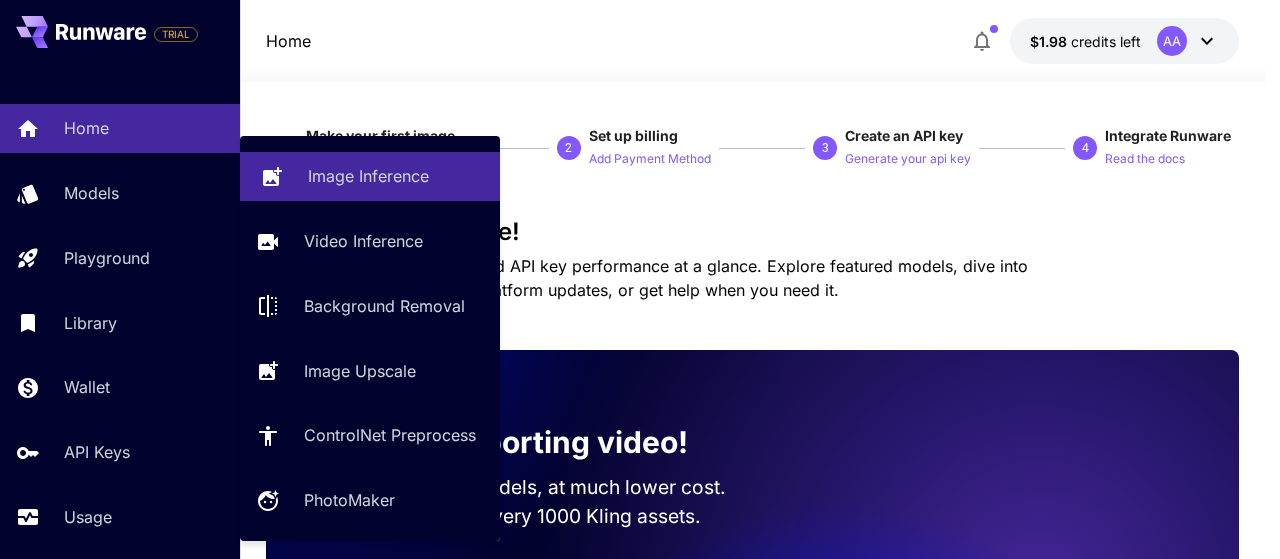 click on "Image Inference" at bounding box center (368, 176) 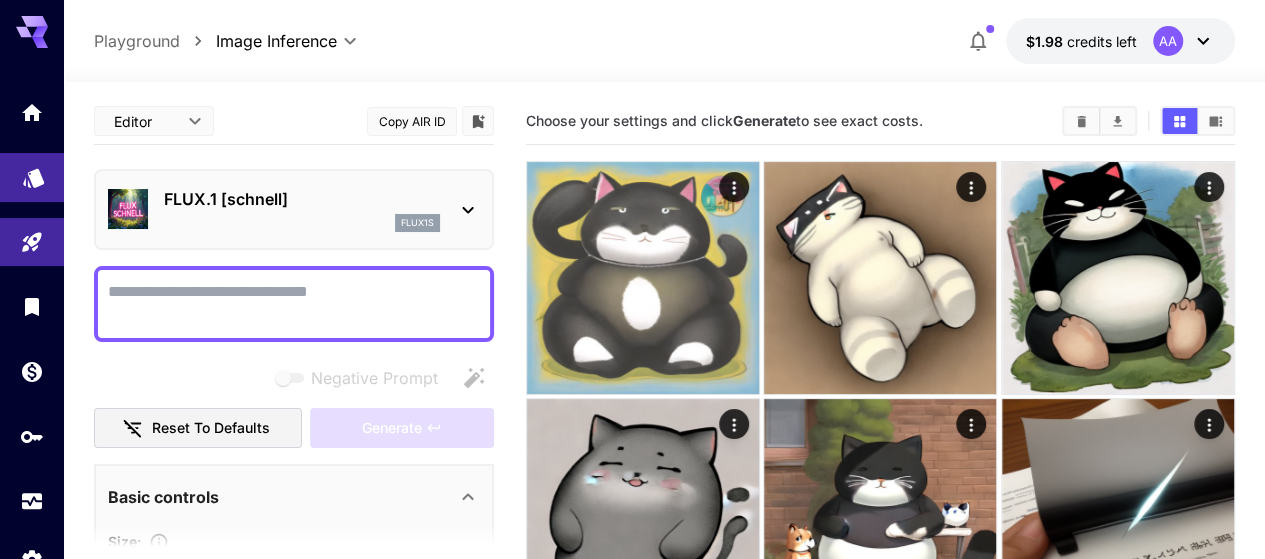 click at bounding box center (32, 177) 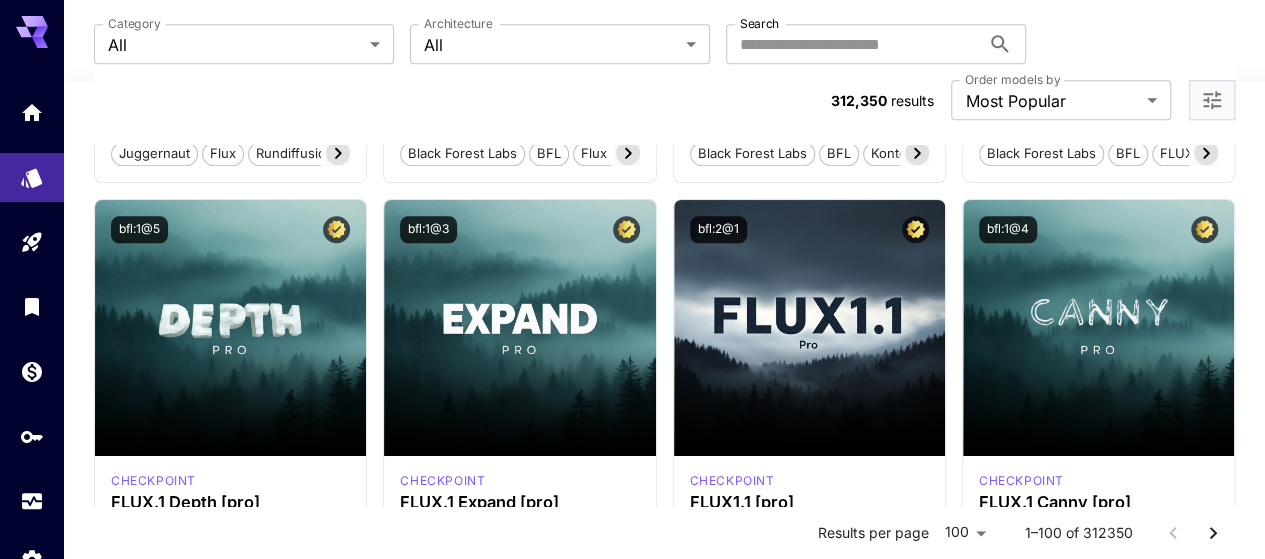 scroll, scrollTop: 1200, scrollLeft: 0, axis: vertical 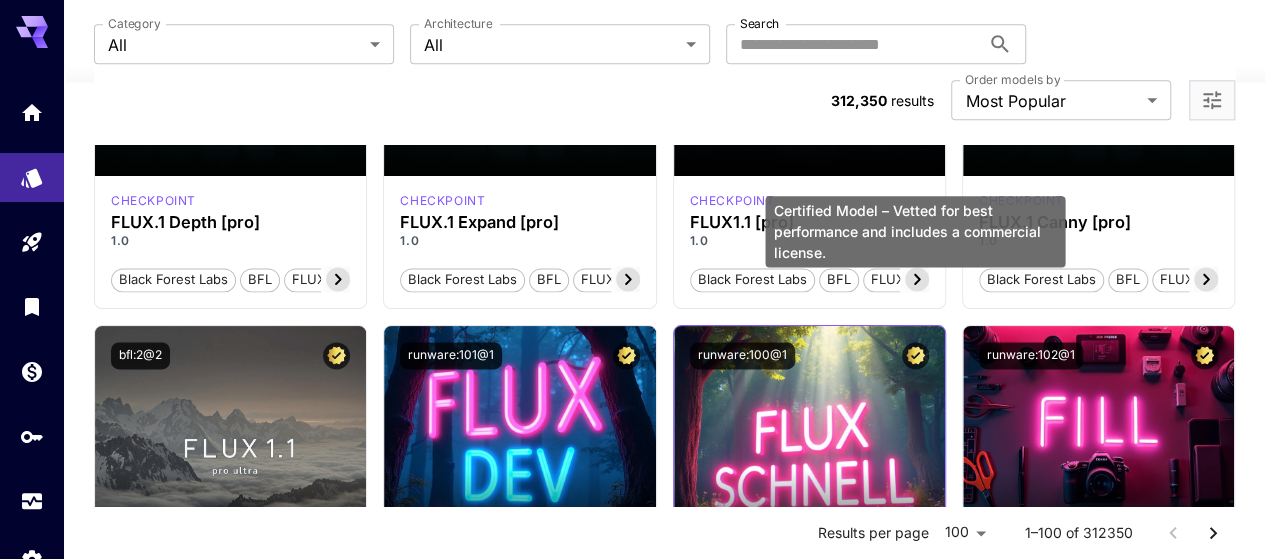 click 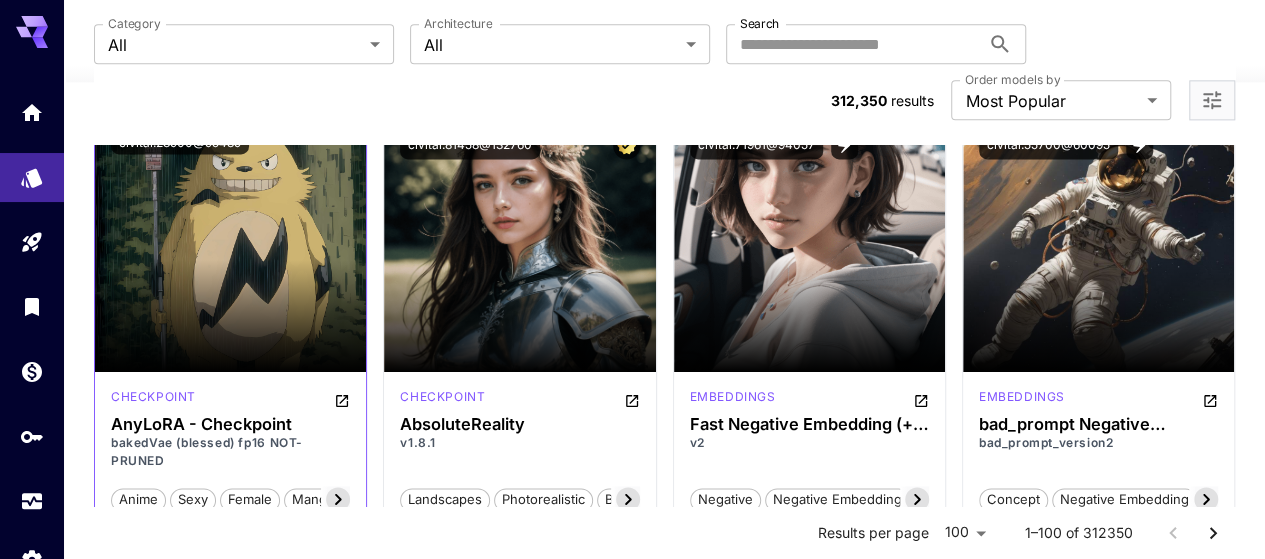 scroll, scrollTop: 5100, scrollLeft: 0, axis: vertical 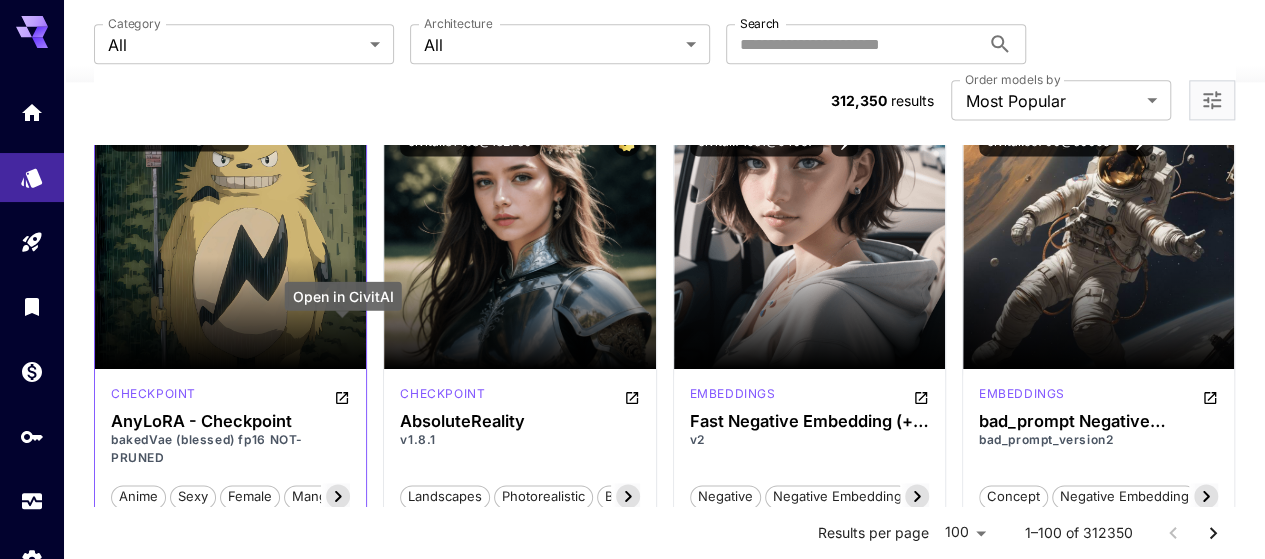 click 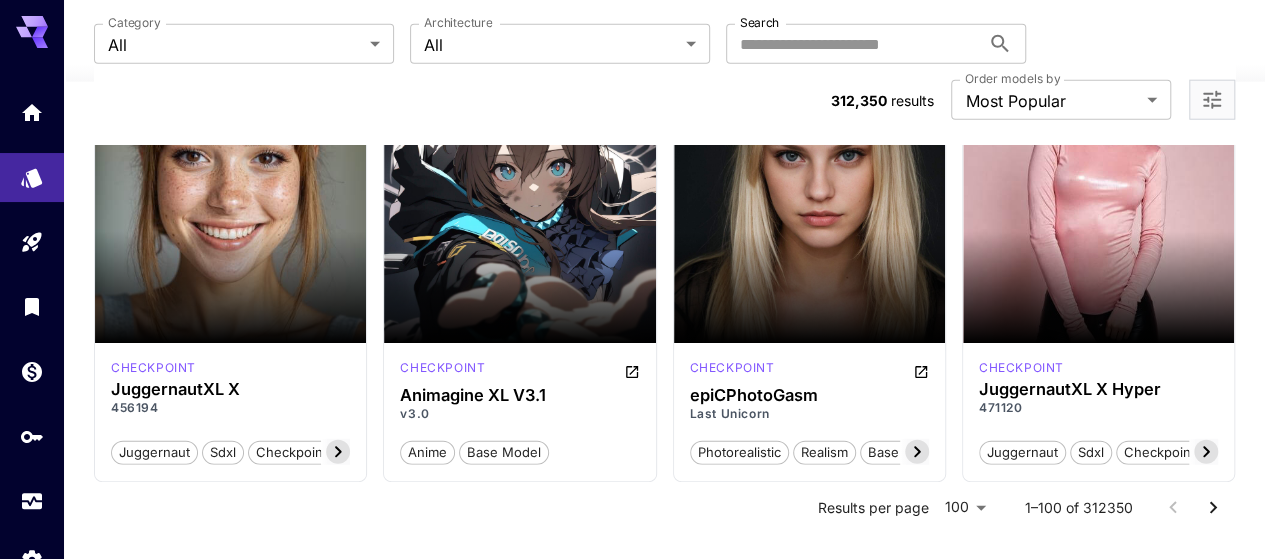 scroll, scrollTop: 10076, scrollLeft: 0, axis: vertical 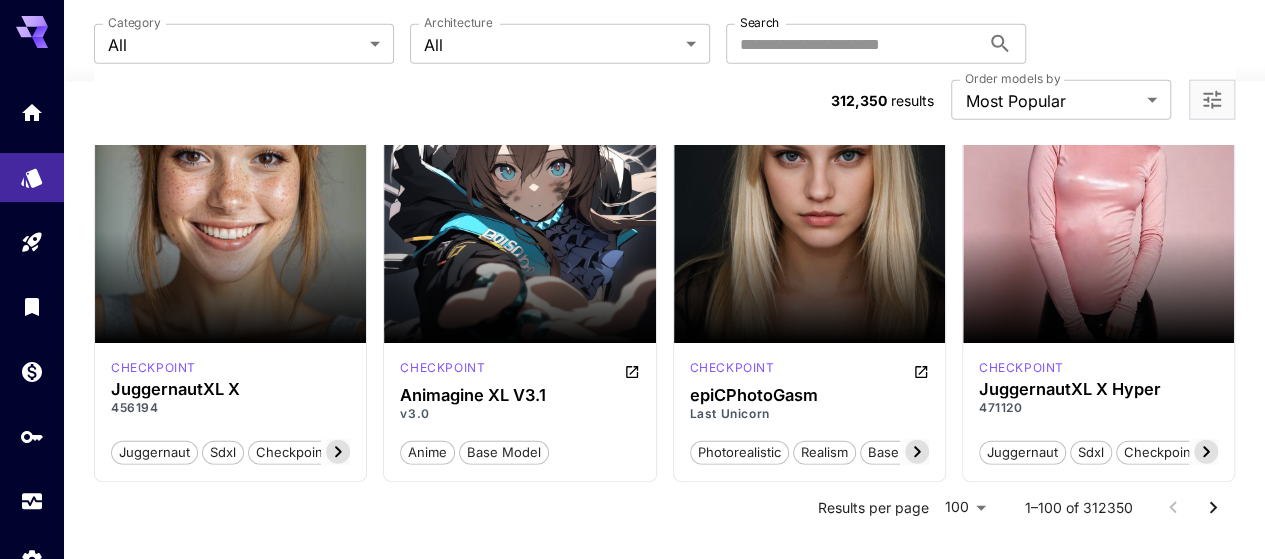 click 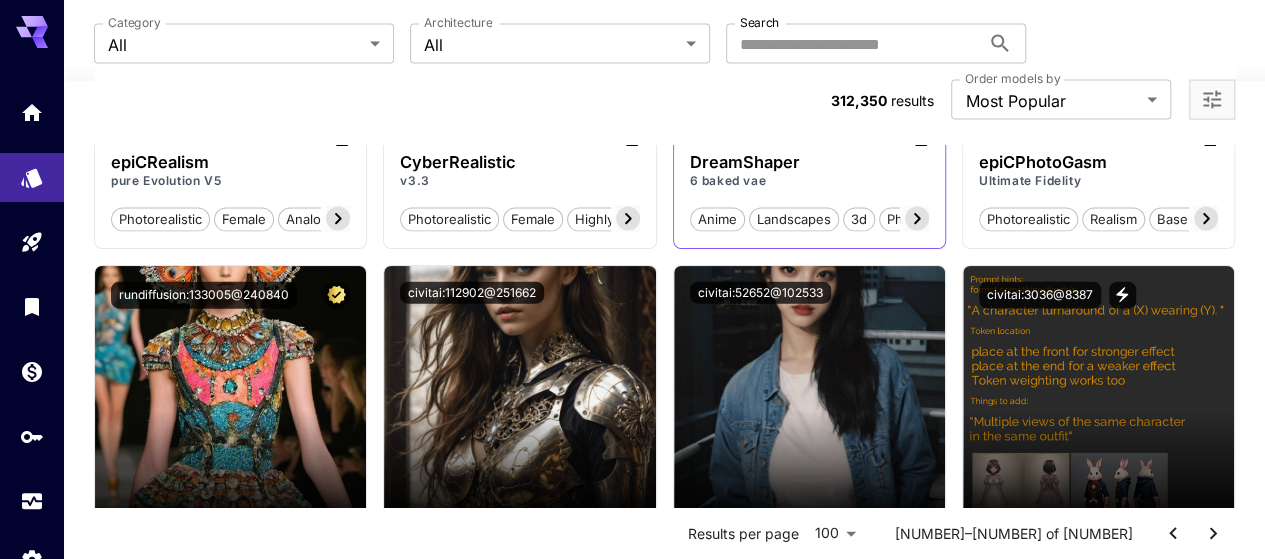 scroll, scrollTop: 2300, scrollLeft: 0, axis: vertical 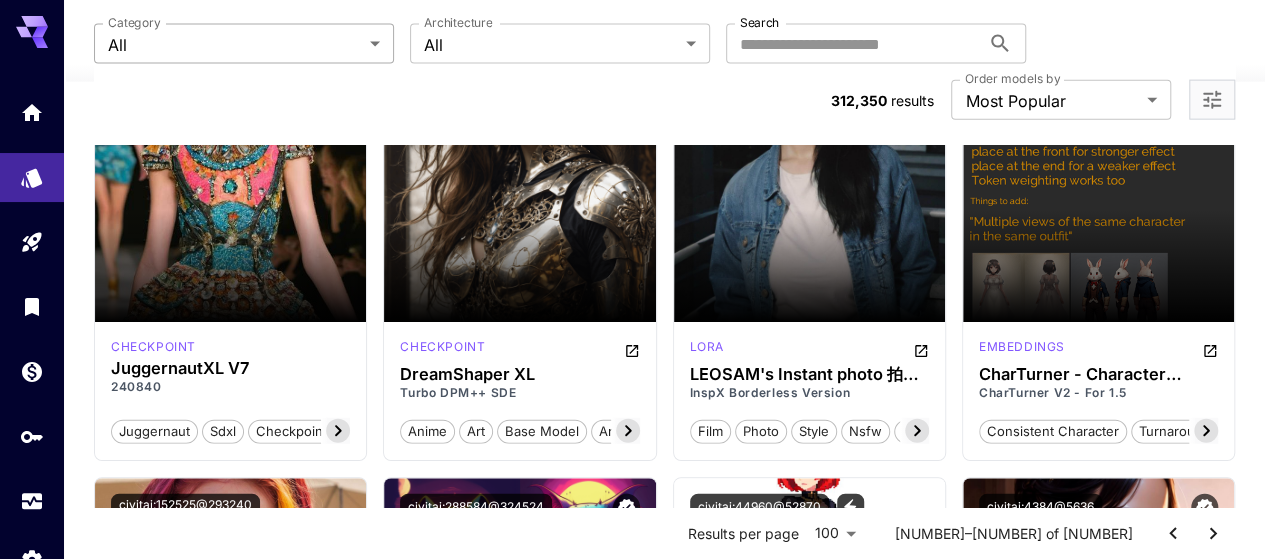 click on "**********" at bounding box center (632, 4460) 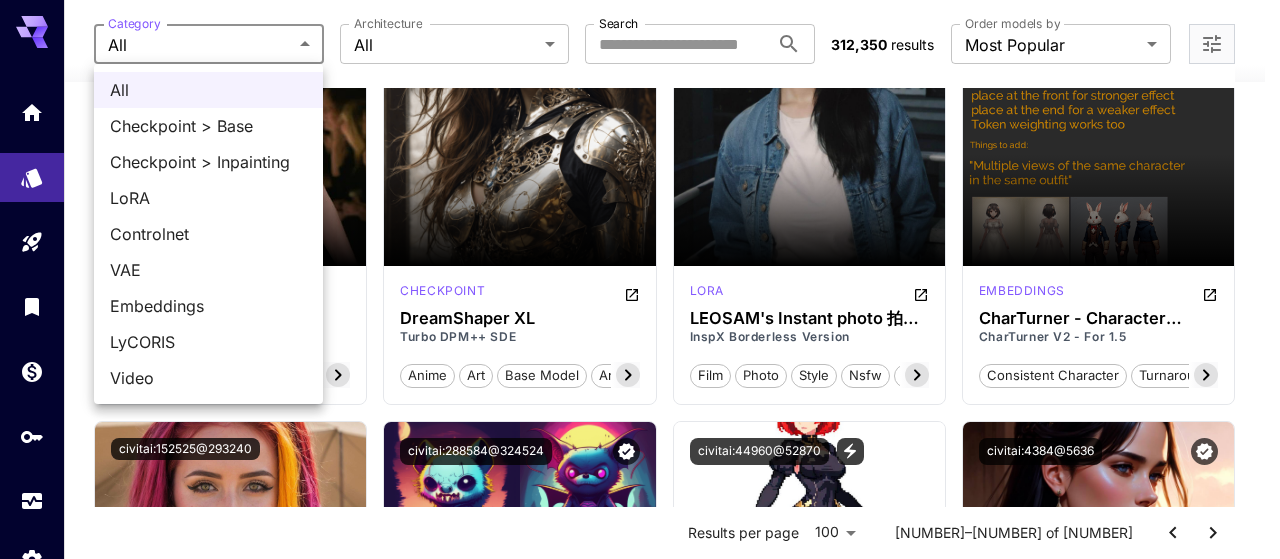 click on "Checkpoint > Base" at bounding box center (208, 126) 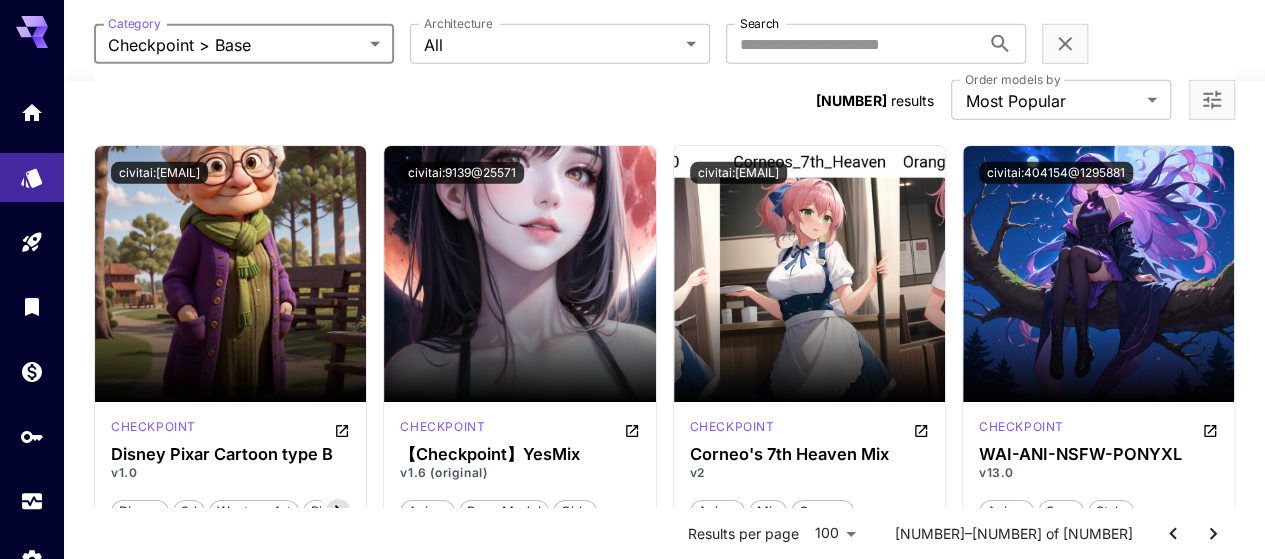 scroll, scrollTop: 3100, scrollLeft: 0, axis: vertical 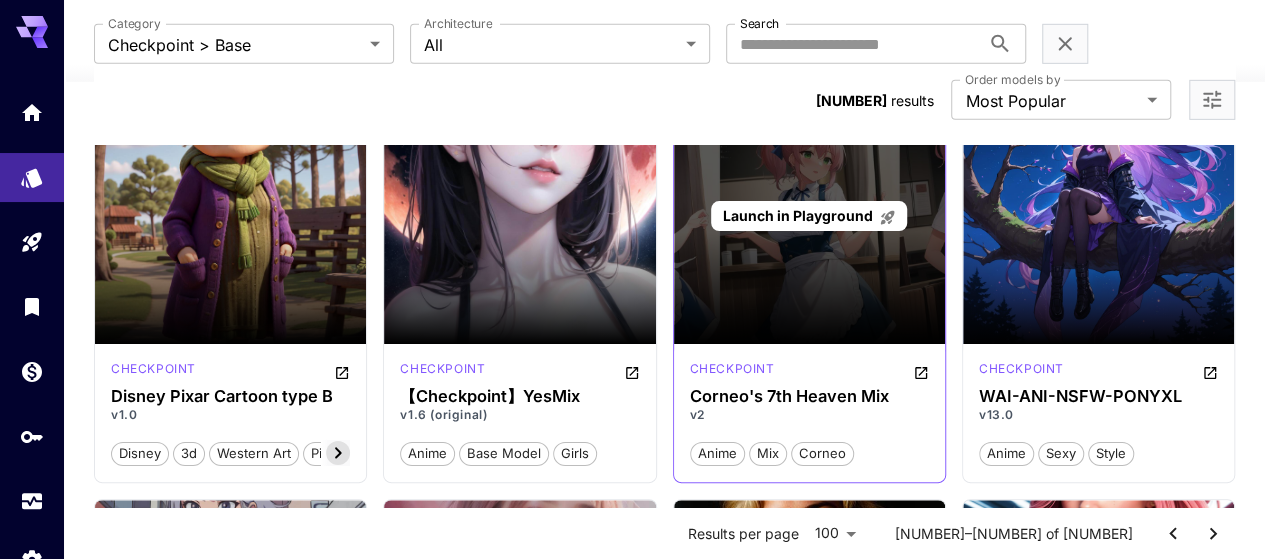 click on "Launch in Playground" at bounding box center [798, 215] 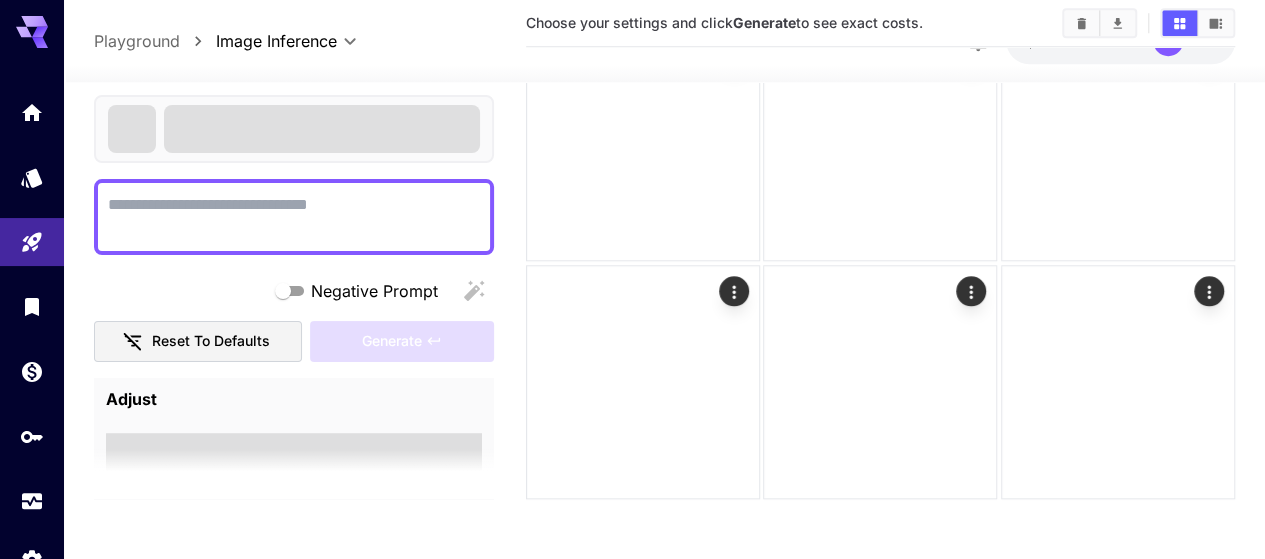 scroll, scrollTop: 370, scrollLeft: 0, axis: vertical 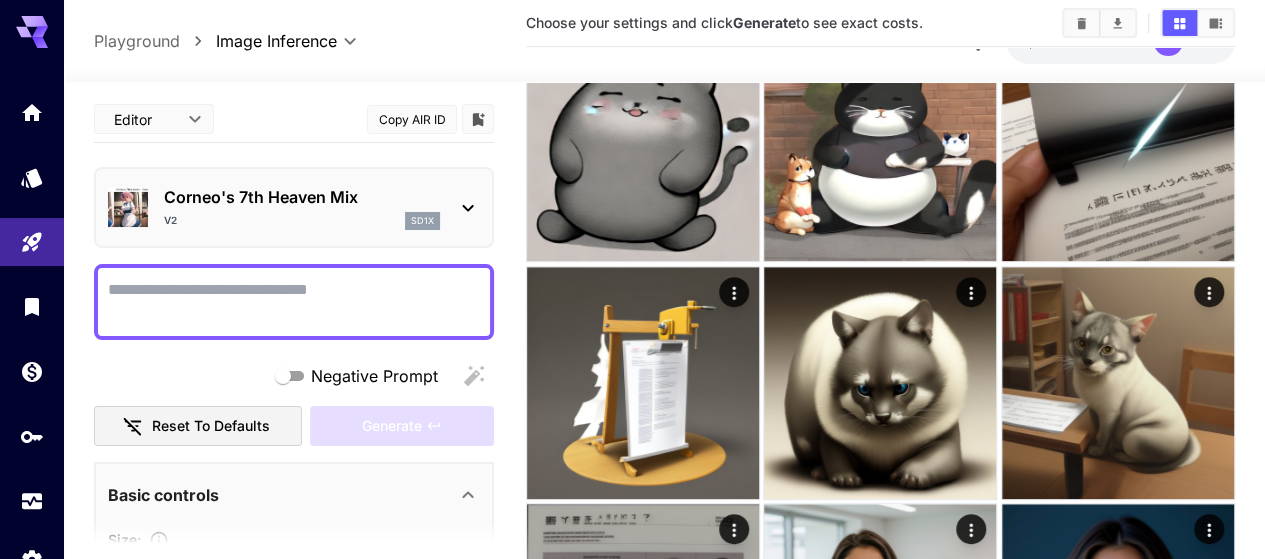 click on "Negative Prompt" at bounding box center (294, 302) 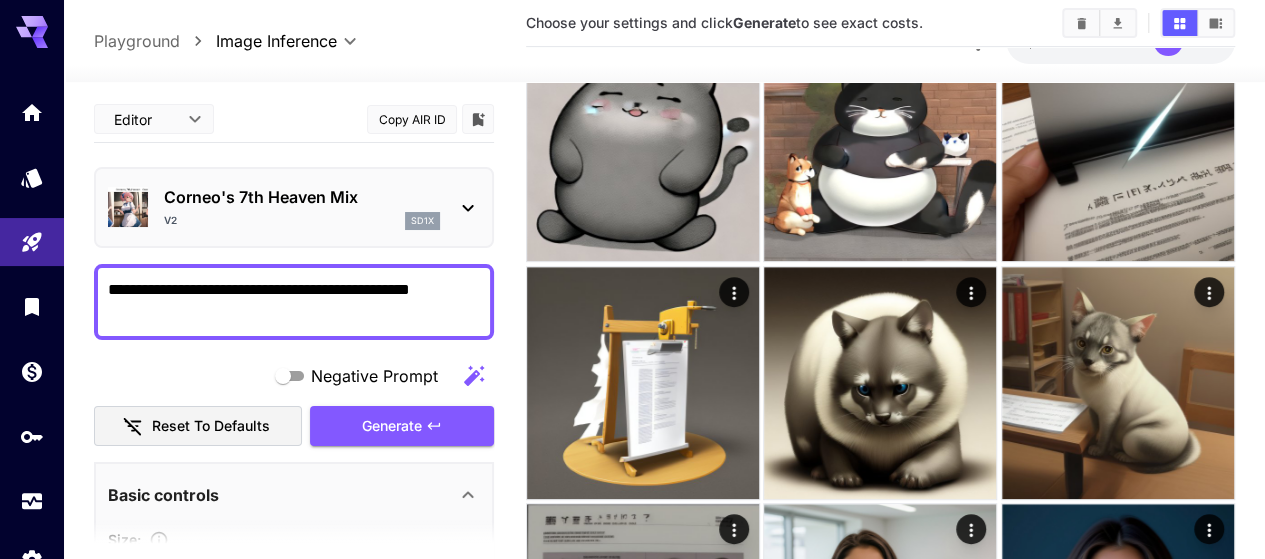 type on "**********" 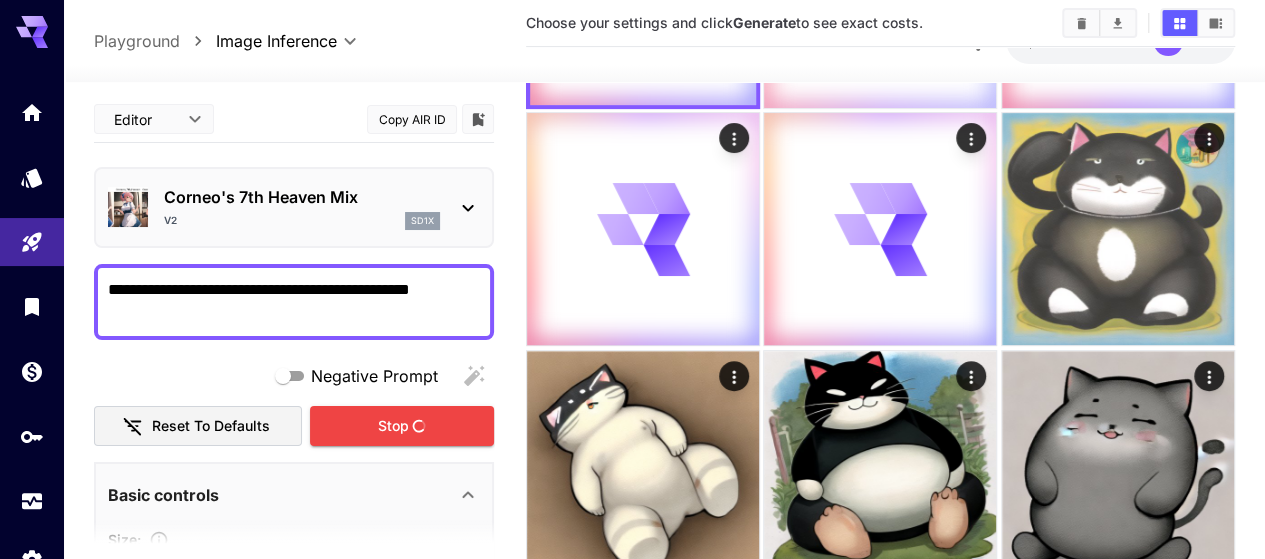 scroll, scrollTop: 500, scrollLeft: 0, axis: vertical 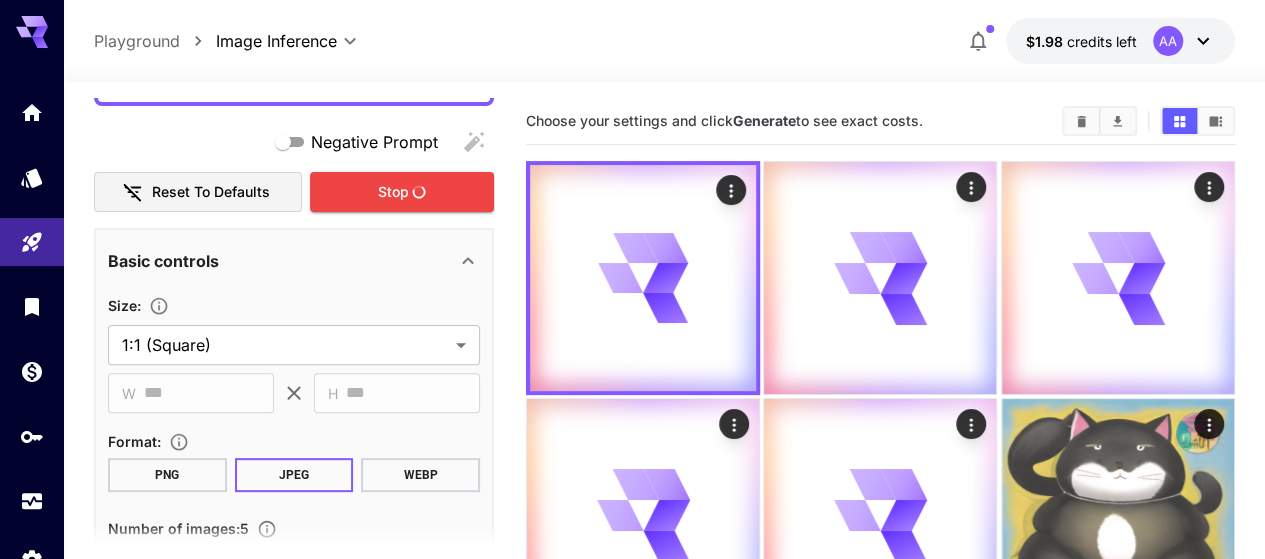 type 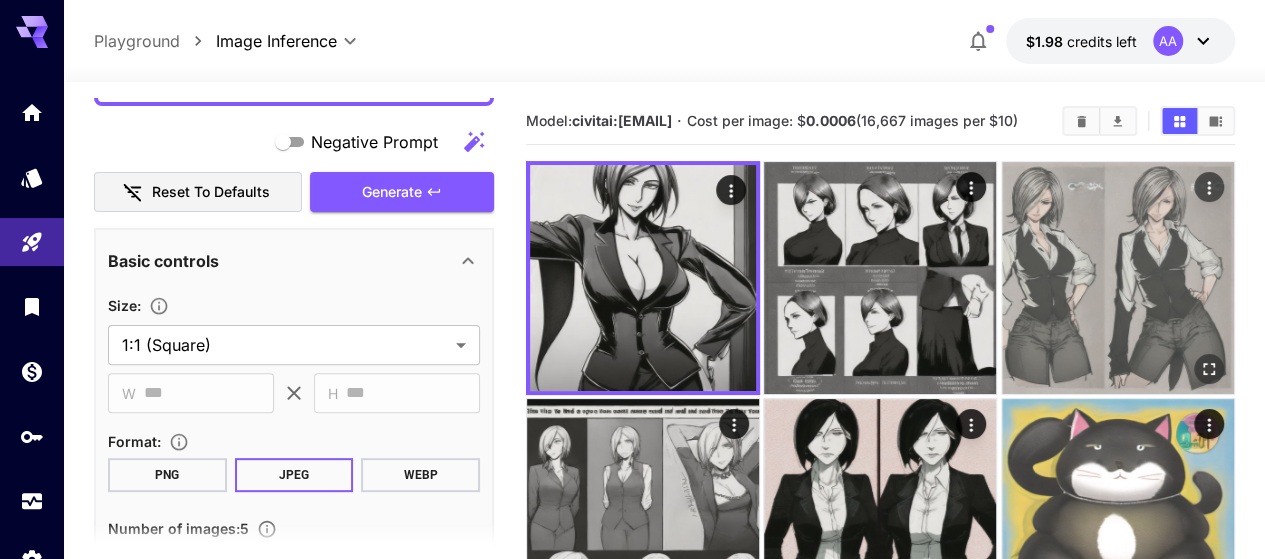 click at bounding box center (1118, 278) 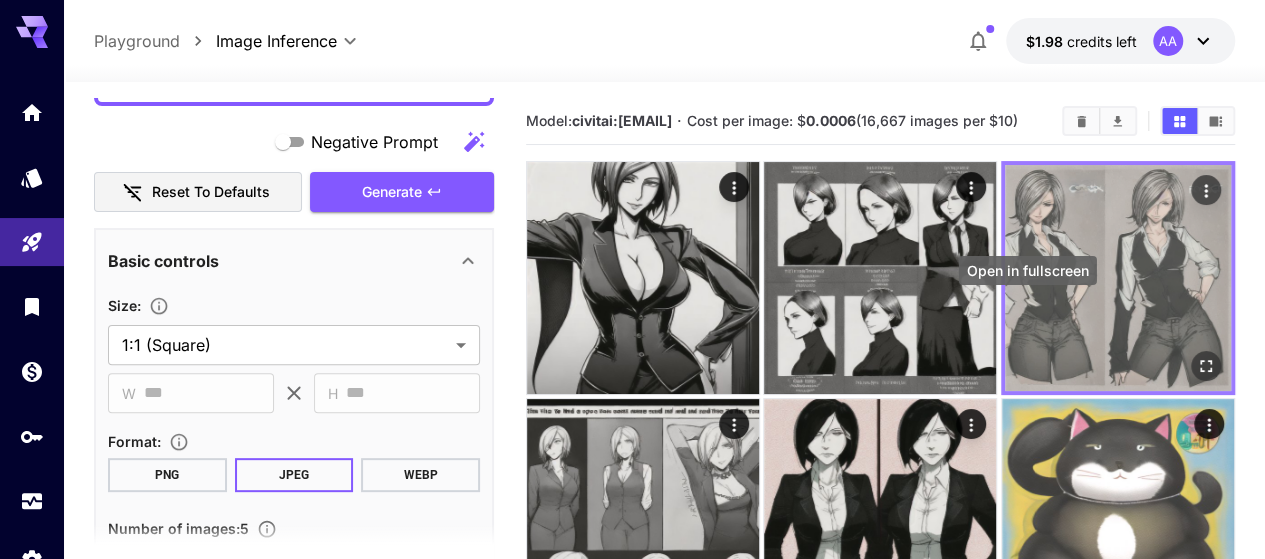 click 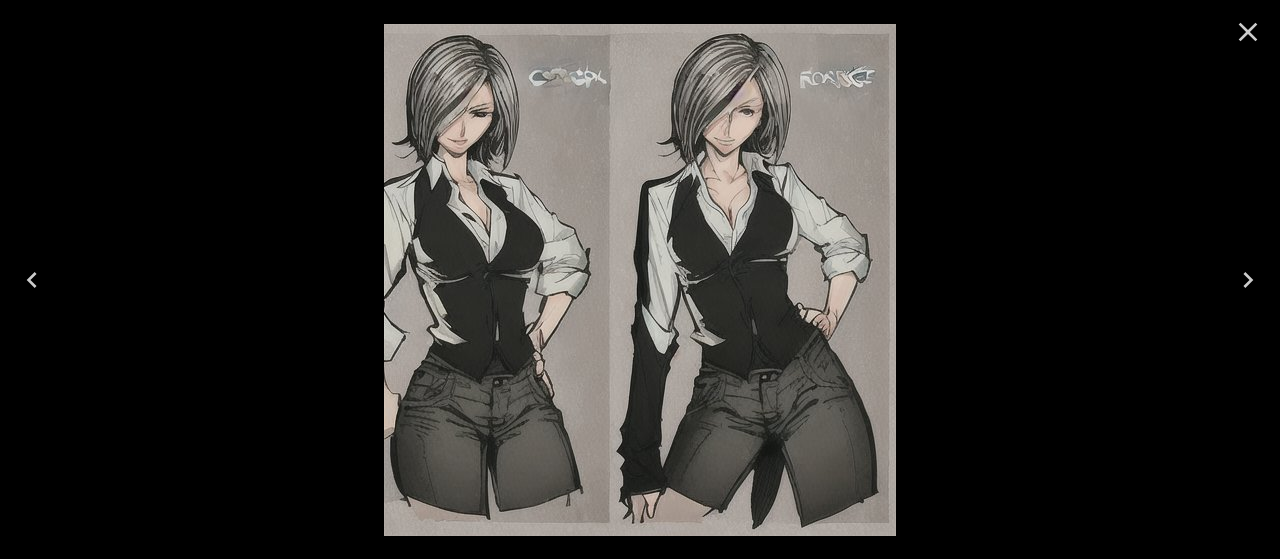 click 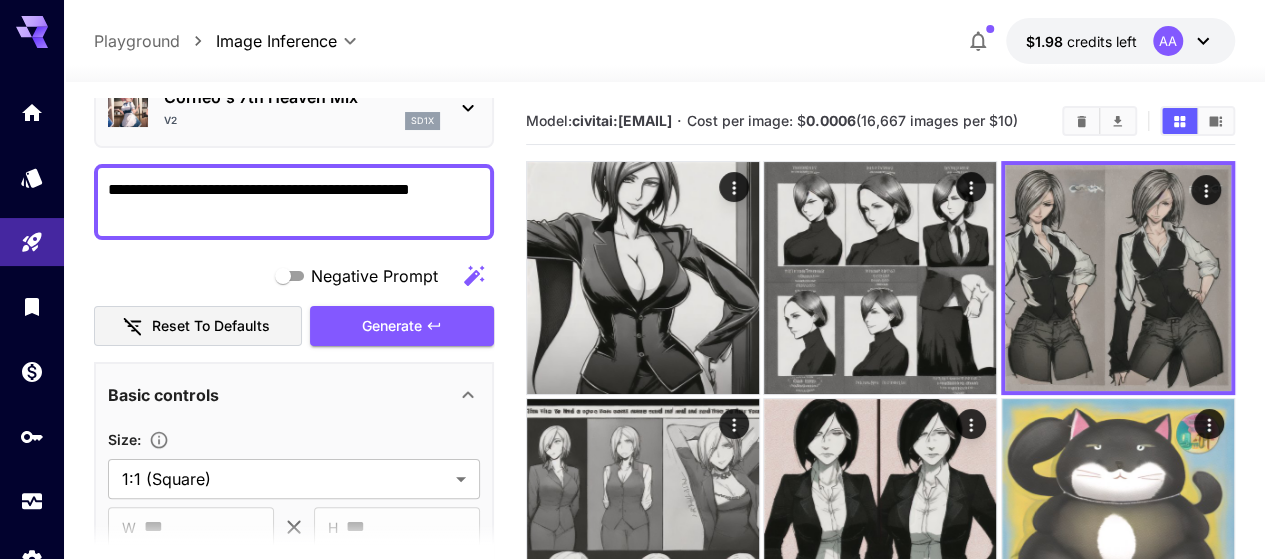 scroll, scrollTop: 0, scrollLeft: 0, axis: both 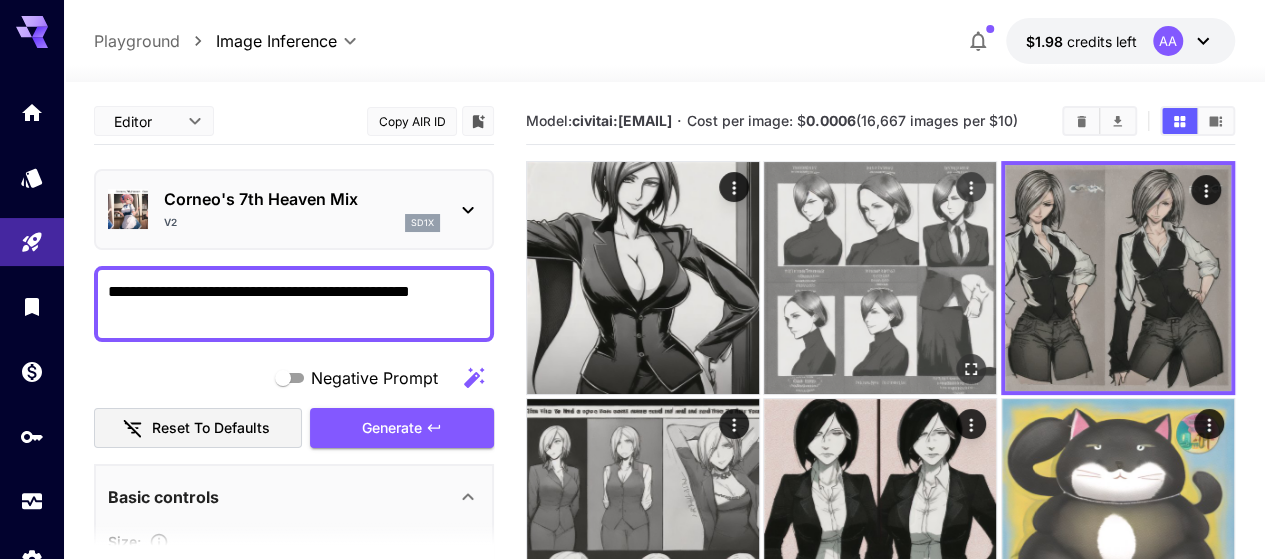 click at bounding box center [880, 278] 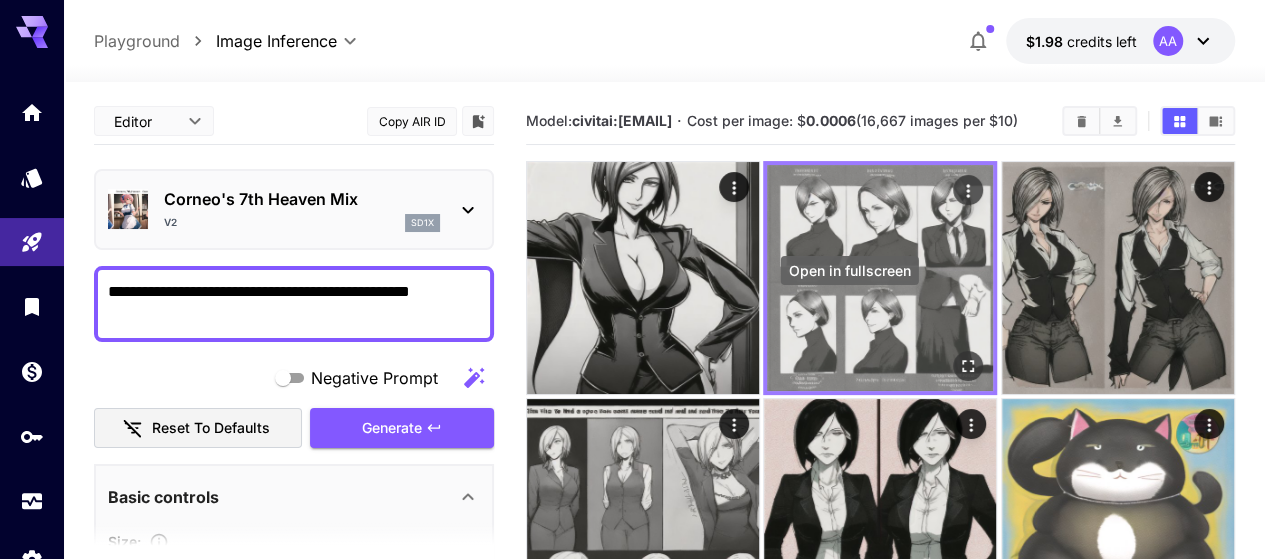 click 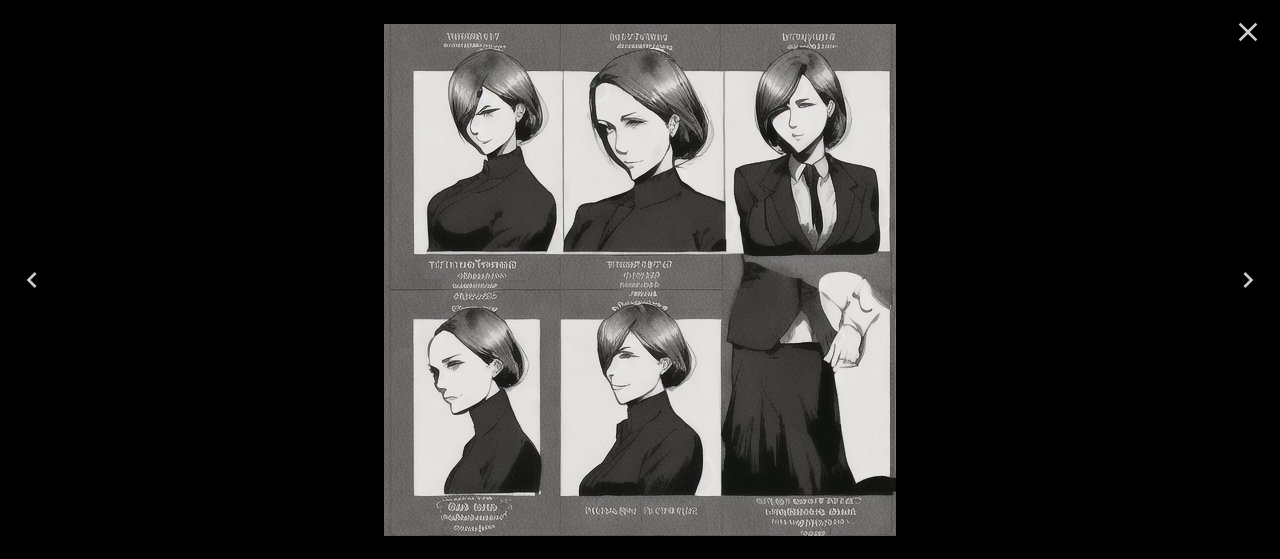 click 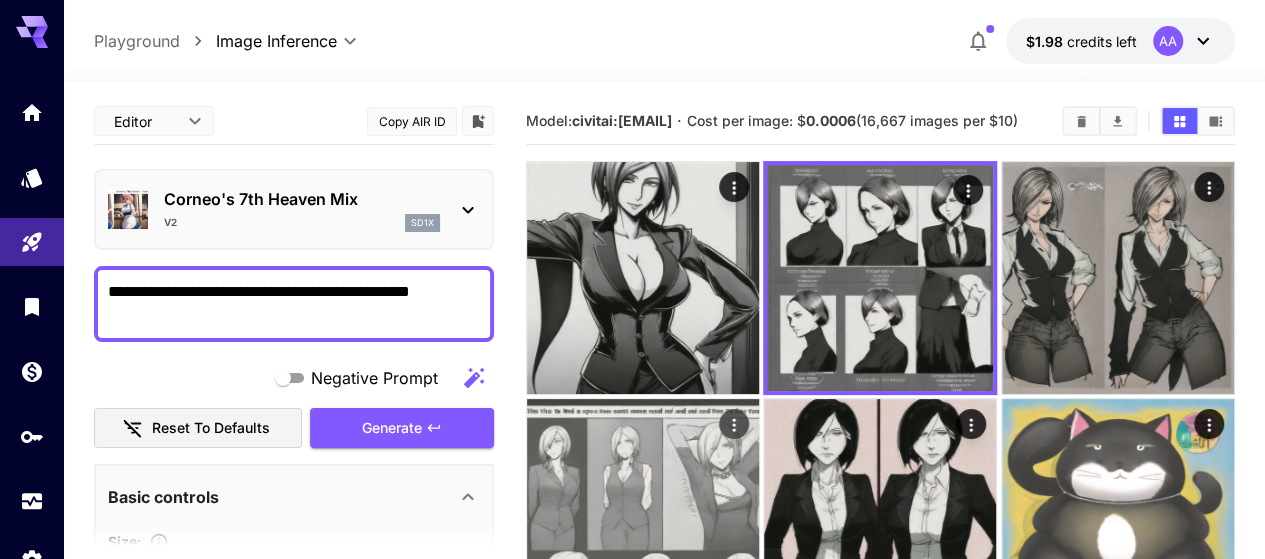 click at bounding box center [643, 515] 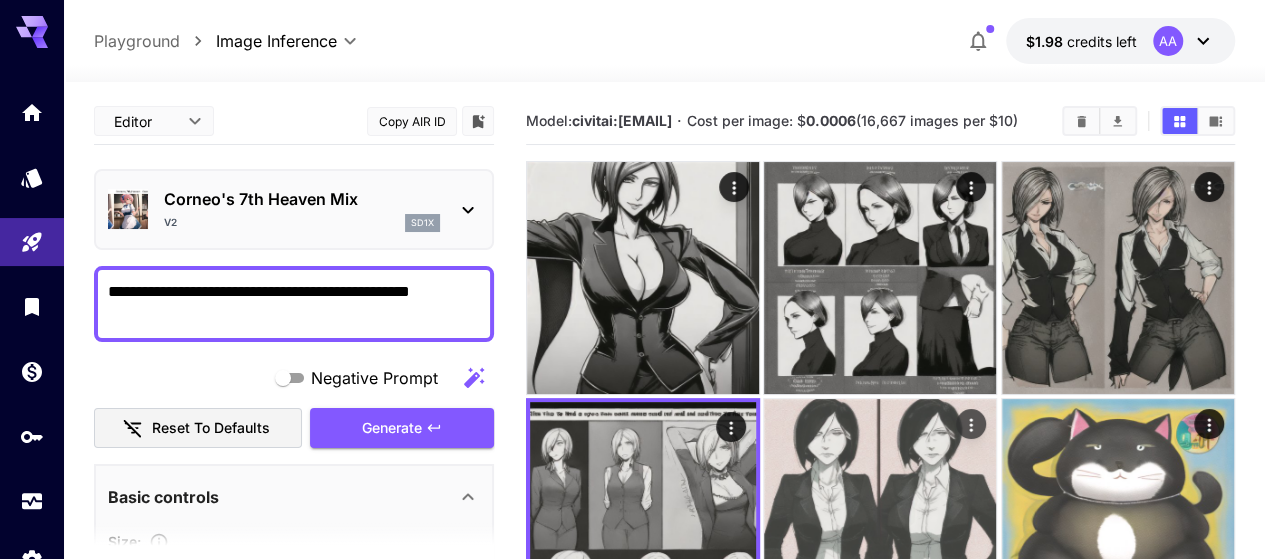 click at bounding box center (880, 515) 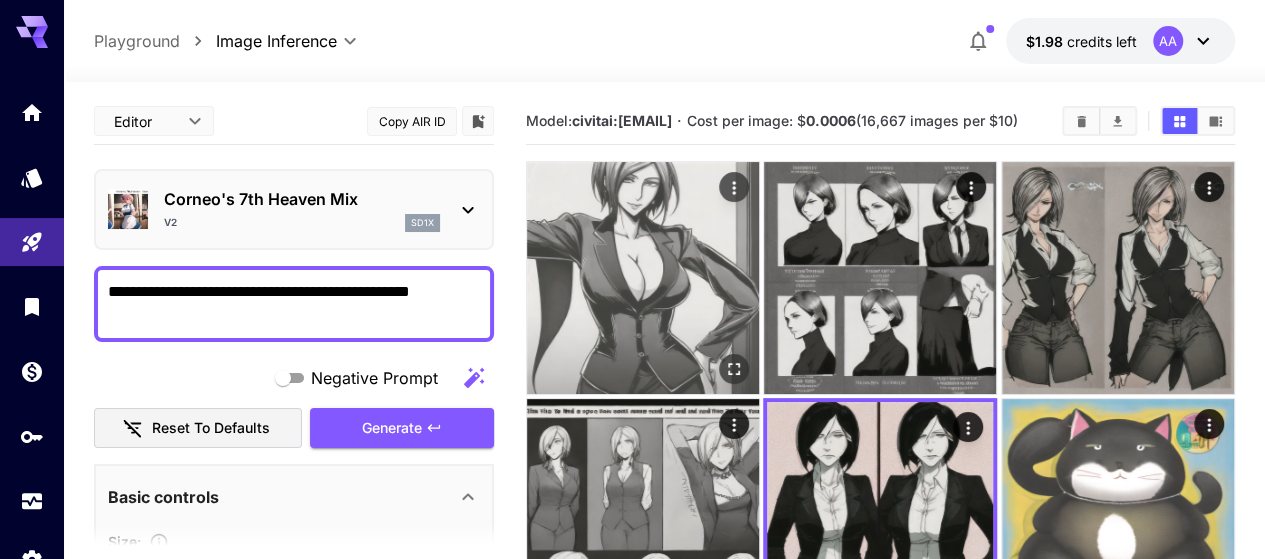 click at bounding box center (643, 278) 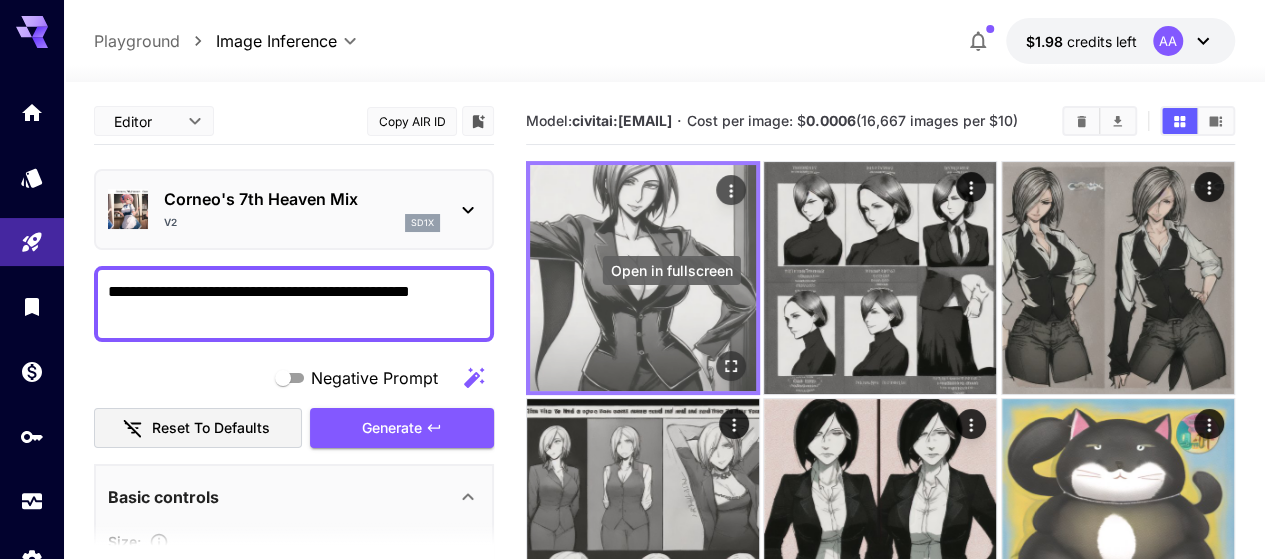 click 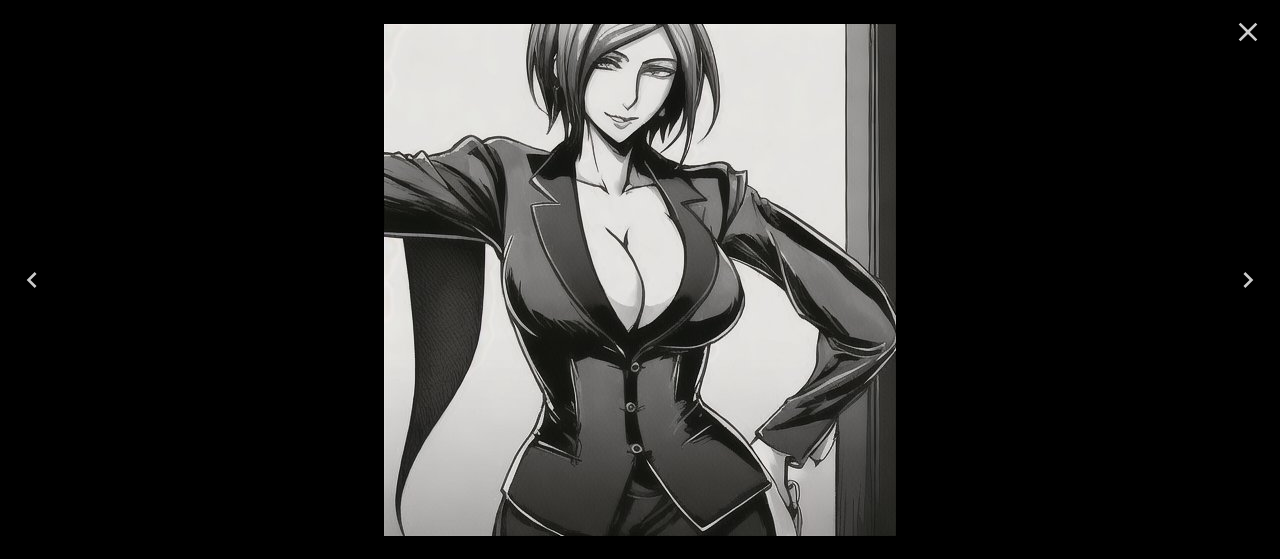 click 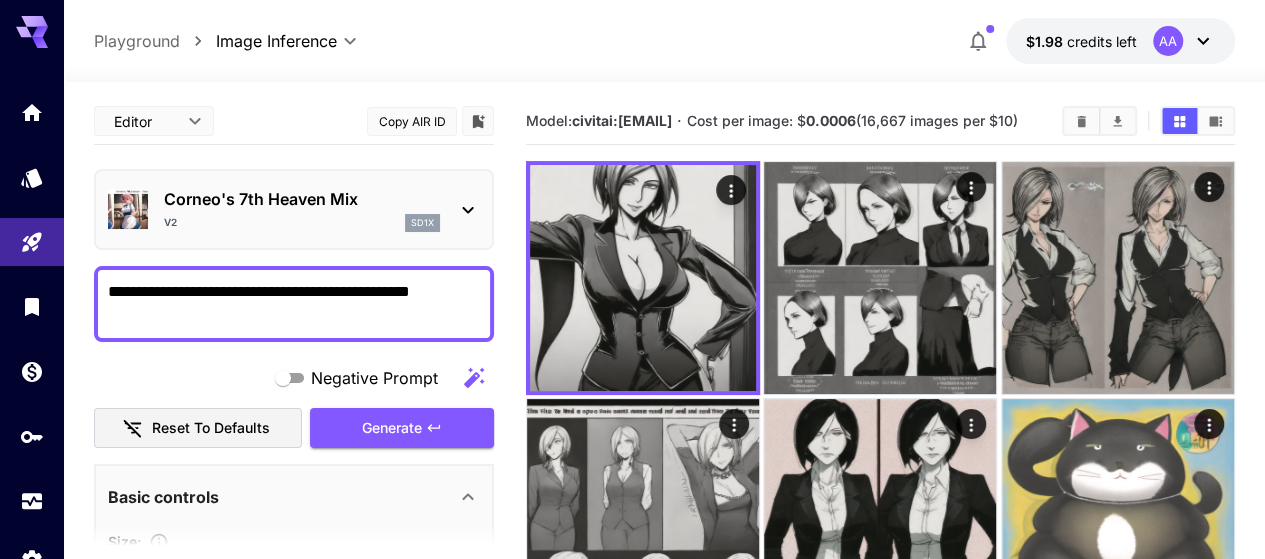 click on "**********" at bounding box center [294, 304] 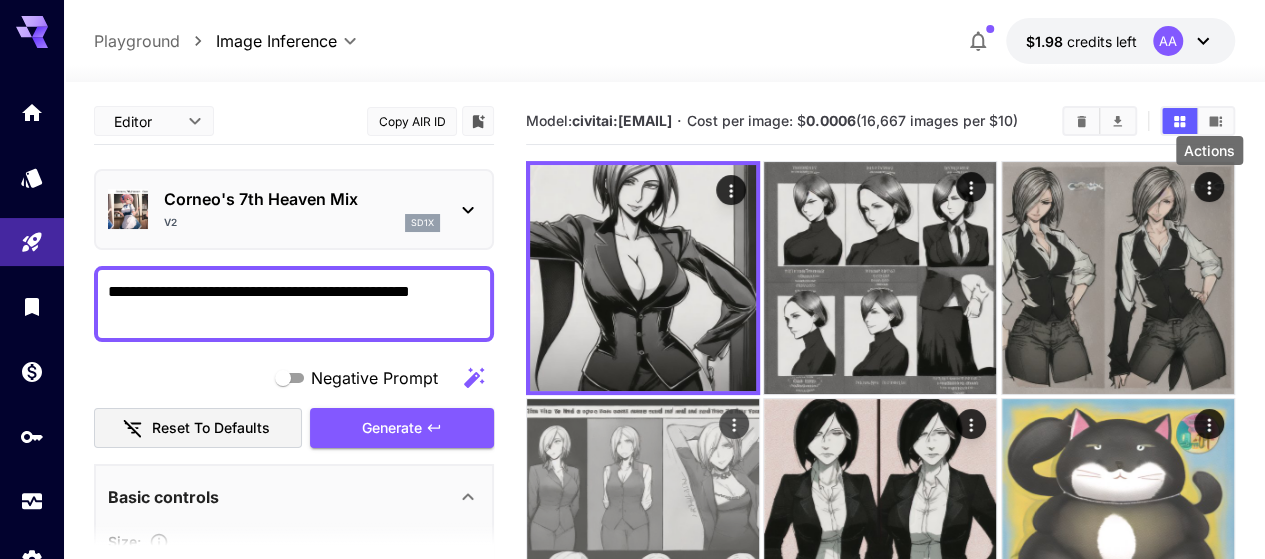 click 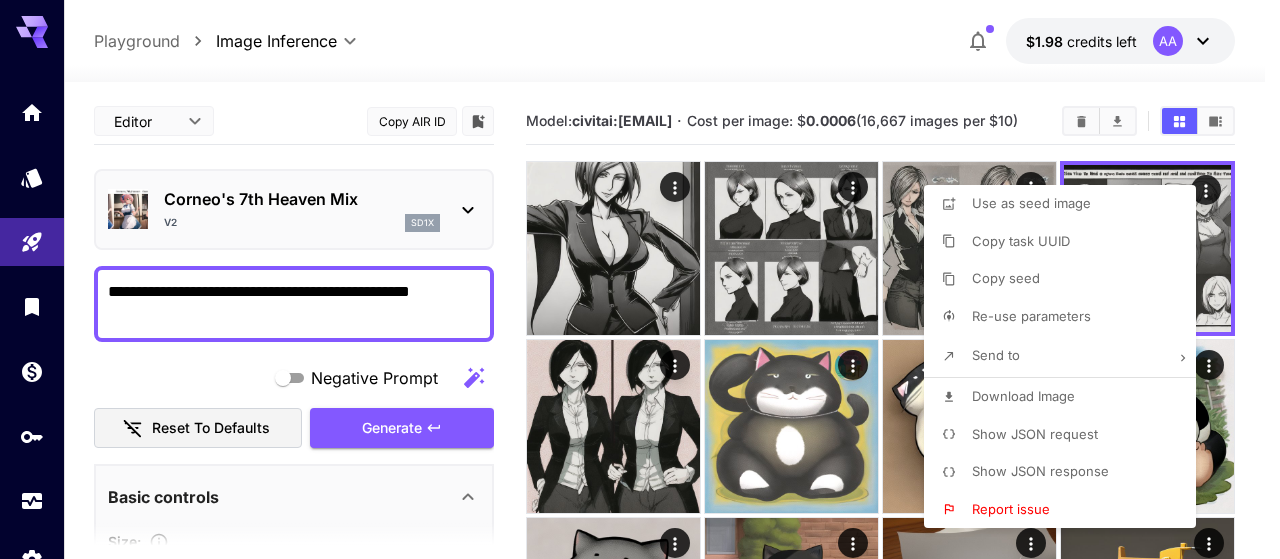 click at bounding box center [640, 279] 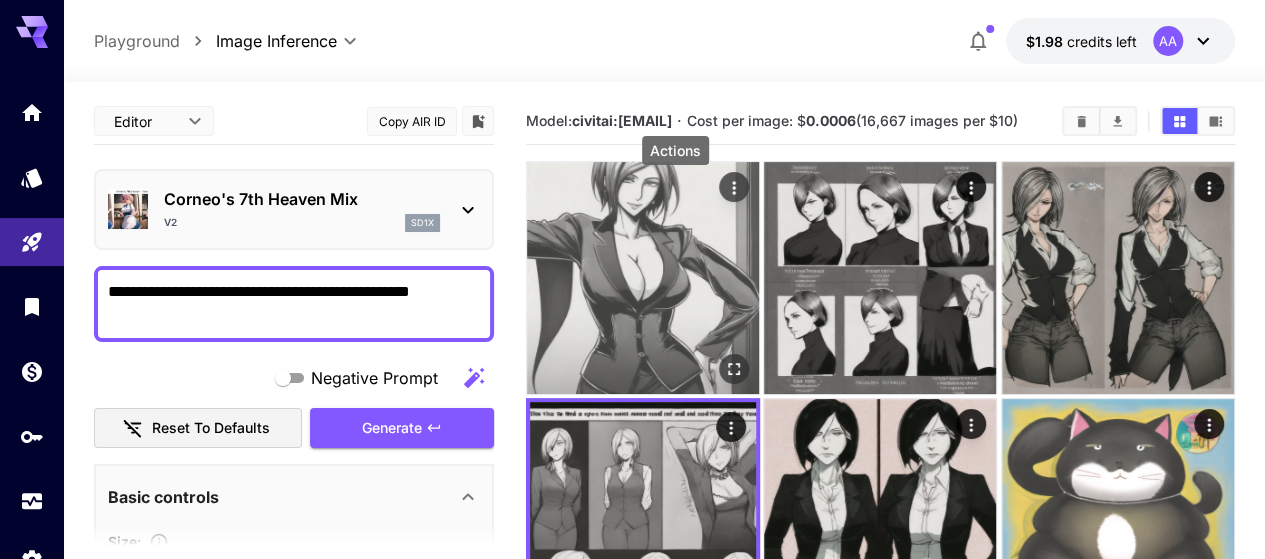 click 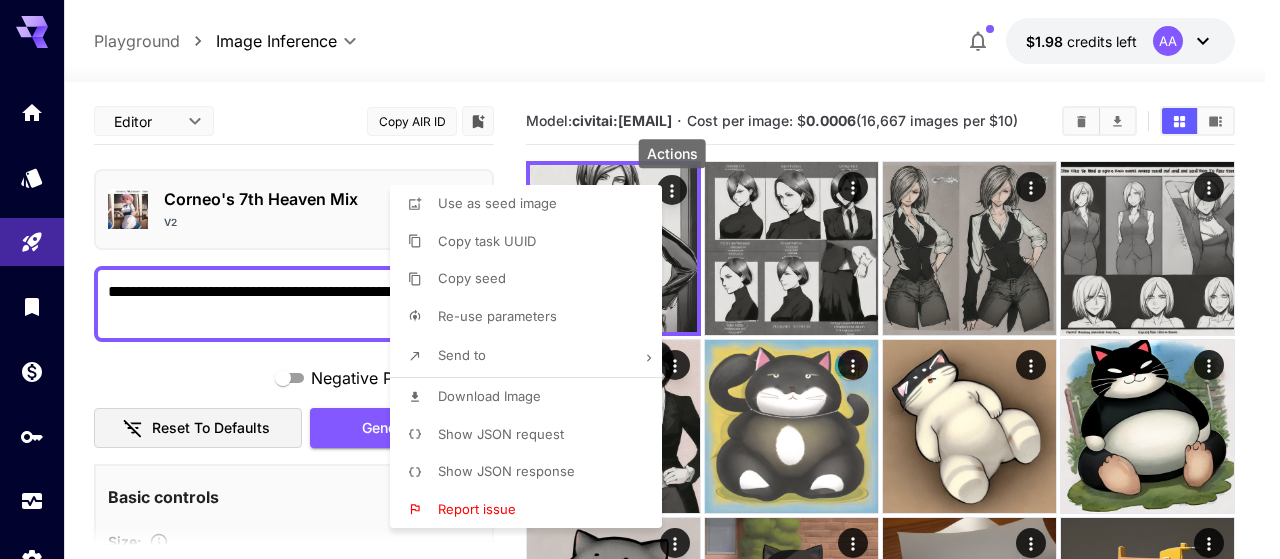 click at bounding box center [640, 279] 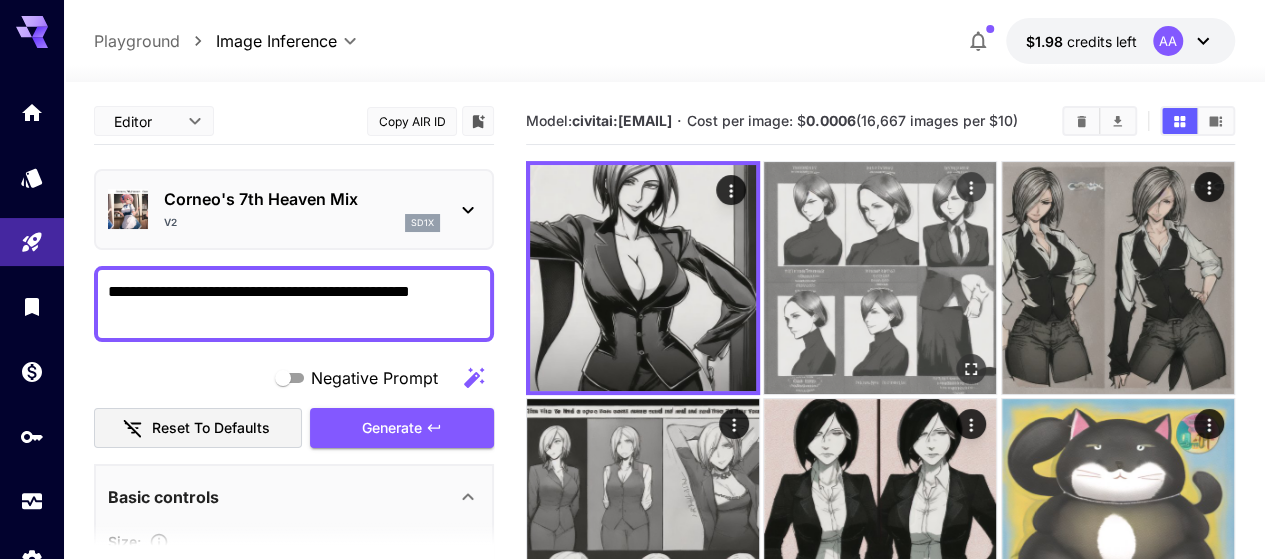 drag, startPoint x: 800, startPoint y: 277, endPoint x: 768, endPoint y: 275, distance: 32.06244 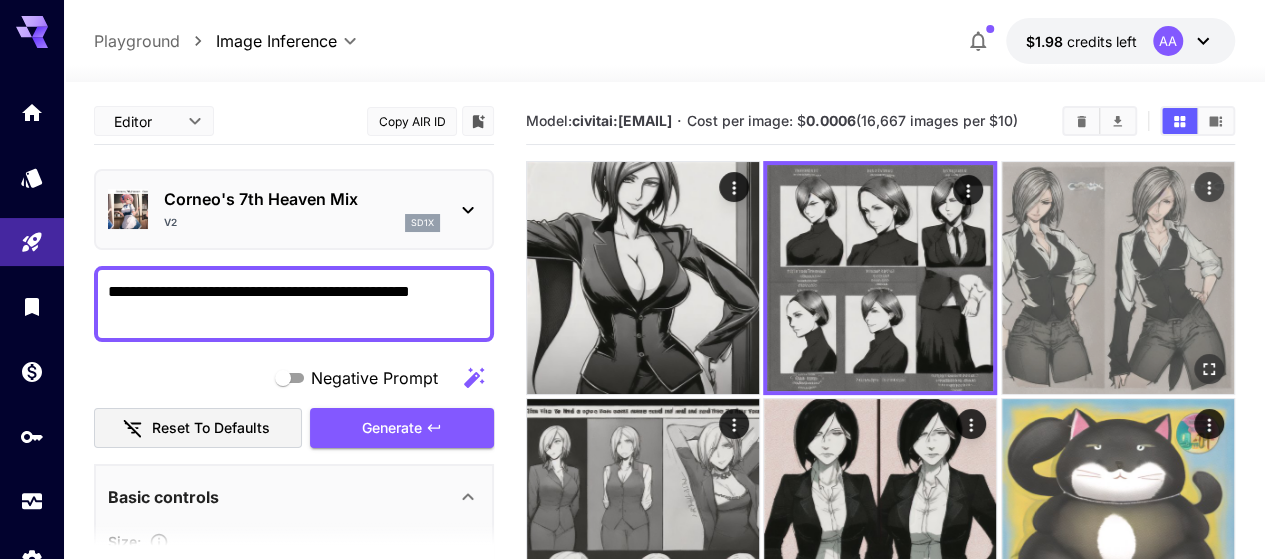 click at bounding box center (1118, 278) 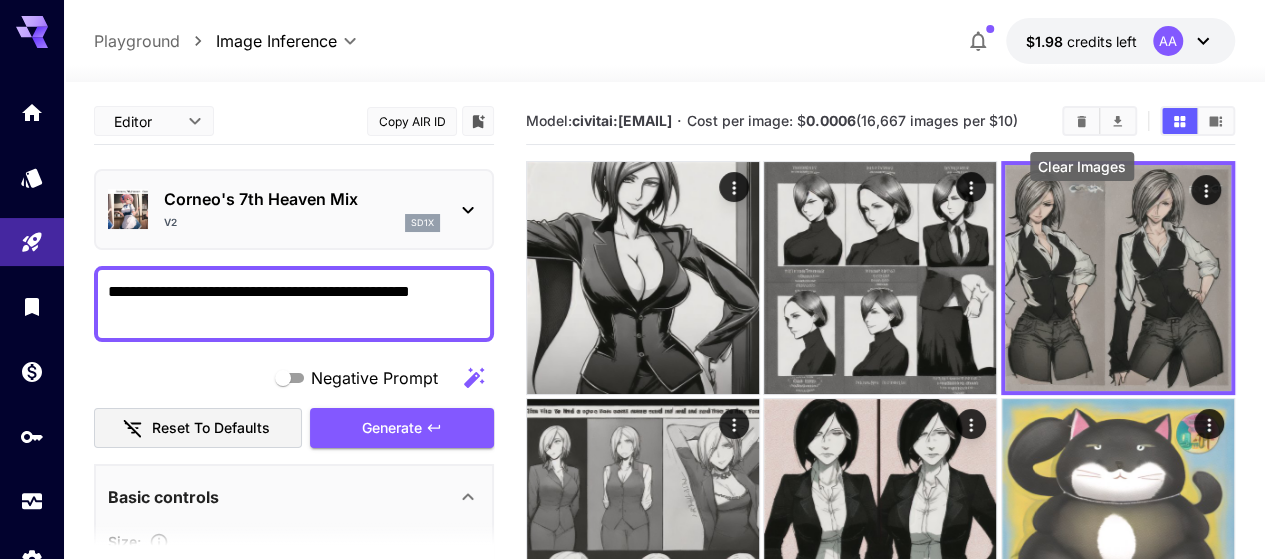 click 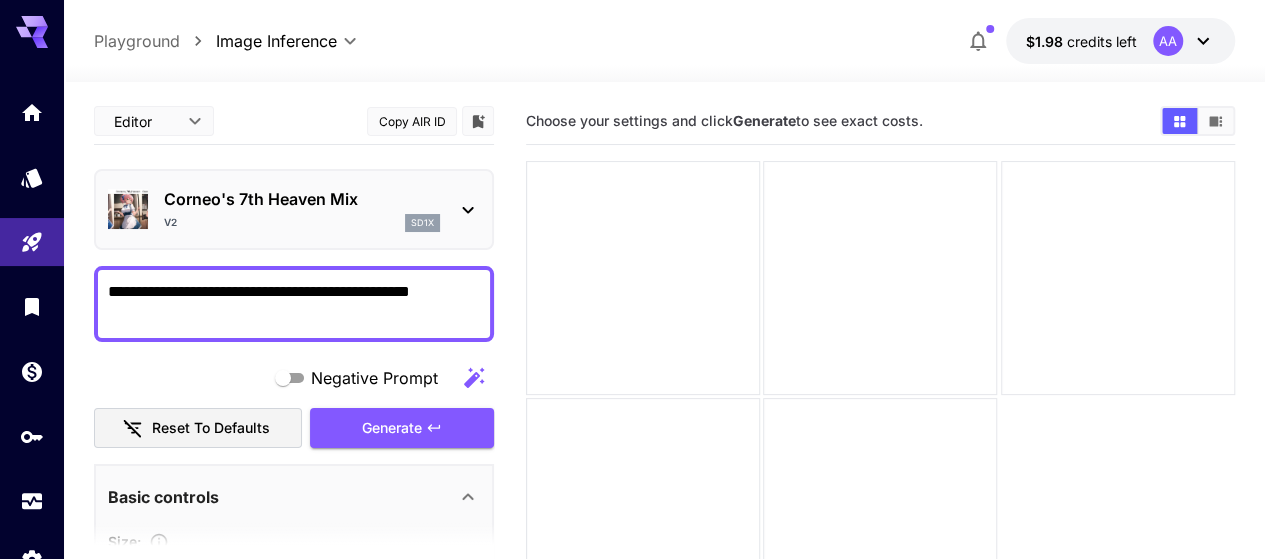 click at bounding box center [880, 397] 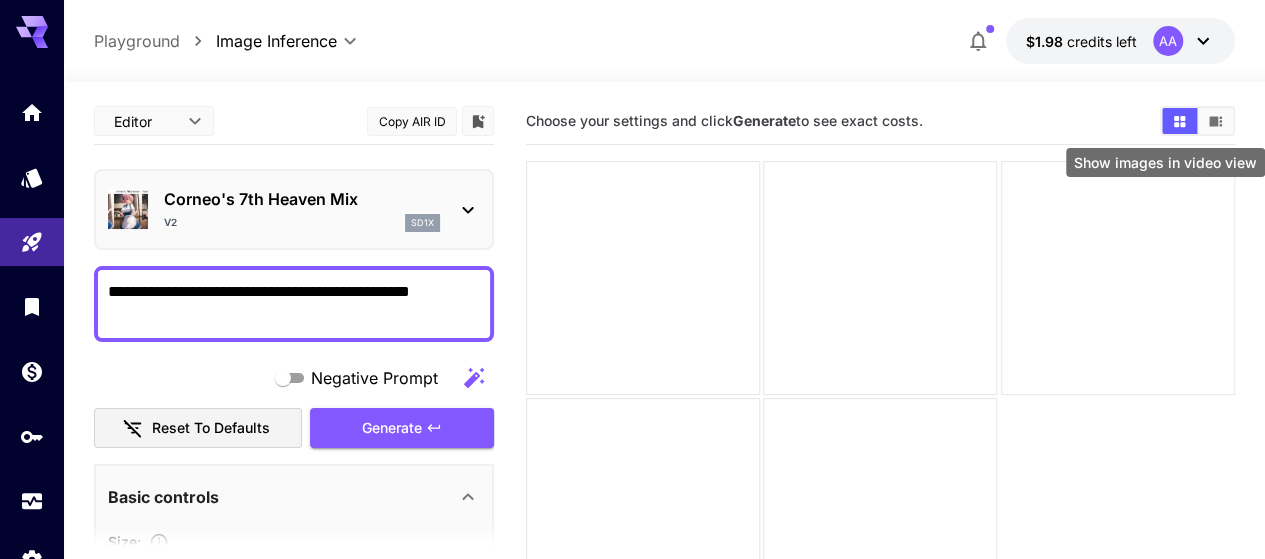 click 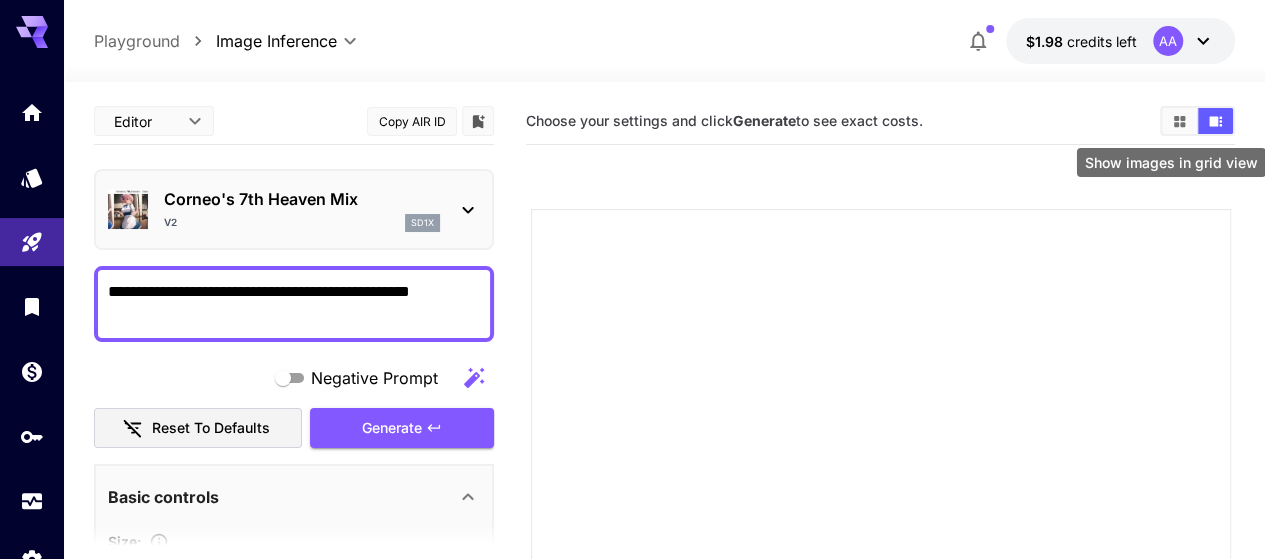 click 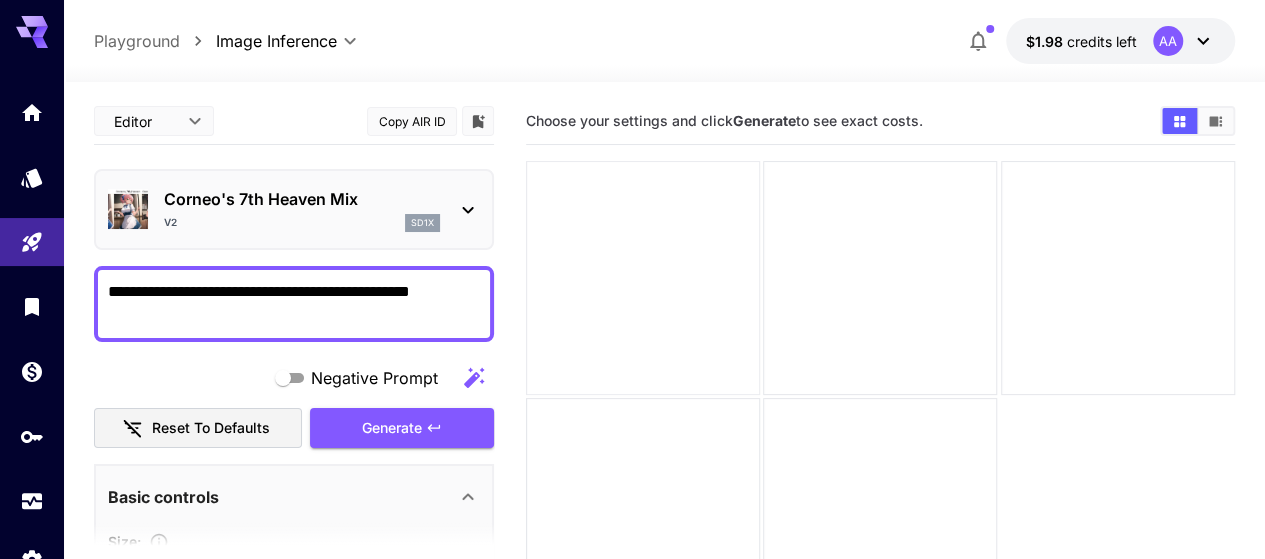 click at bounding box center [643, 278] 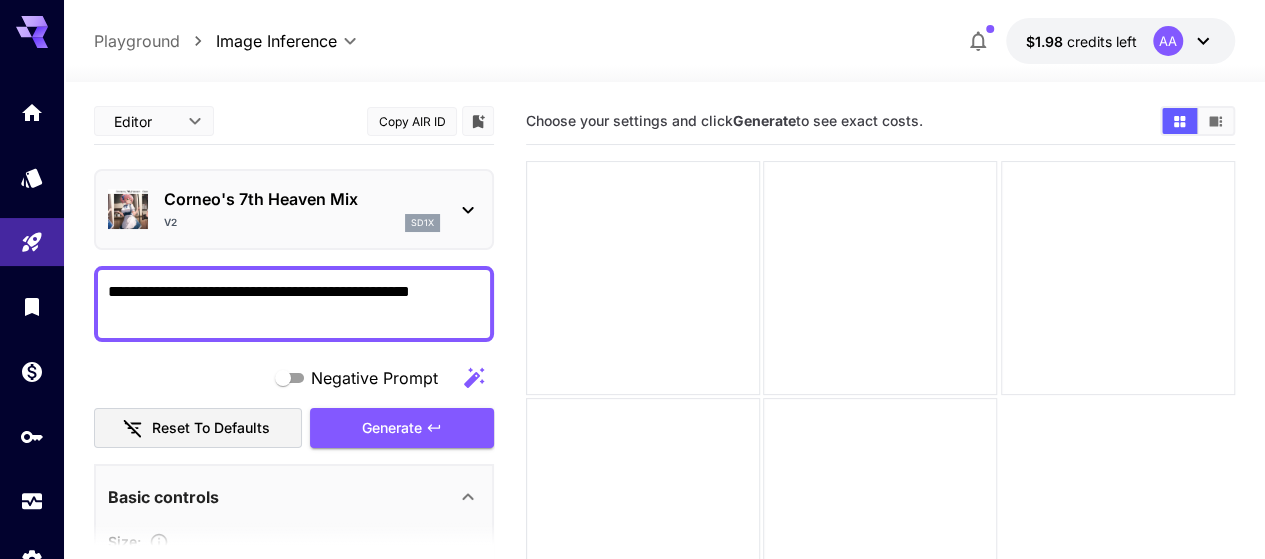 click on "Corneo's 7th Heaven Mix v2 sd1x" at bounding box center [302, 209] 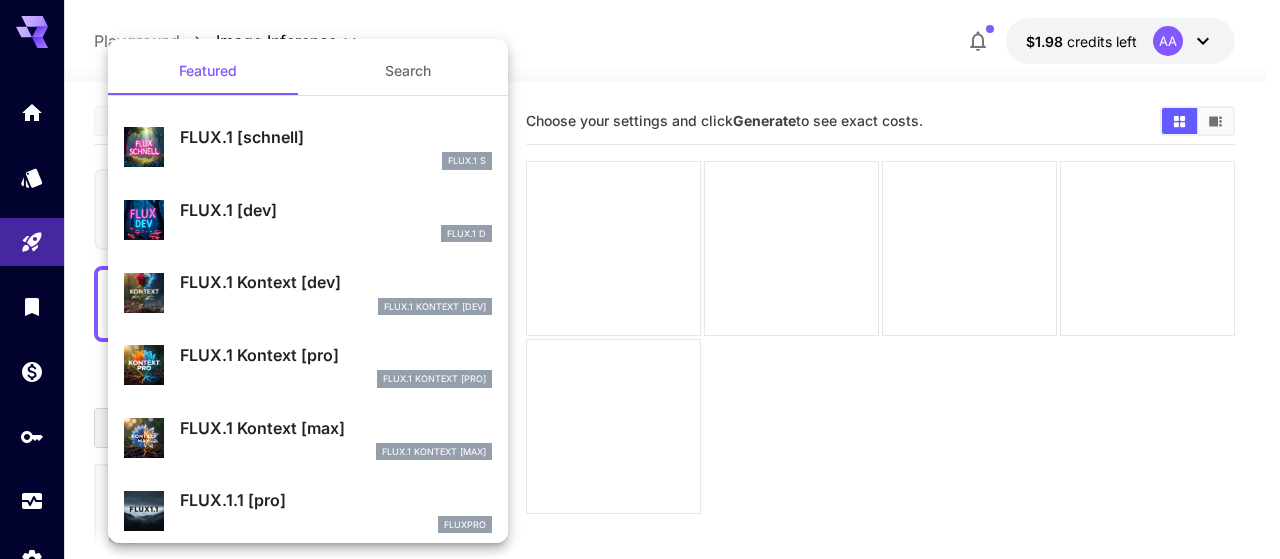 click at bounding box center (640, 279) 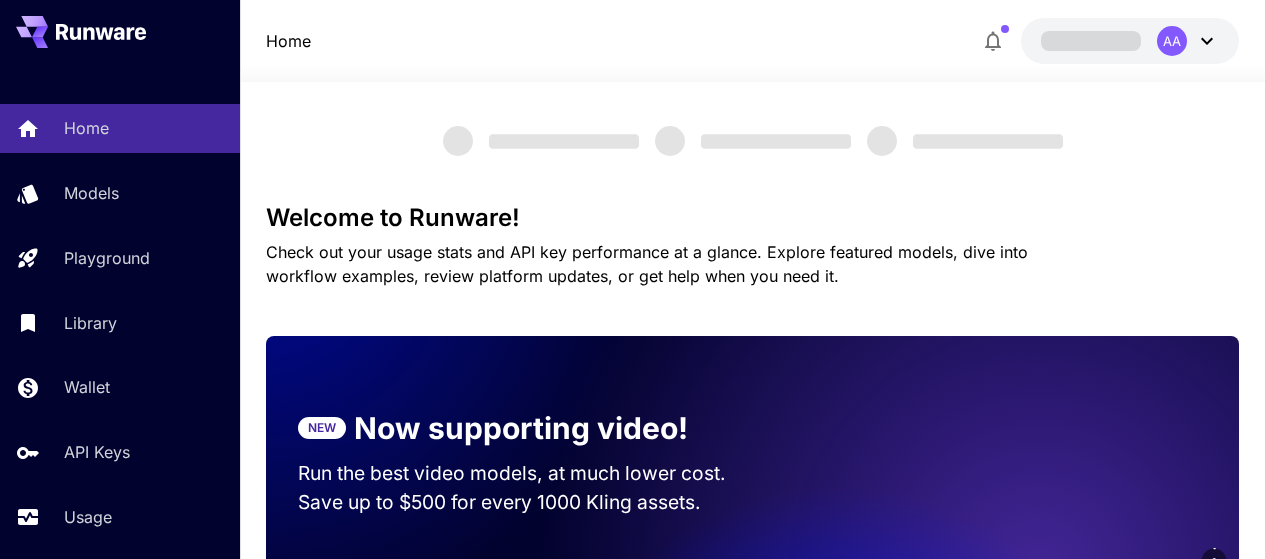scroll, scrollTop: 0, scrollLeft: 0, axis: both 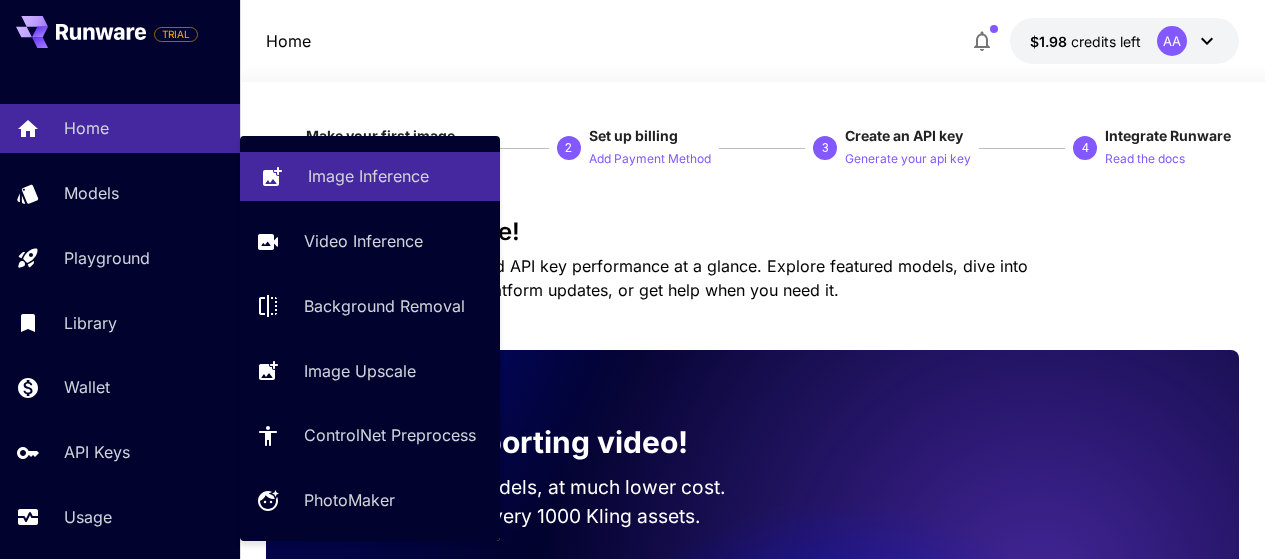 click on "Image Inference" at bounding box center (368, 176) 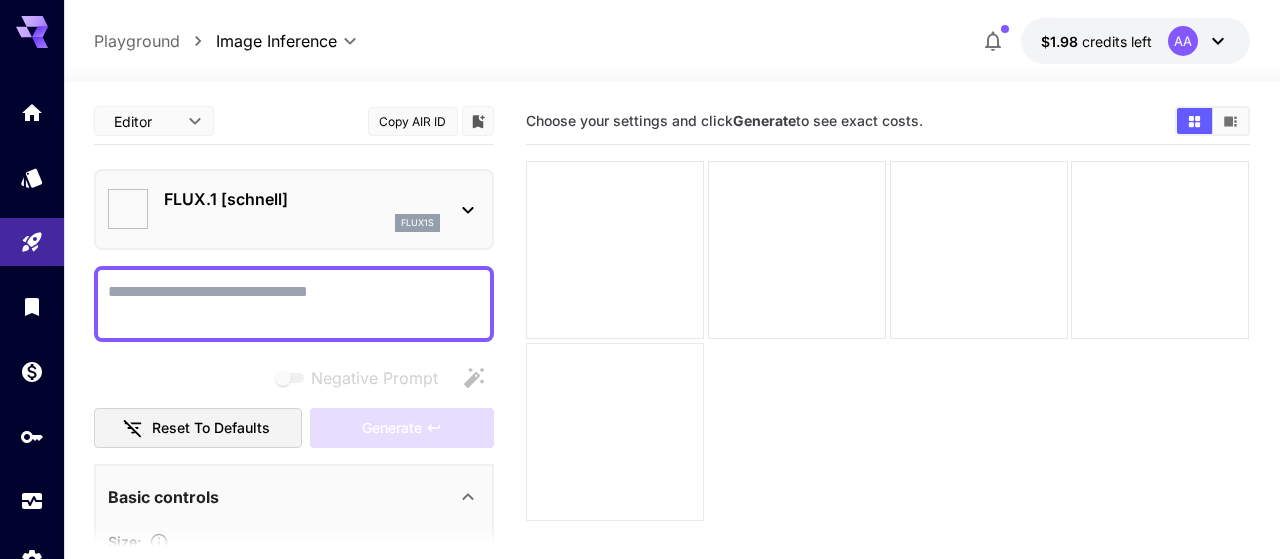 type on "**********" 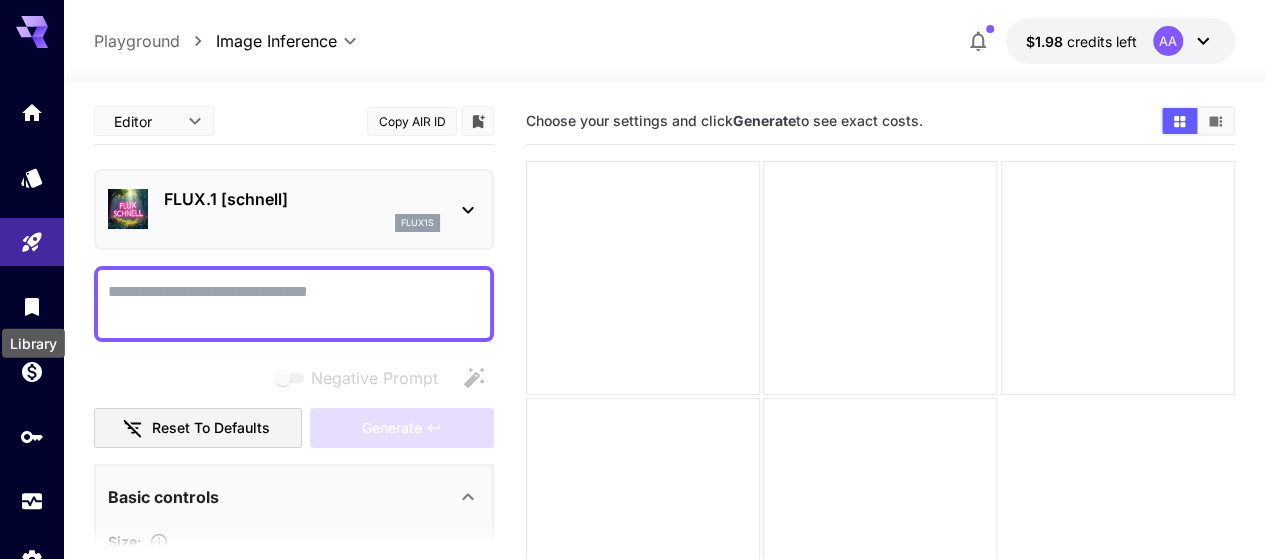 click on "Library" at bounding box center [33, 337] 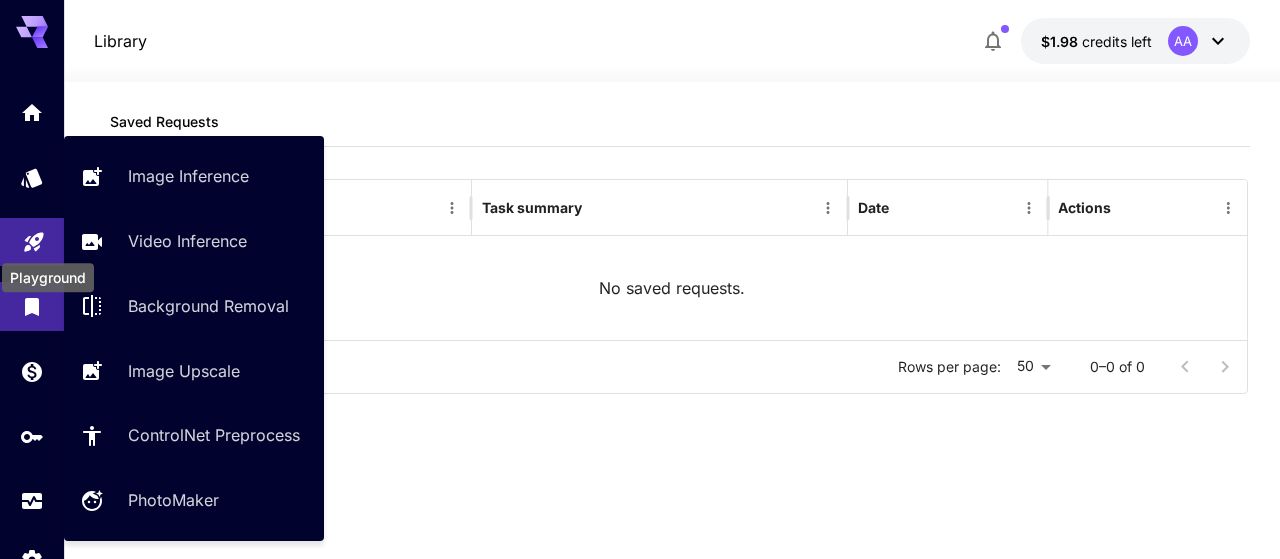 click at bounding box center (32, 242) 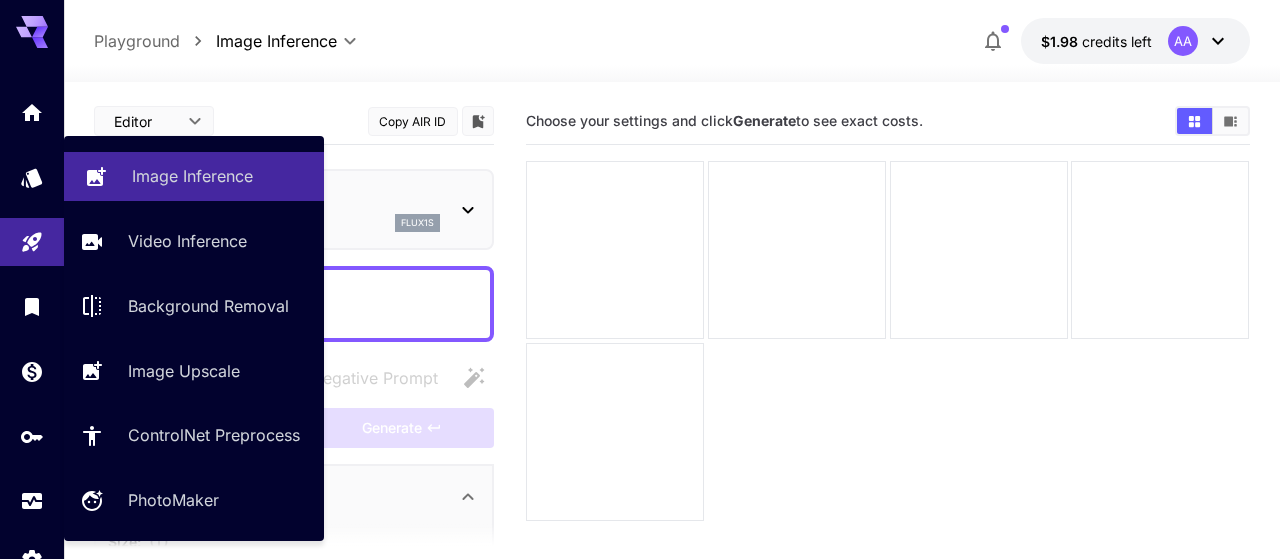 click on "Image Inference" at bounding box center [194, 176] 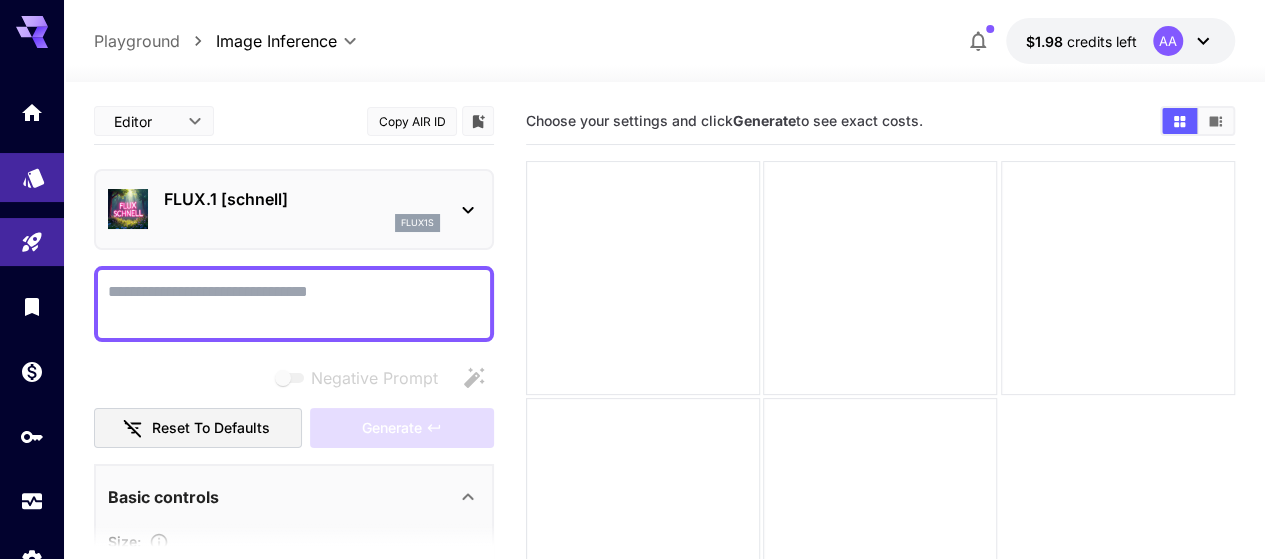 click 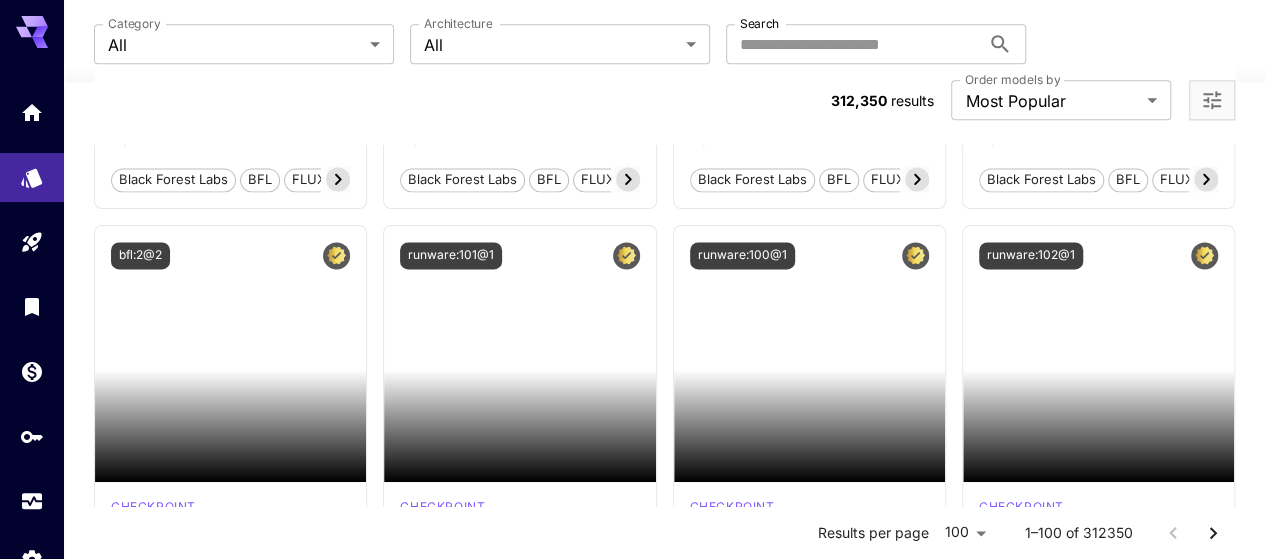 scroll, scrollTop: 1600, scrollLeft: 0, axis: vertical 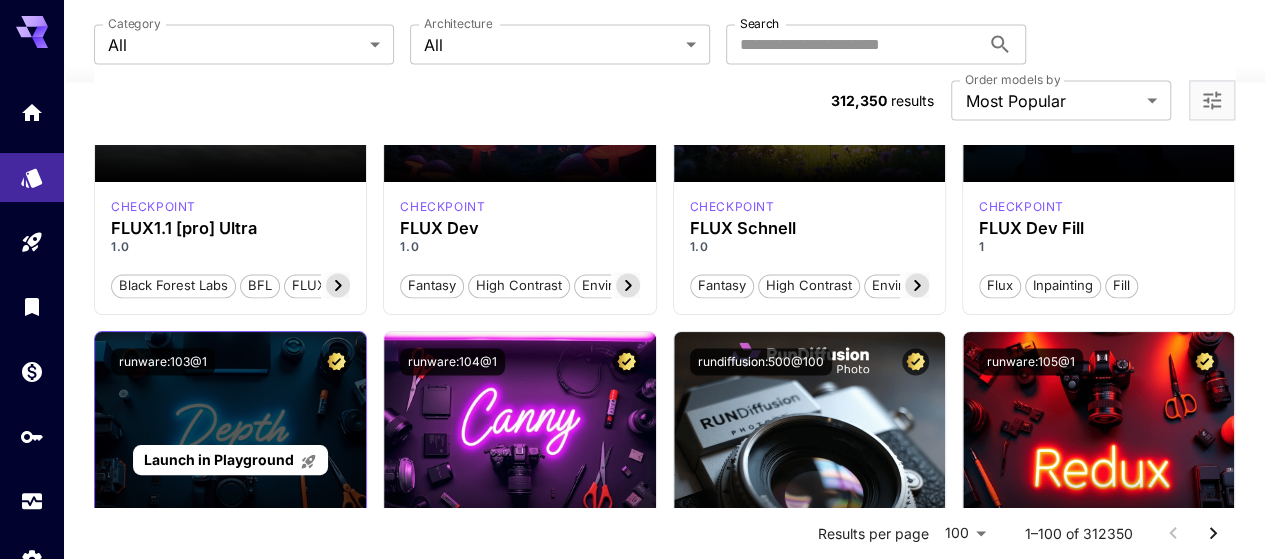 click on "Launch in Playground" at bounding box center [219, 459] 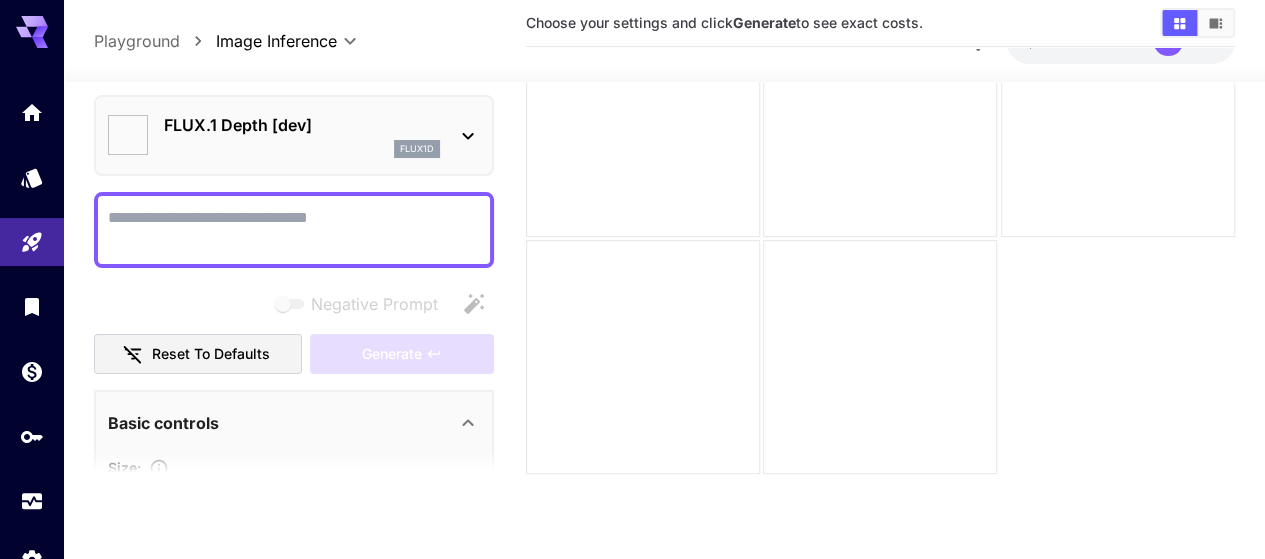 type on "*******" 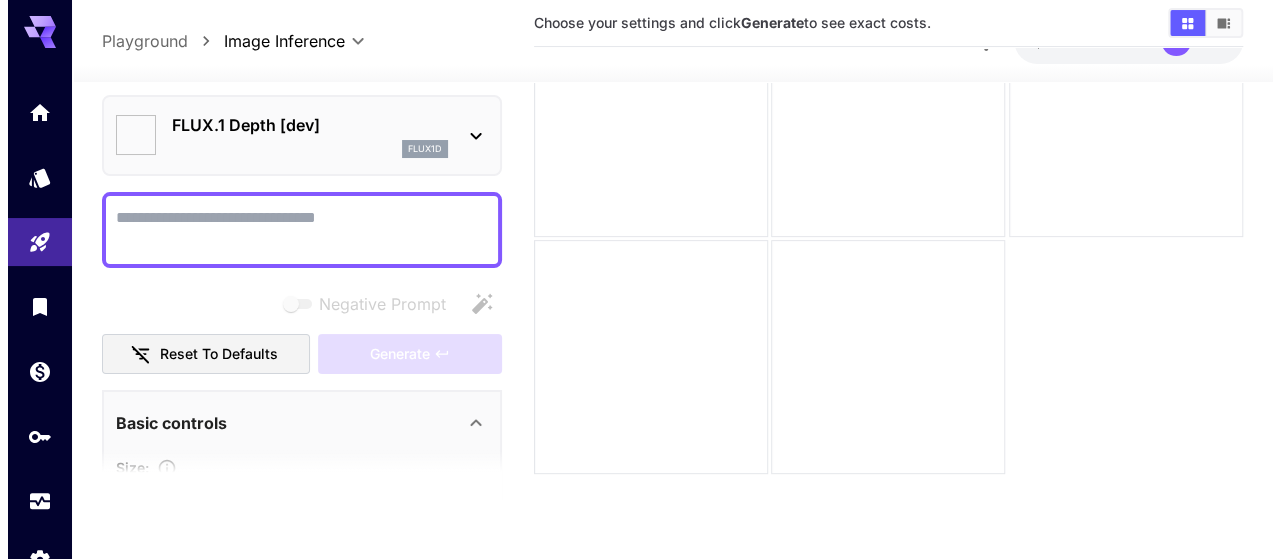 scroll, scrollTop: 158, scrollLeft: 0, axis: vertical 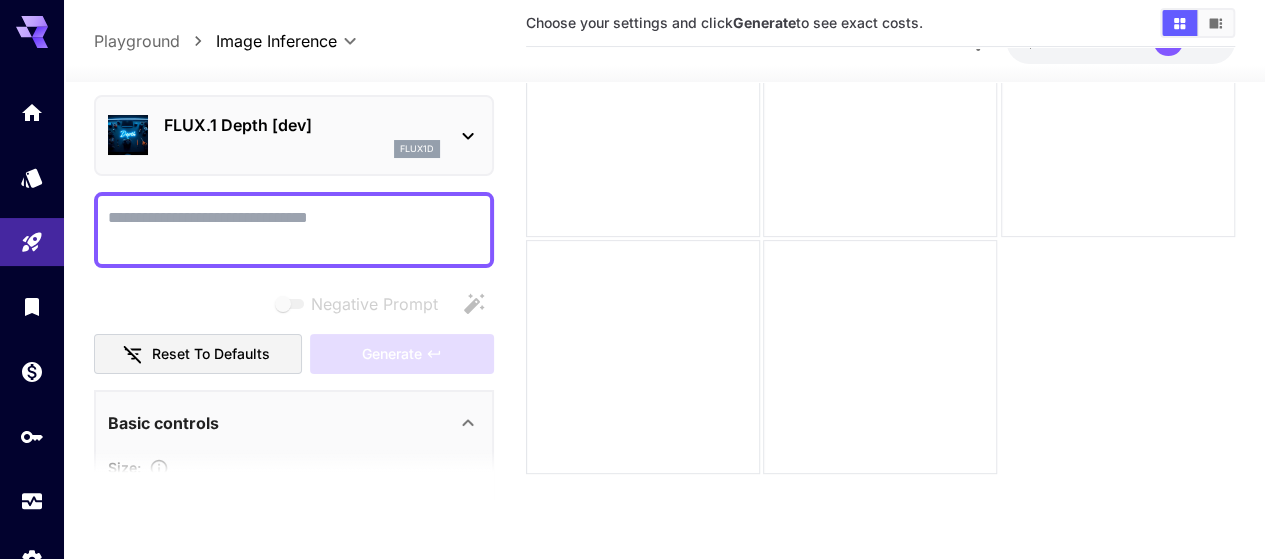 drag, startPoint x: 1054, startPoint y: 259, endPoint x: 1001, endPoint y: 265, distance: 53.338543 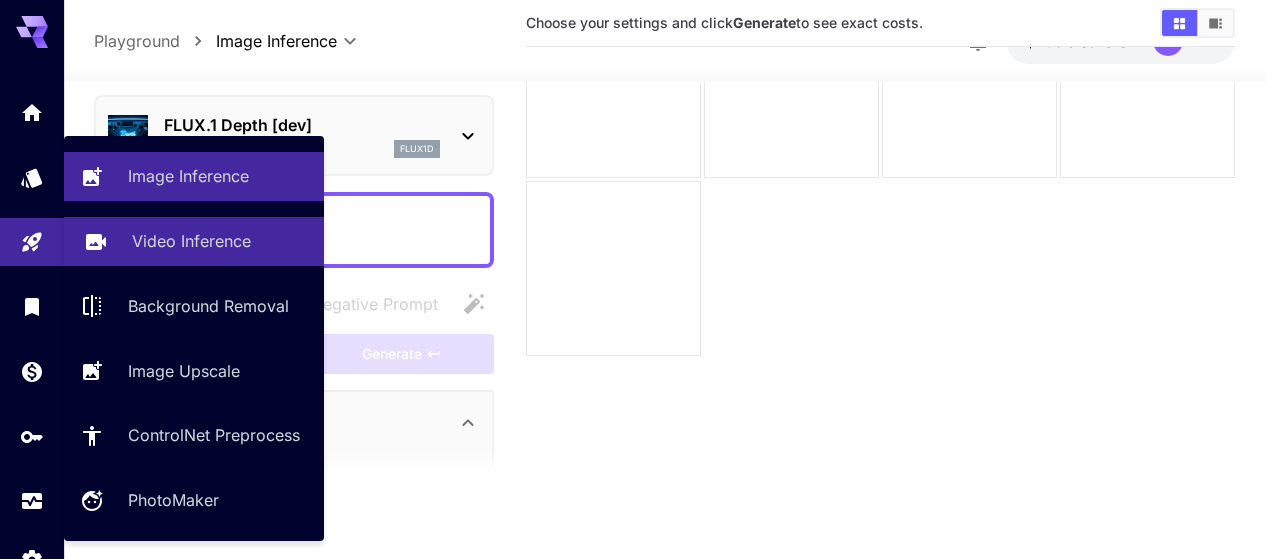 click on "Video Inference" at bounding box center (191, 241) 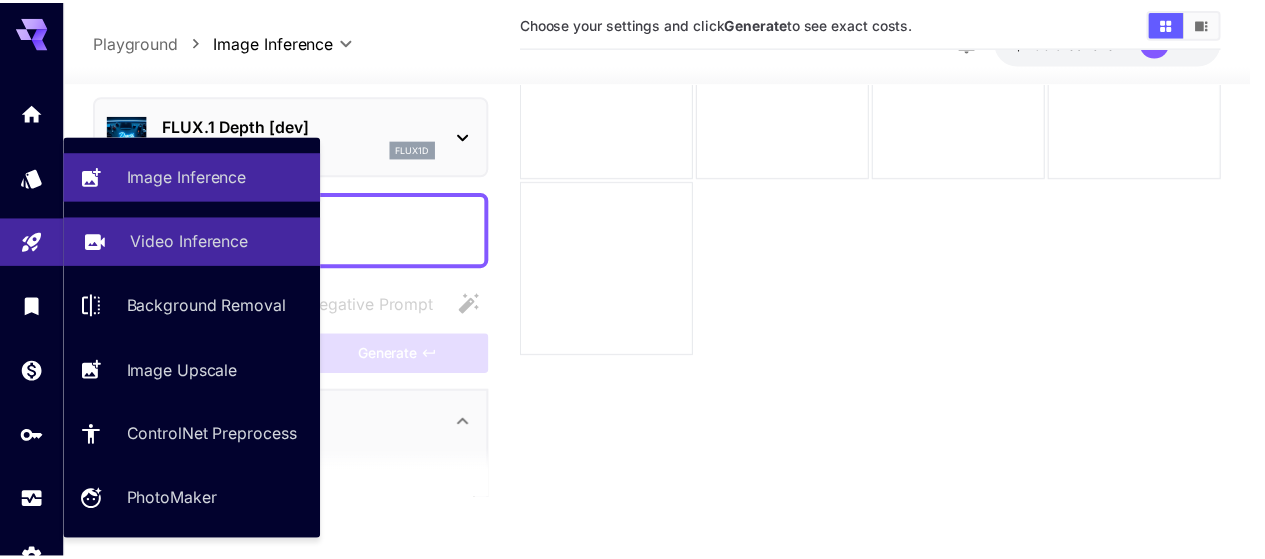 scroll, scrollTop: 0, scrollLeft: 0, axis: both 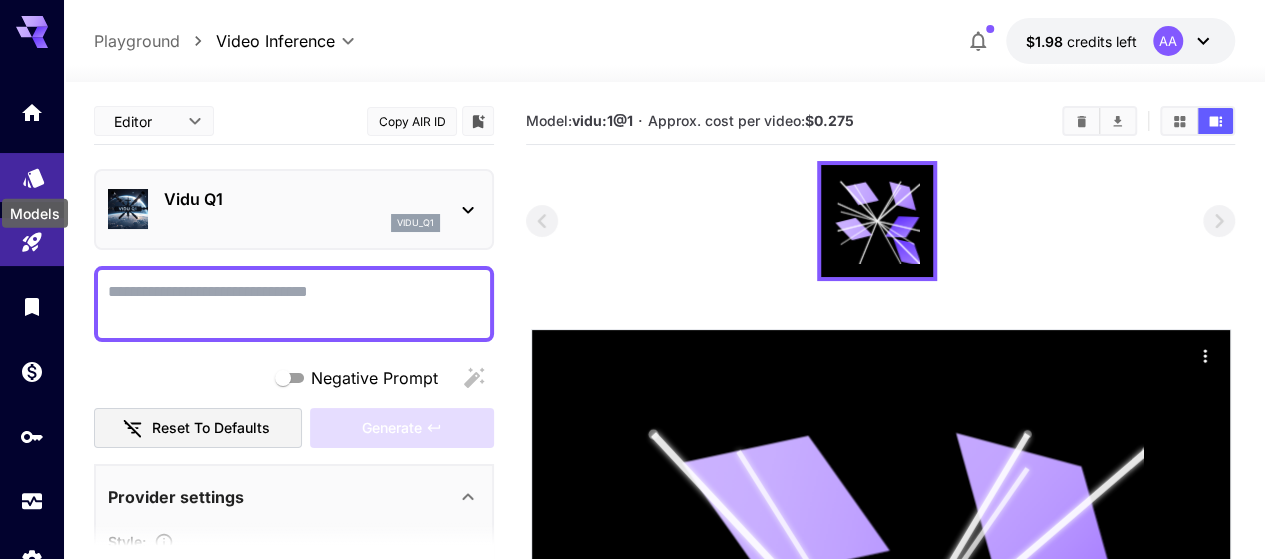 click 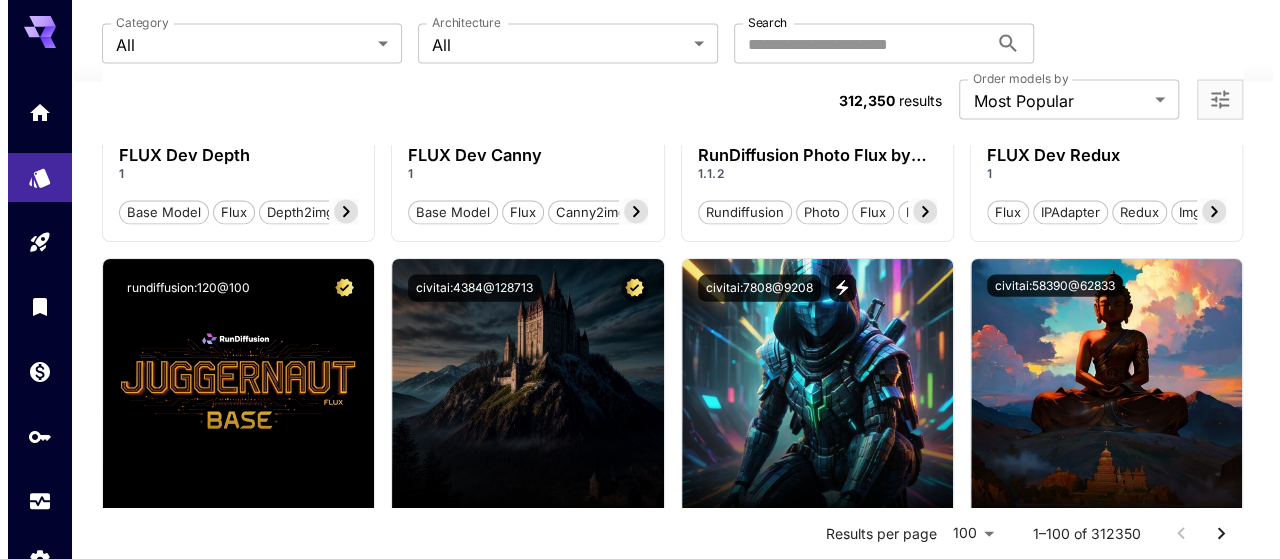 scroll, scrollTop: 2100, scrollLeft: 0, axis: vertical 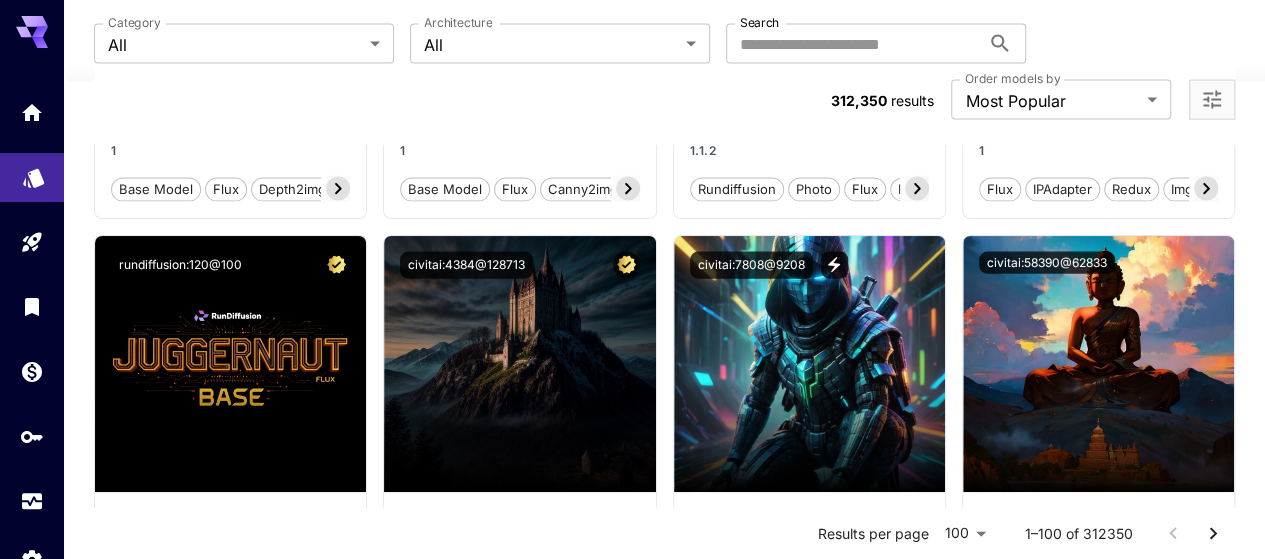click at bounding box center [32, 177] 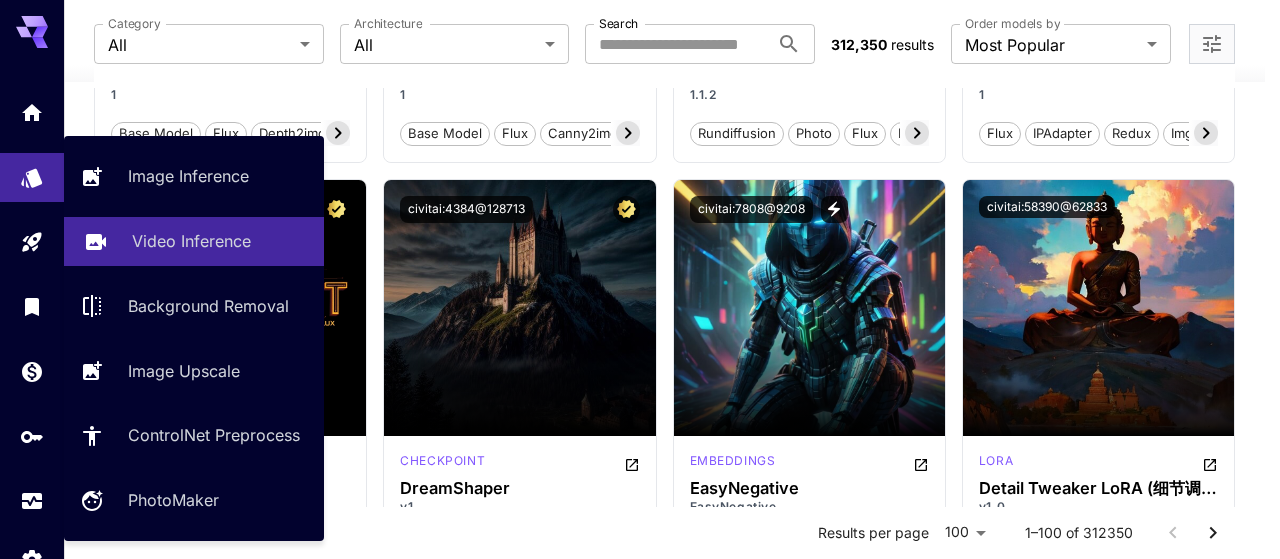 click on "Video Inference" at bounding box center [191, 241] 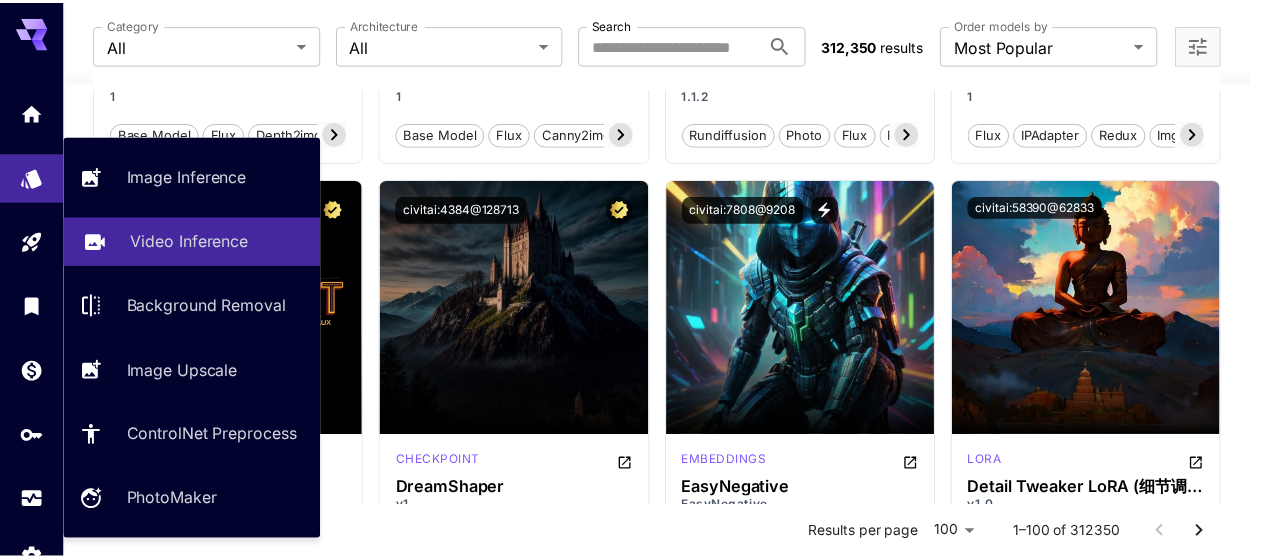 scroll, scrollTop: 529, scrollLeft: 0, axis: vertical 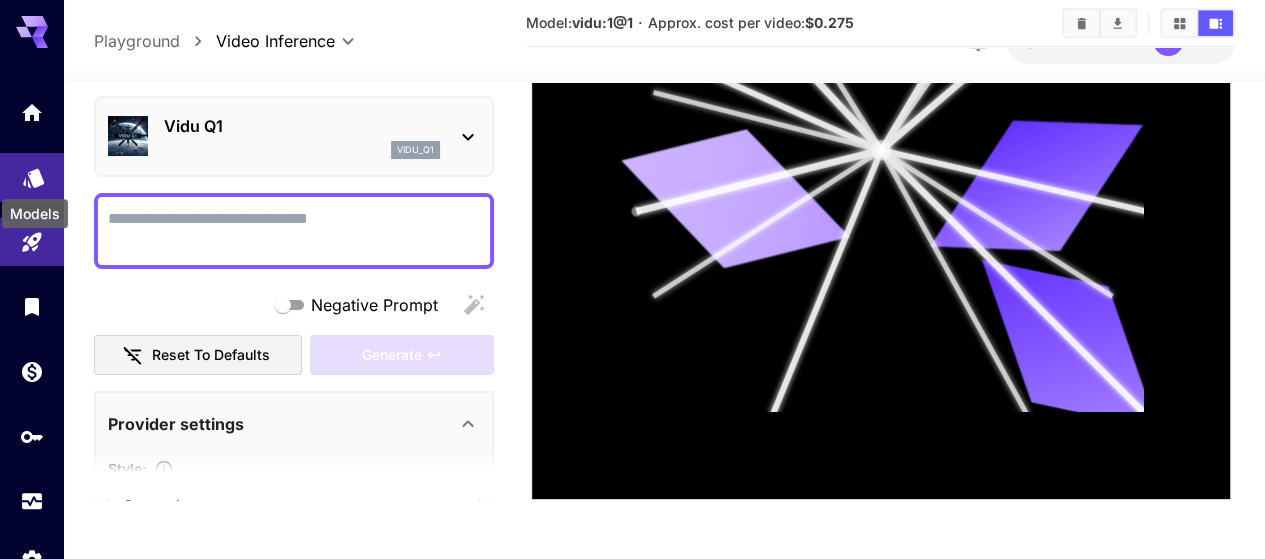 click 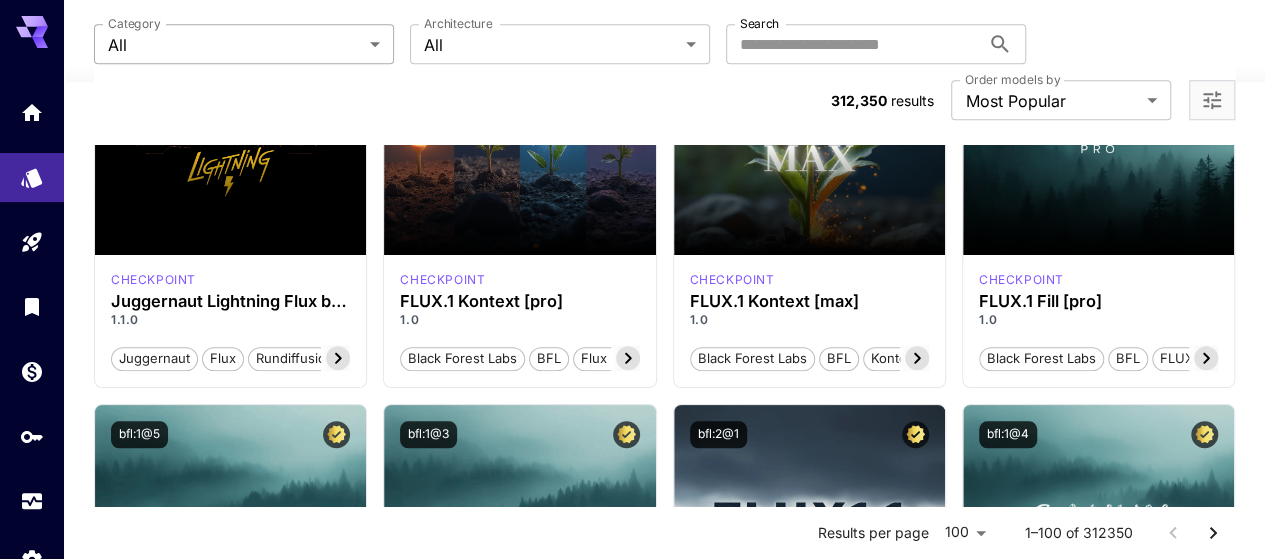 scroll, scrollTop: 629, scrollLeft: 0, axis: vertical 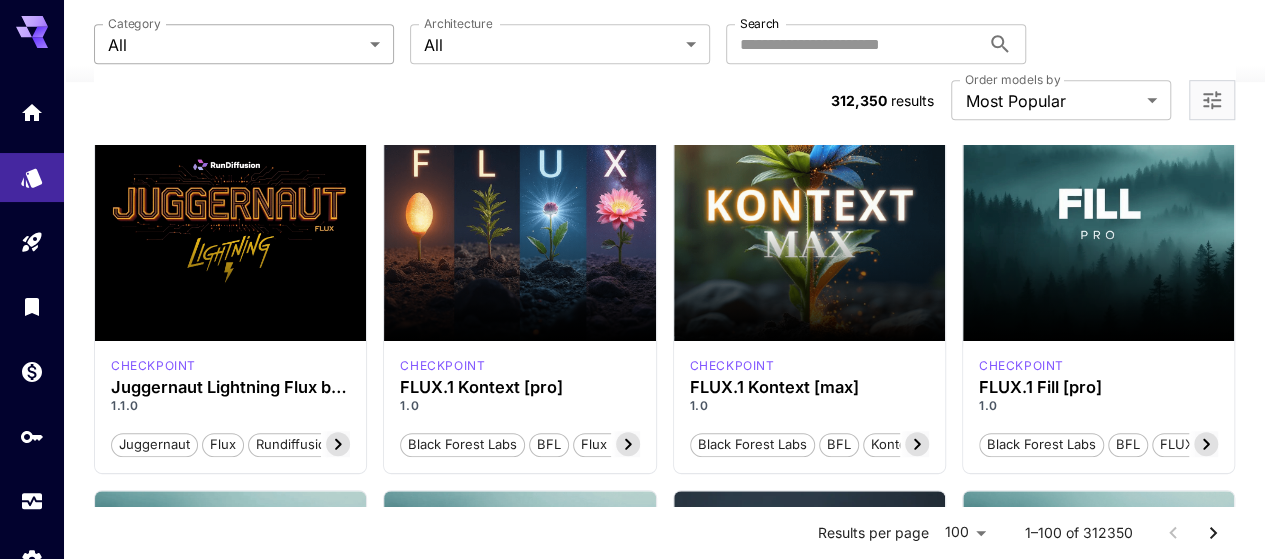 click on "**********" at bounding box center (632, 8140) 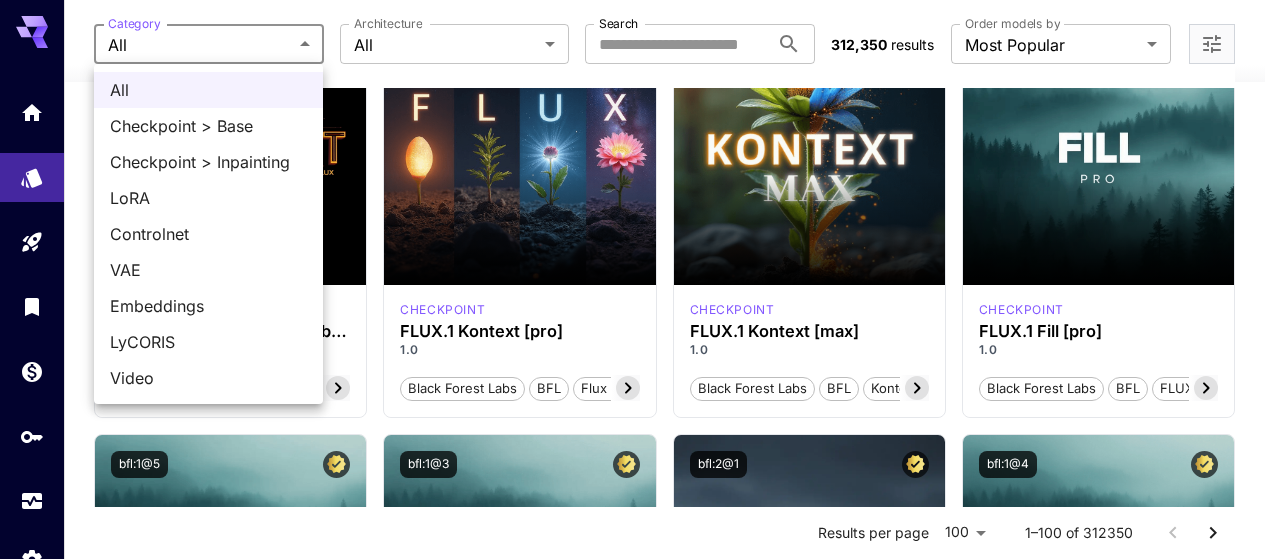 click at bounding box center [640, 279] 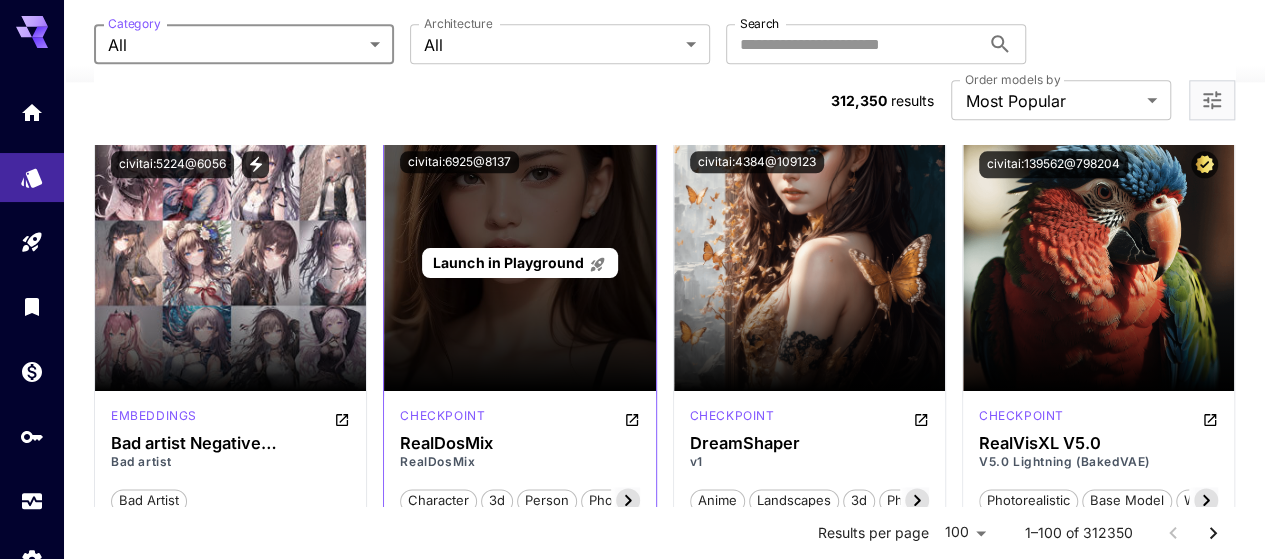 scroll, scrollTop: 8700, scrollLeft: 0, axis: vertical 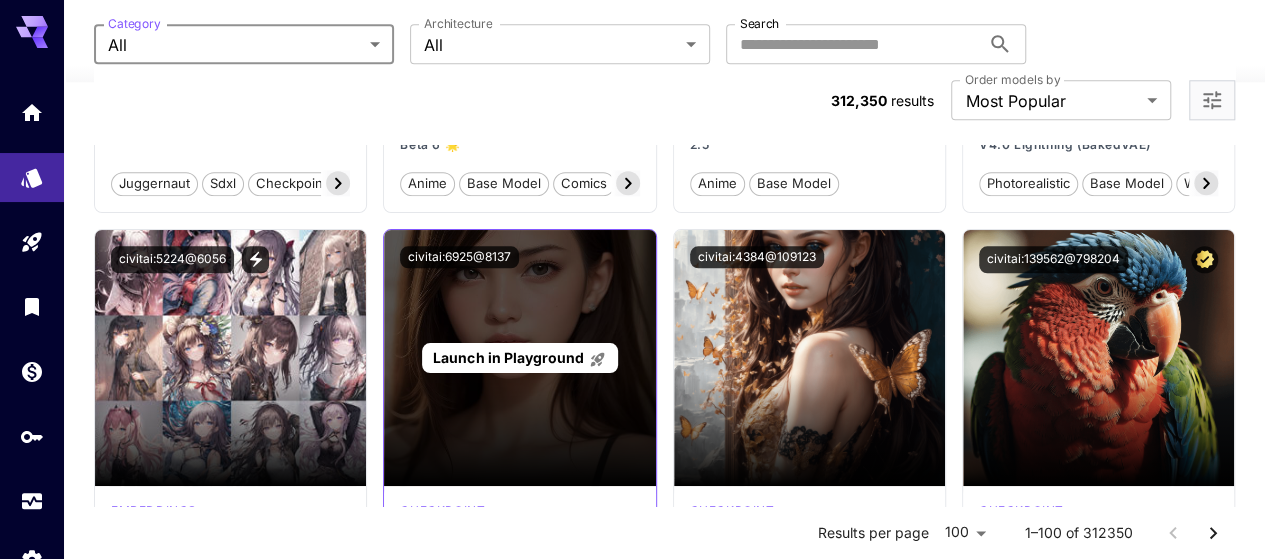 click on "Launch in Playground" at bounding box center [508, 357] 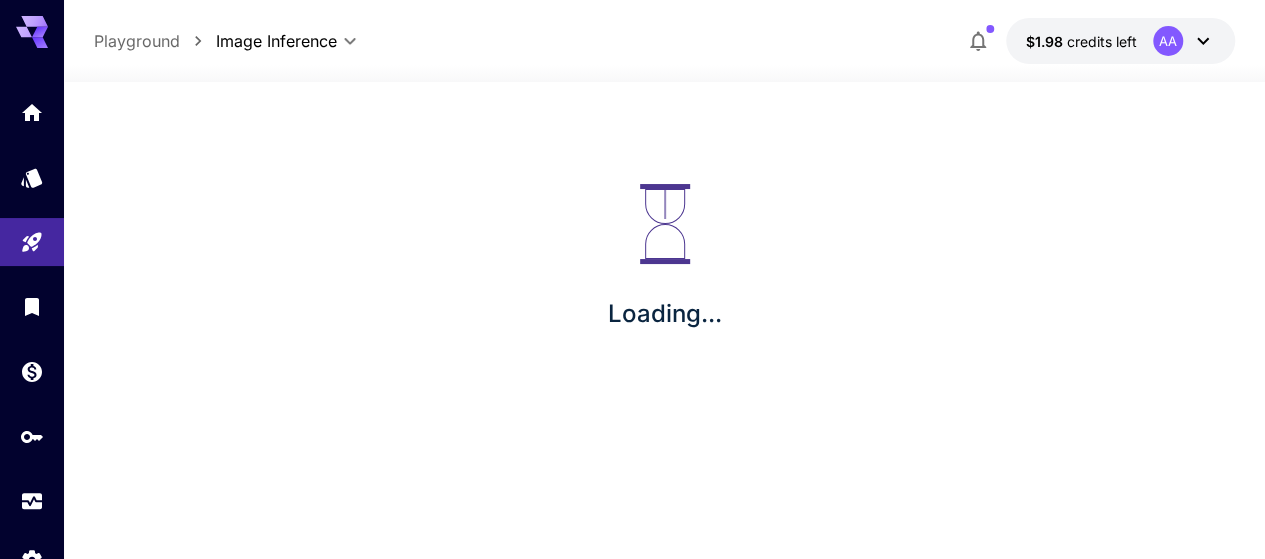 scroll, scrollTop: 0, scrollLeft: 0, axis: both 